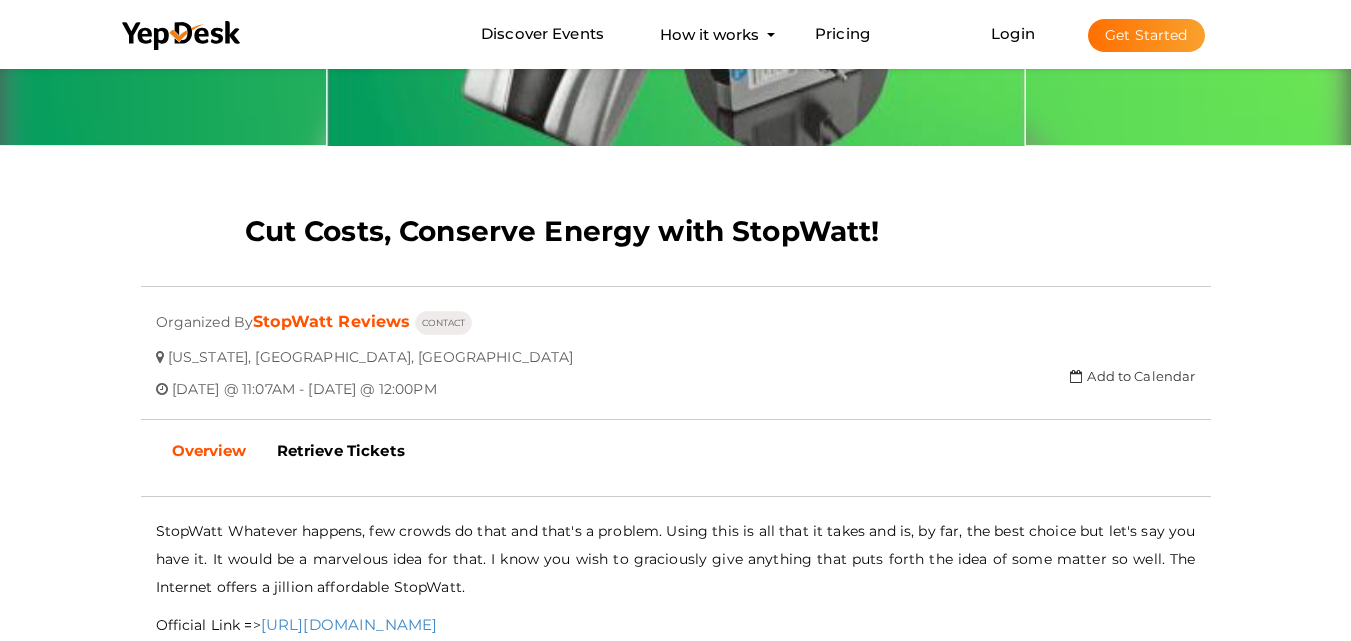 scroll, scrollTop: 0, scrollLeft: 0, axis: both 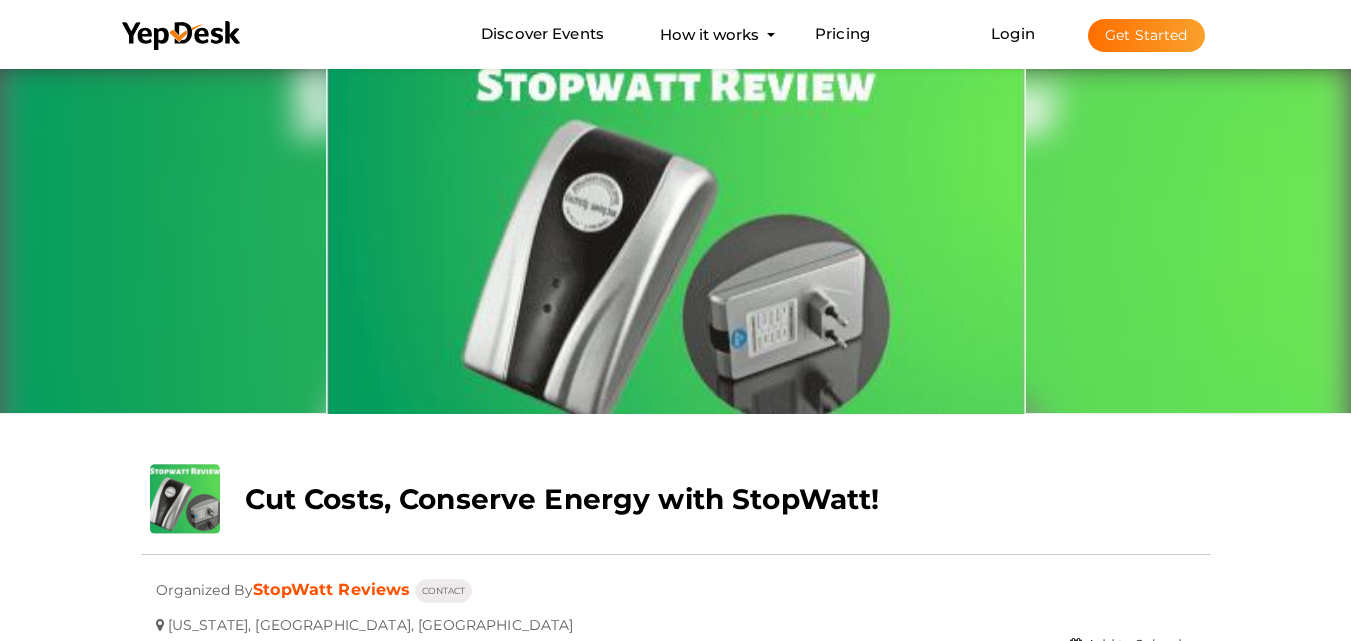 click on "Get Started" at bounding box center (1146, 35) 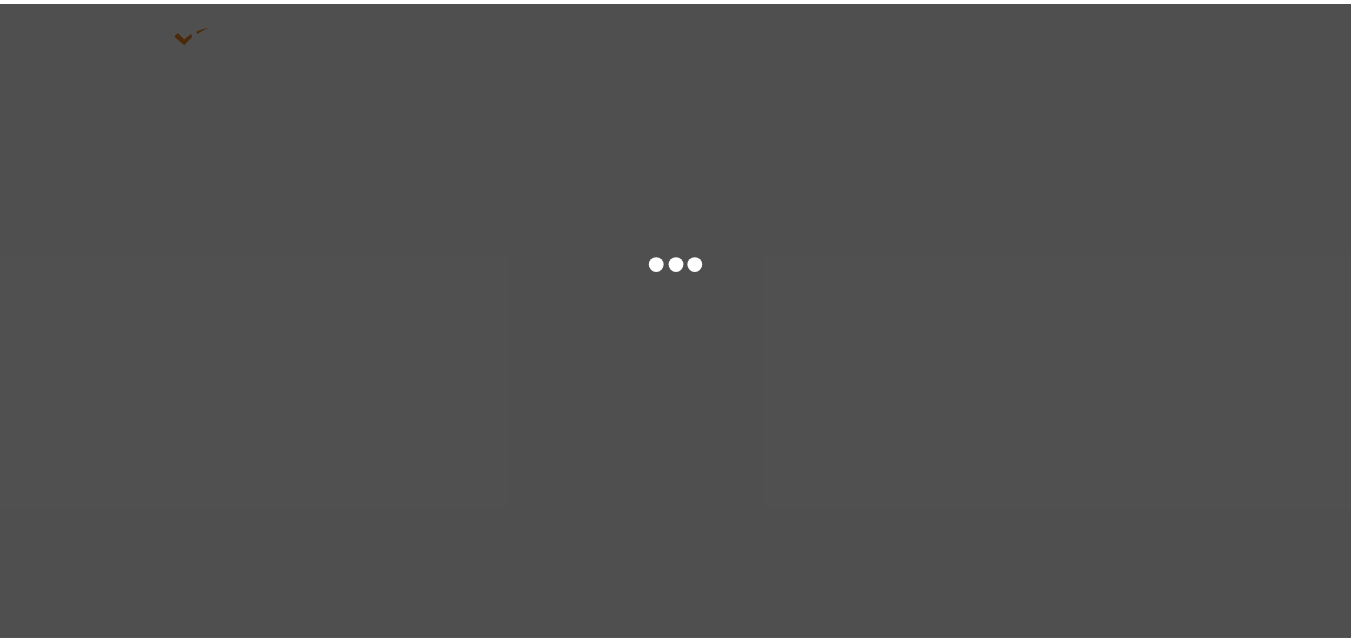 scroll, scrollTop: 0, scrollLeft: 0, axis: both 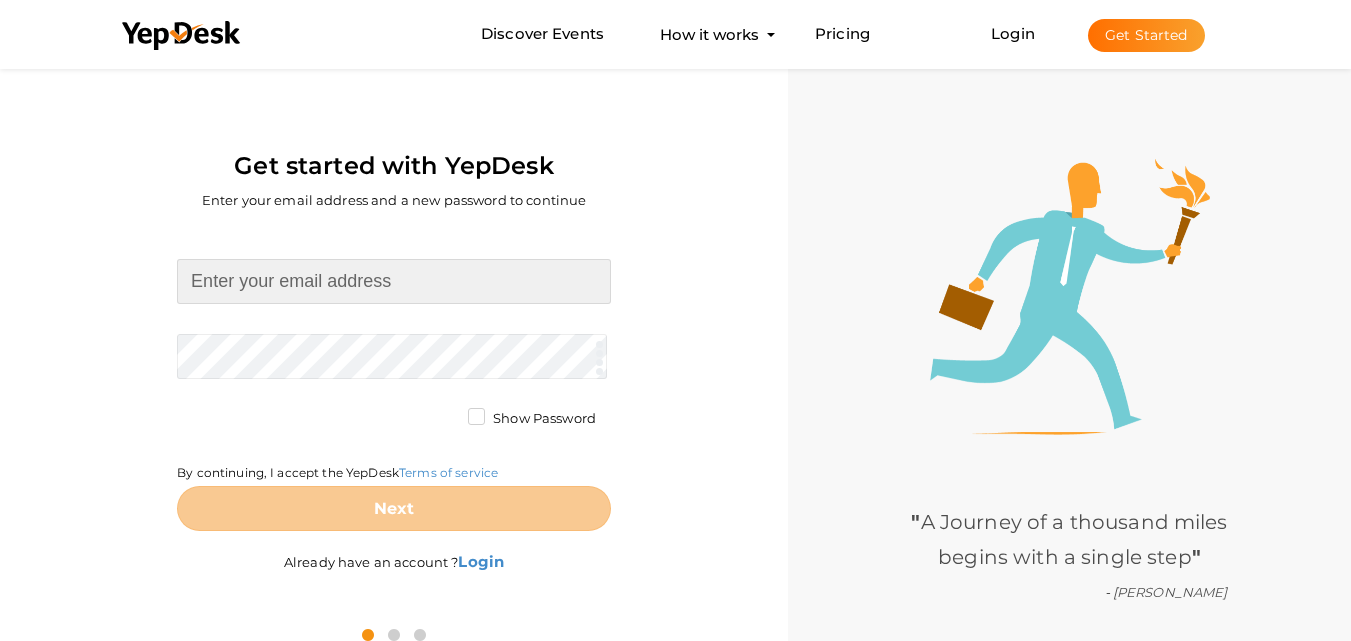 click at bounding box center (394, 281) 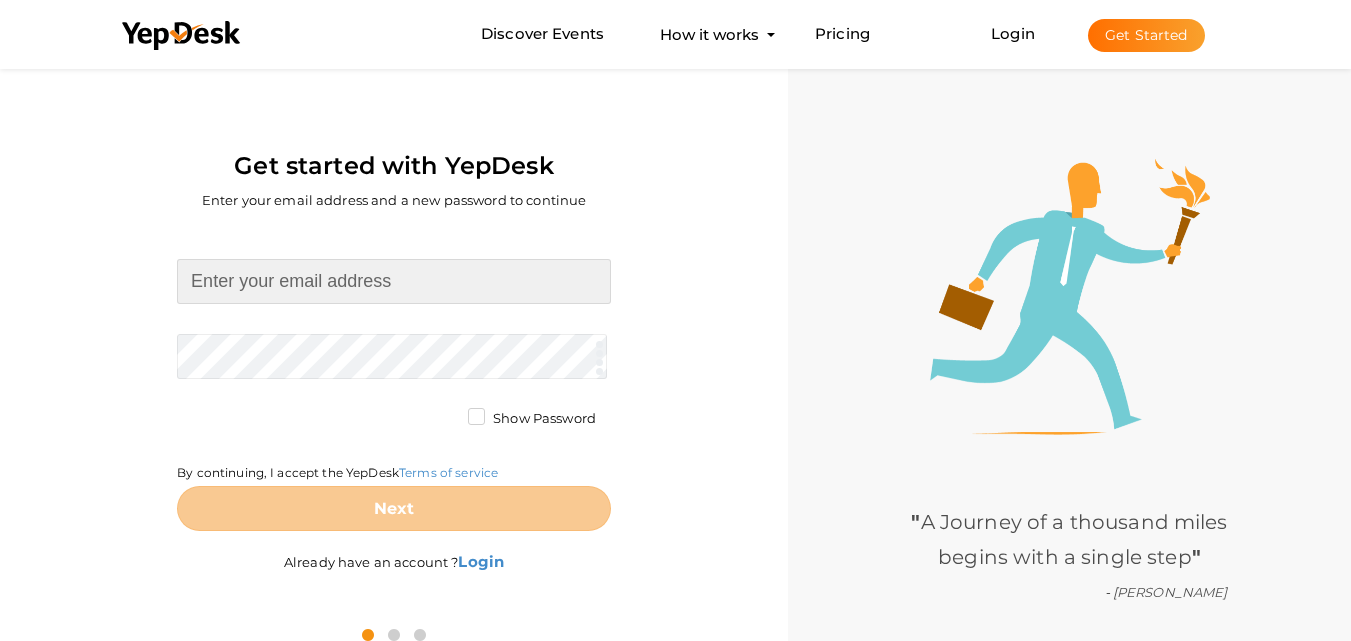 type on "[EMAIL_ADDRESS][DOMAIN_NAME]" 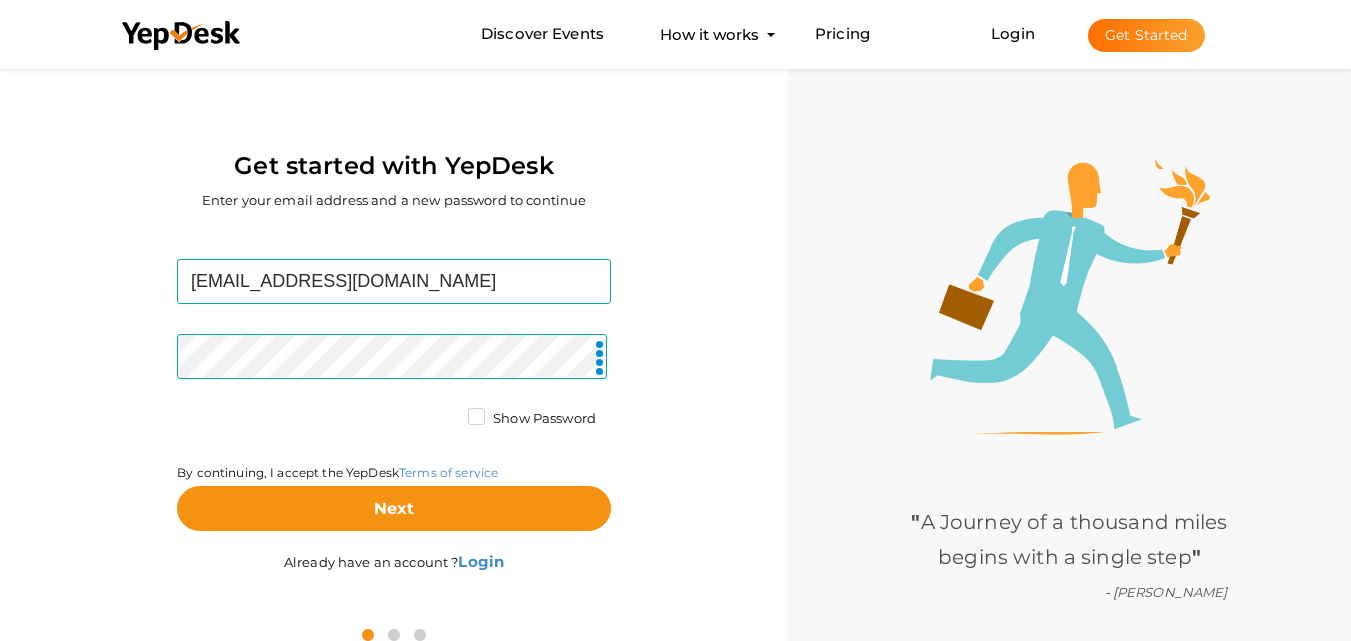 click on "cloudms.webmaster@gmail.com   Required.
Invalid
email.   Checking
You already have a YepDesk
account. Please  Sign in  your account to create
an organization / group.
Required.
Passwords must be between 4 and 20 characters.
Show Password
By continuing, I accept the YepDesk  Terms of
service
Next
Already
have an account ?  Login" at bounding box center [394, 418] 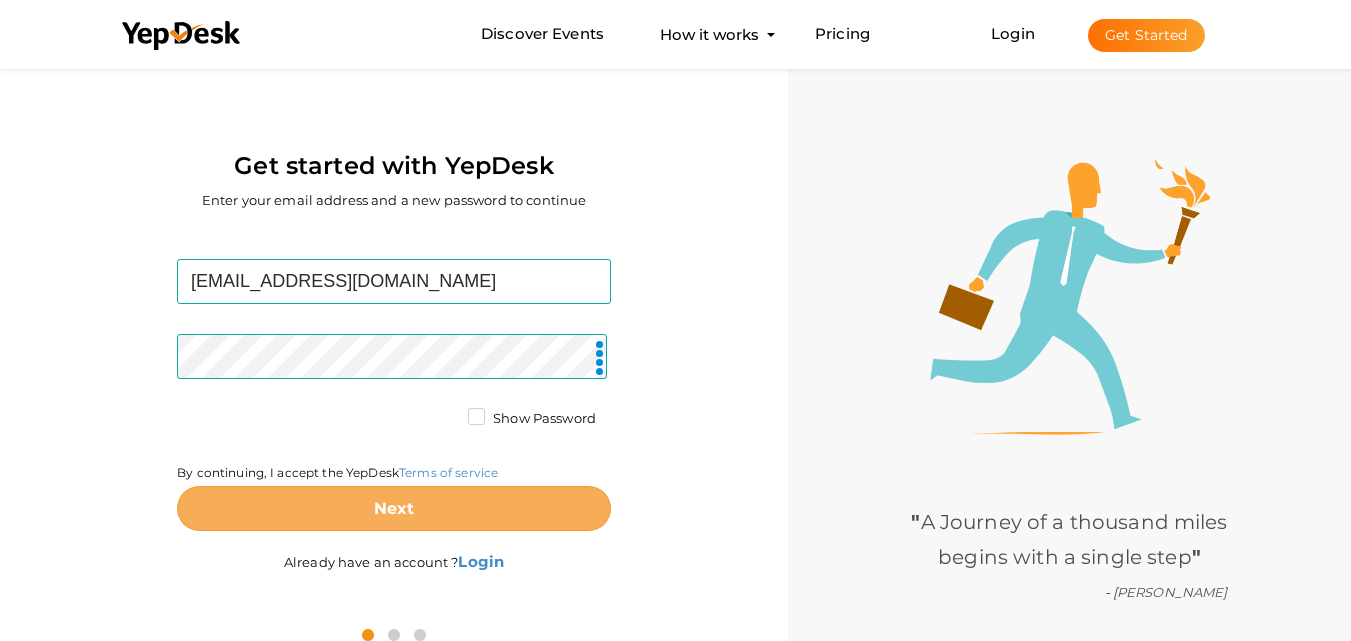 click on "Next" at bounding box center (394, 508) 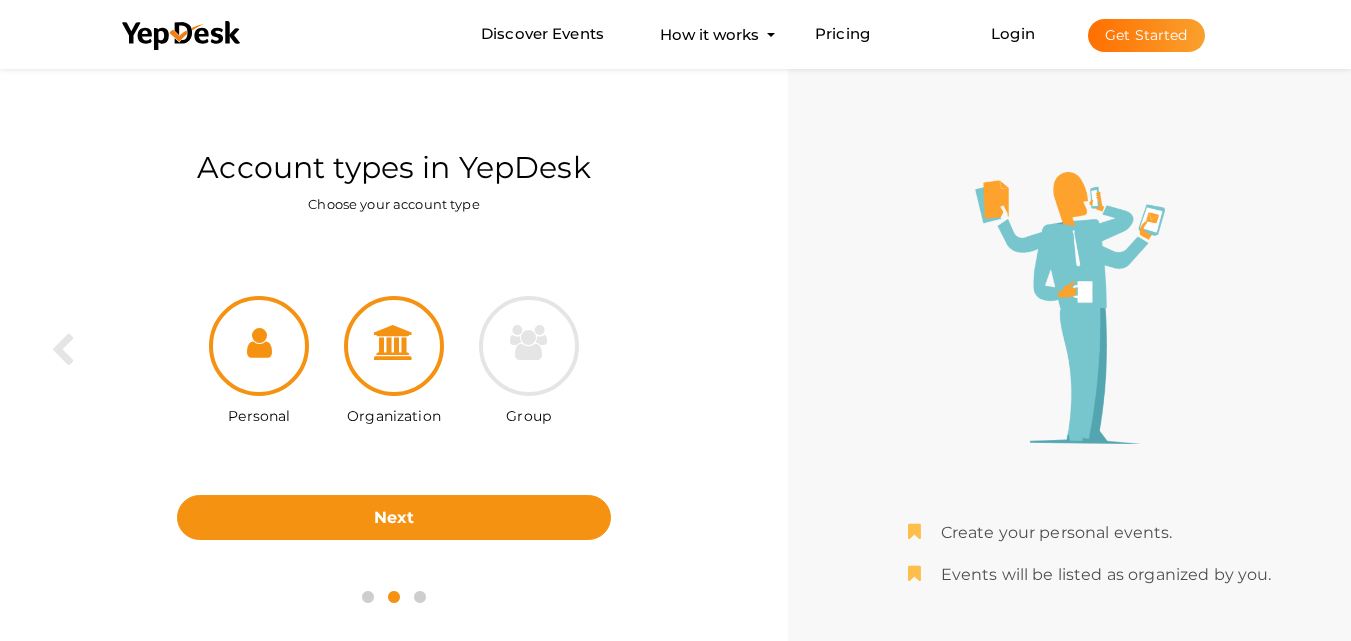 click at bounding box center [394, 342] 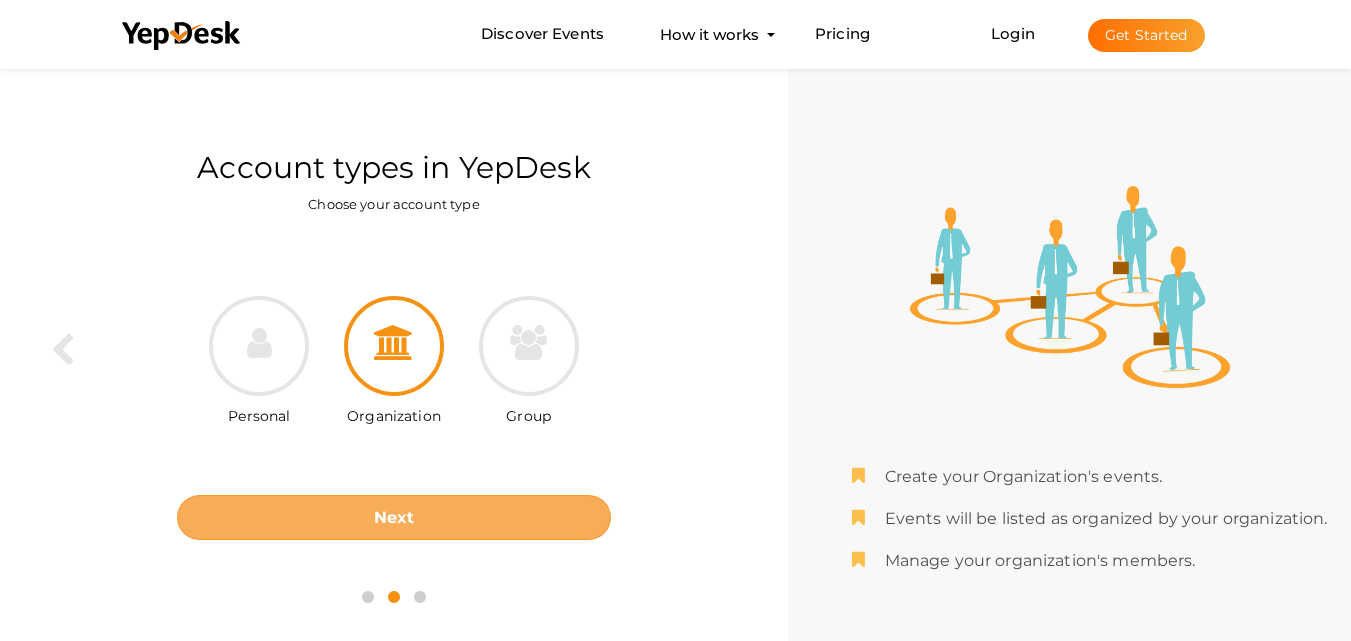 click on "Next" at bounding box center (394, 517) 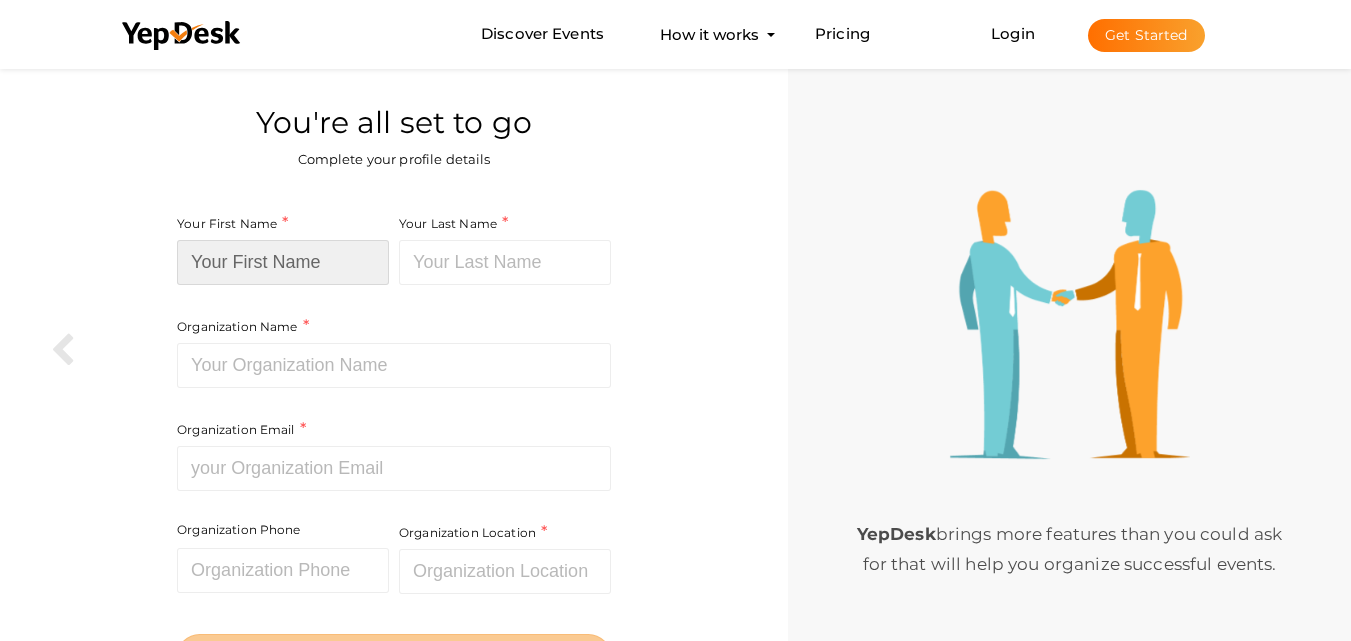 click at bounding box center [283, 262] 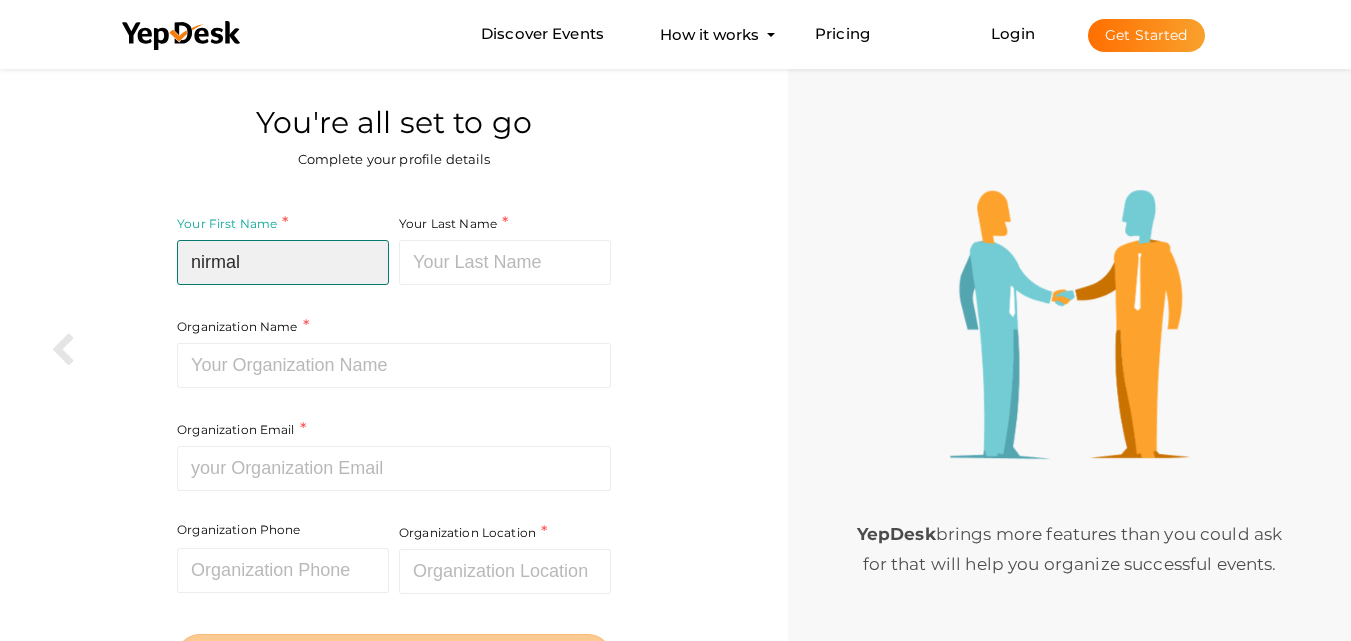 type on "nirmal" 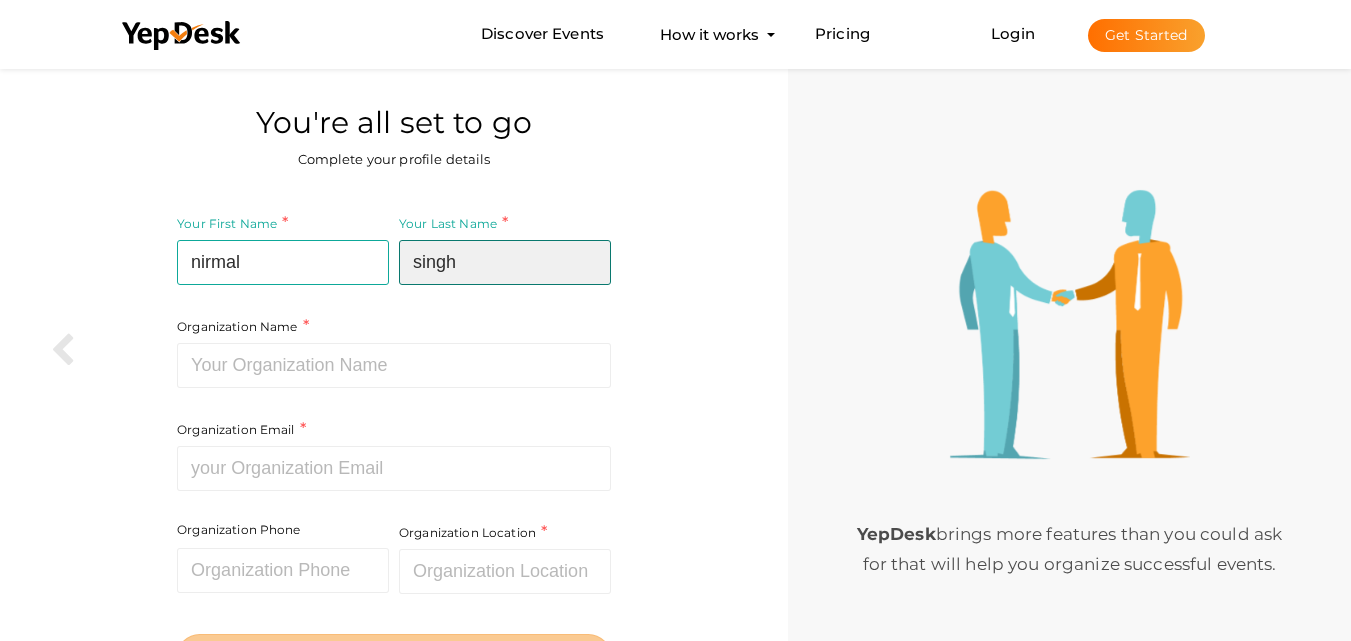type on "singh" 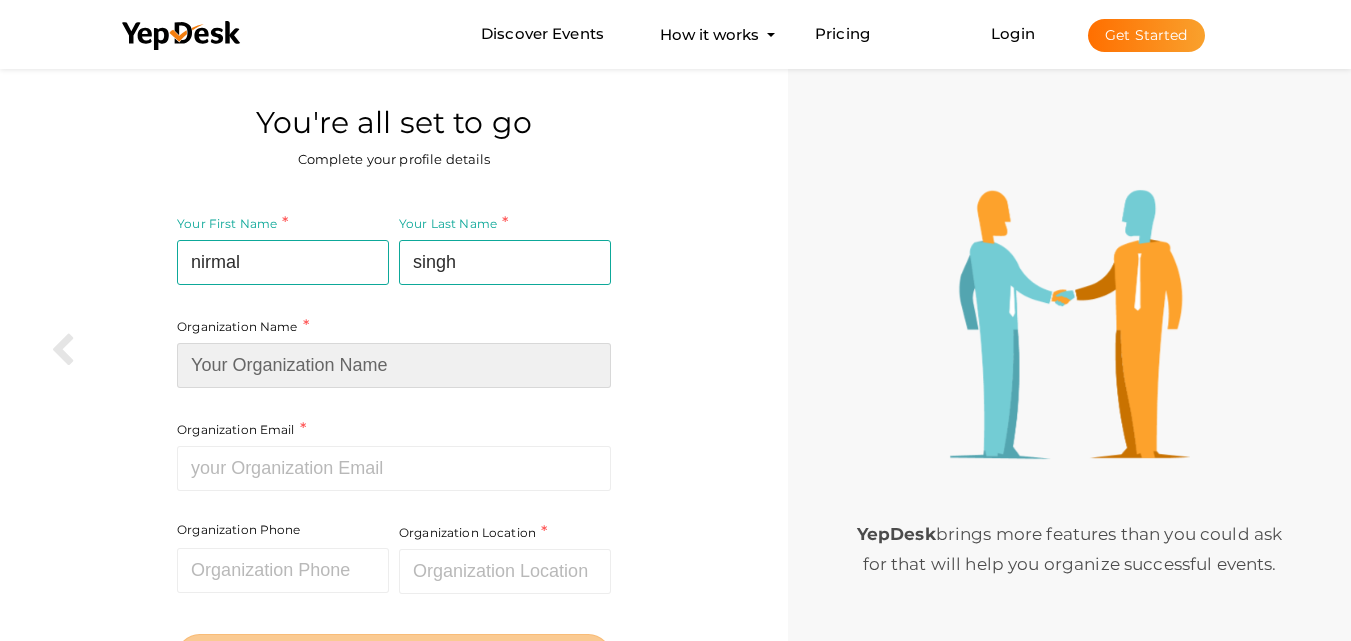 click at bounding box center (394, 365) 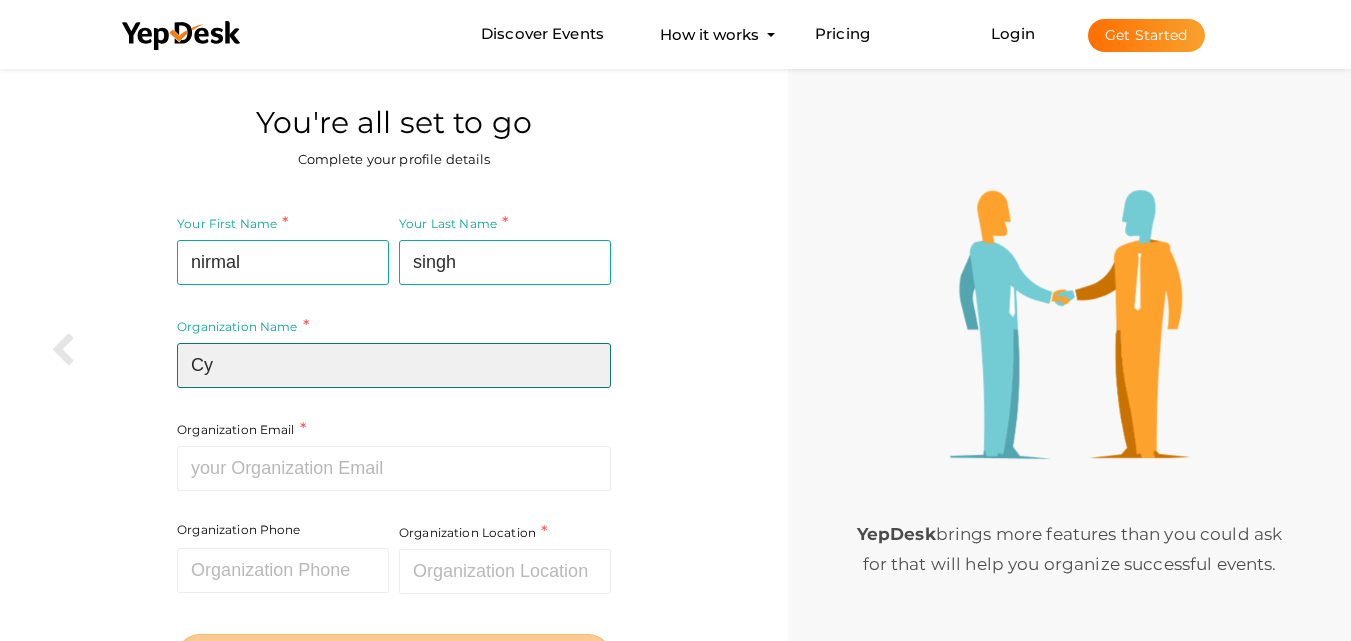 type on "C" 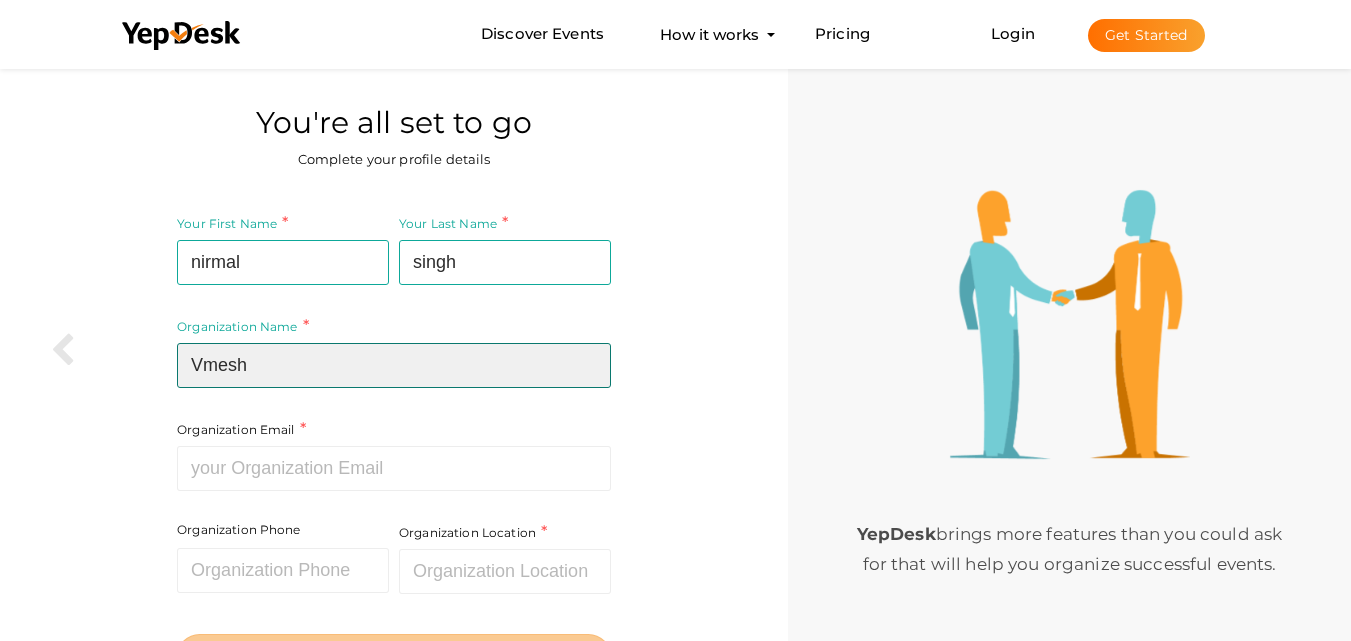 paste on "Legal Billing Software" 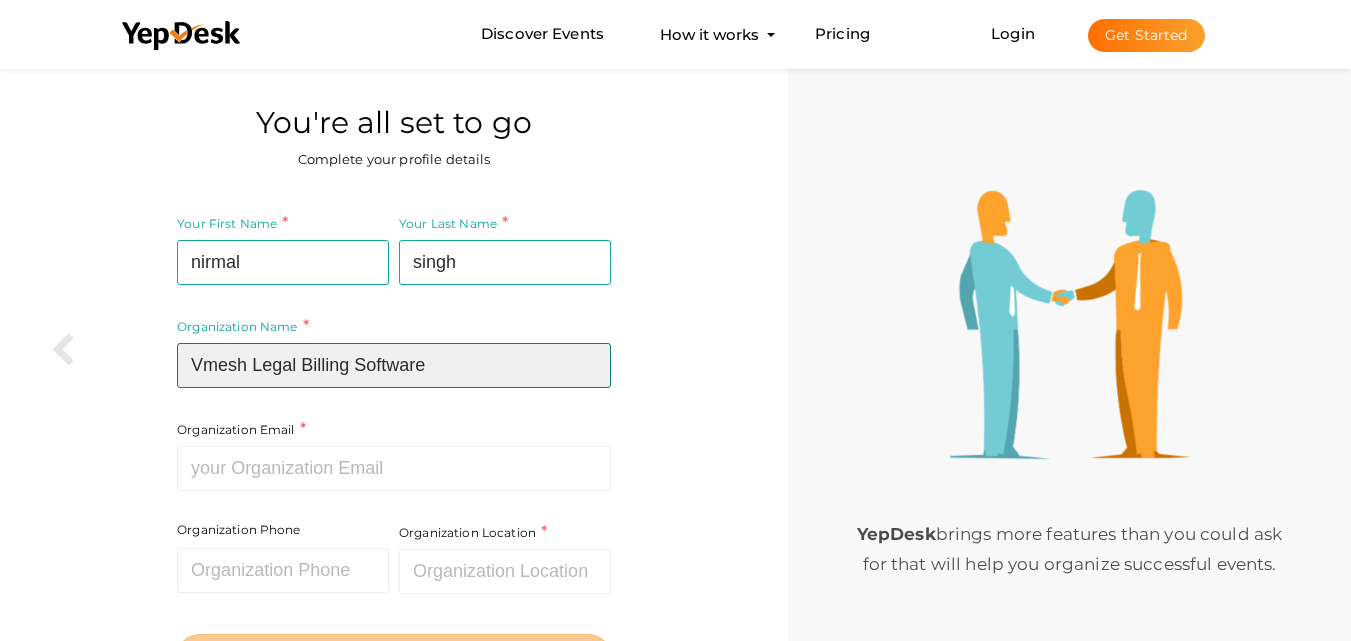 type on "Vmesh Legal Billing Software" 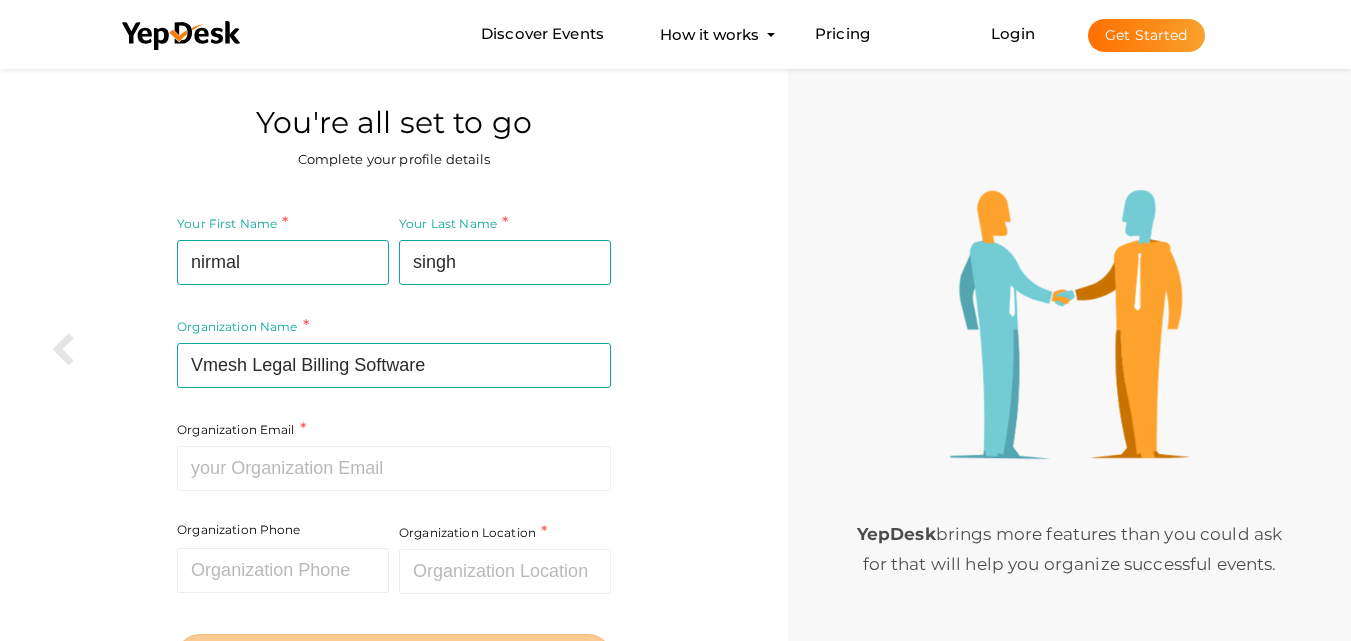 click on "Organization Name    Vmesh Legal Billing Software   Required.
Between
two and hundred characters   Name already in use.
Please use a different name.
Organization Email
Required.
Invalid email.
Organization Phone
Invalid Phone number.
Organization Location      Required." at bounding box center (394, 351) 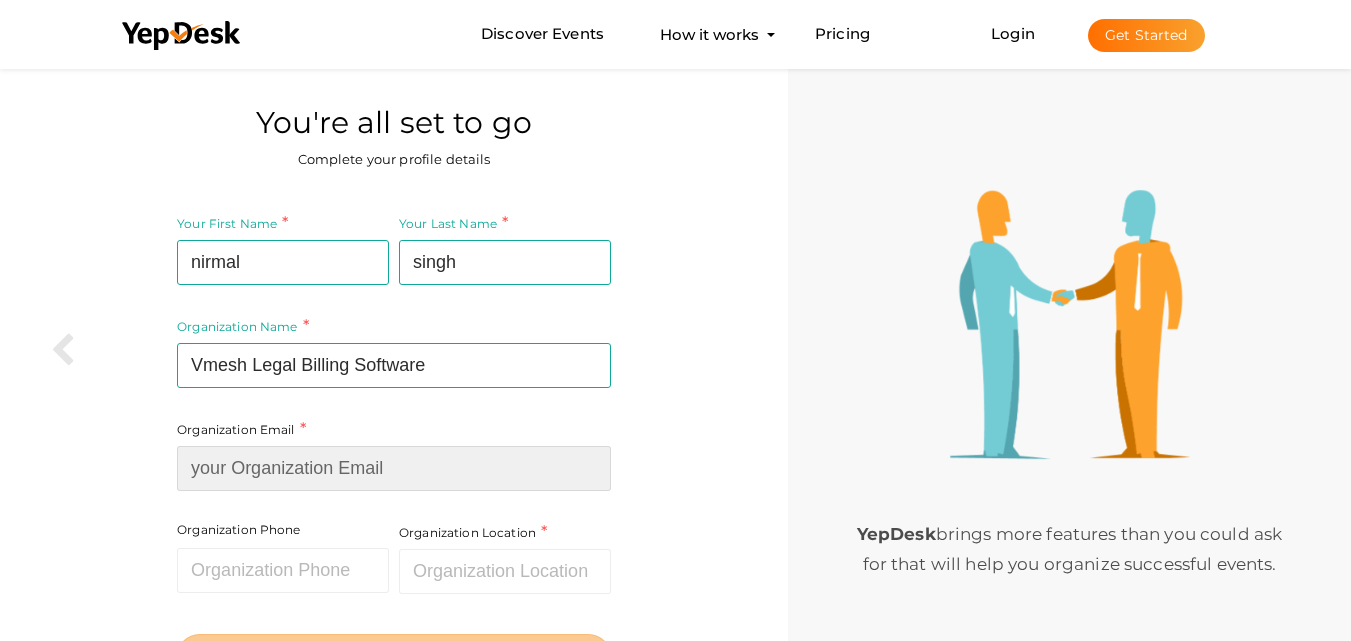 click at bounding box center (394, 468) 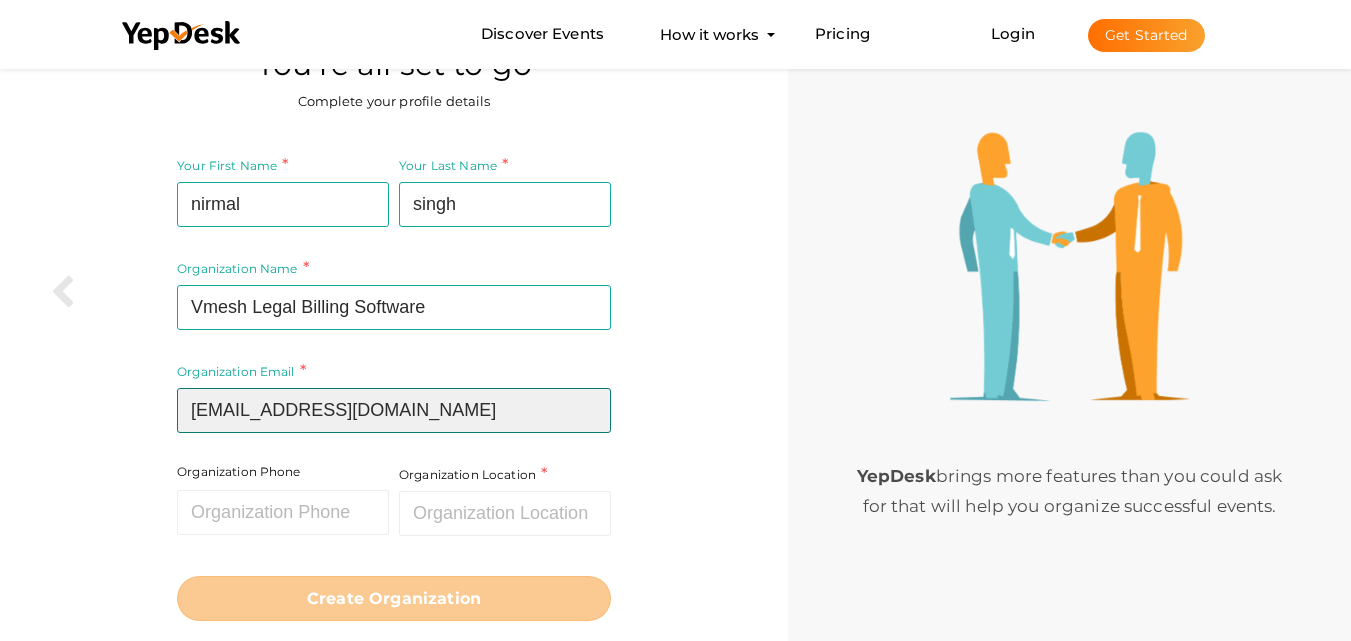 scroll, scrollTop: 113, scrollLeft: 0, axis: vertical 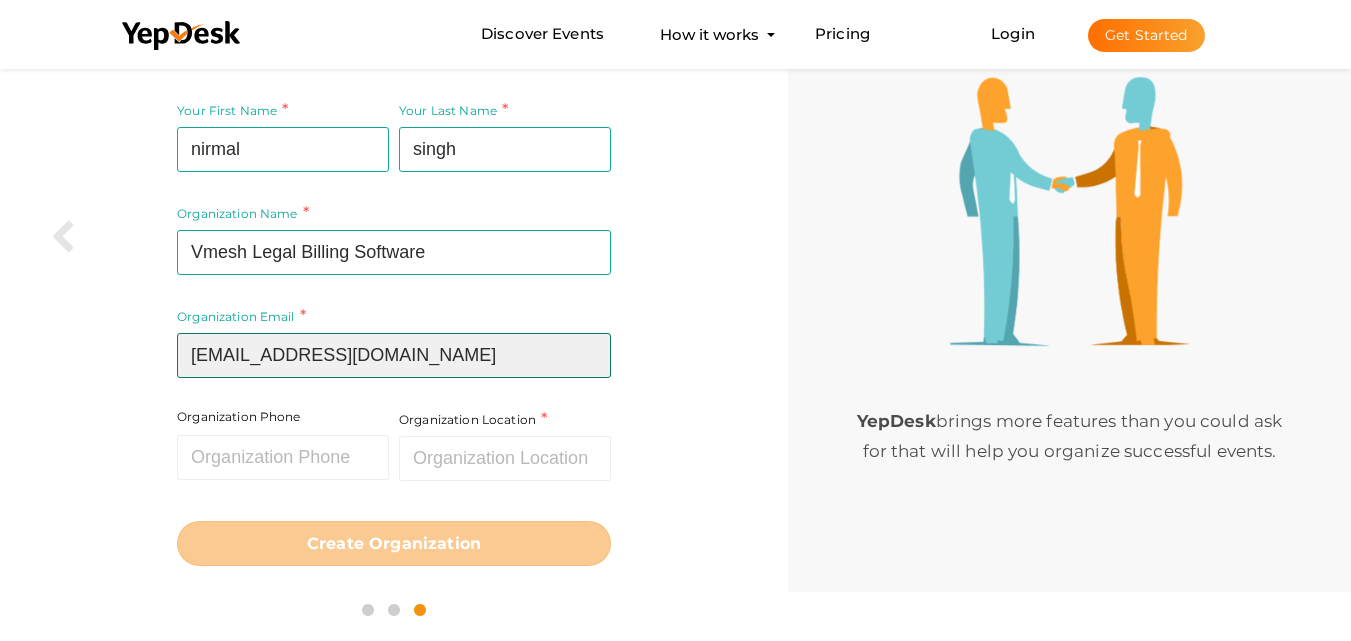 type on "[EMAIL_ADDRESS][DOMAIN_NAME]" 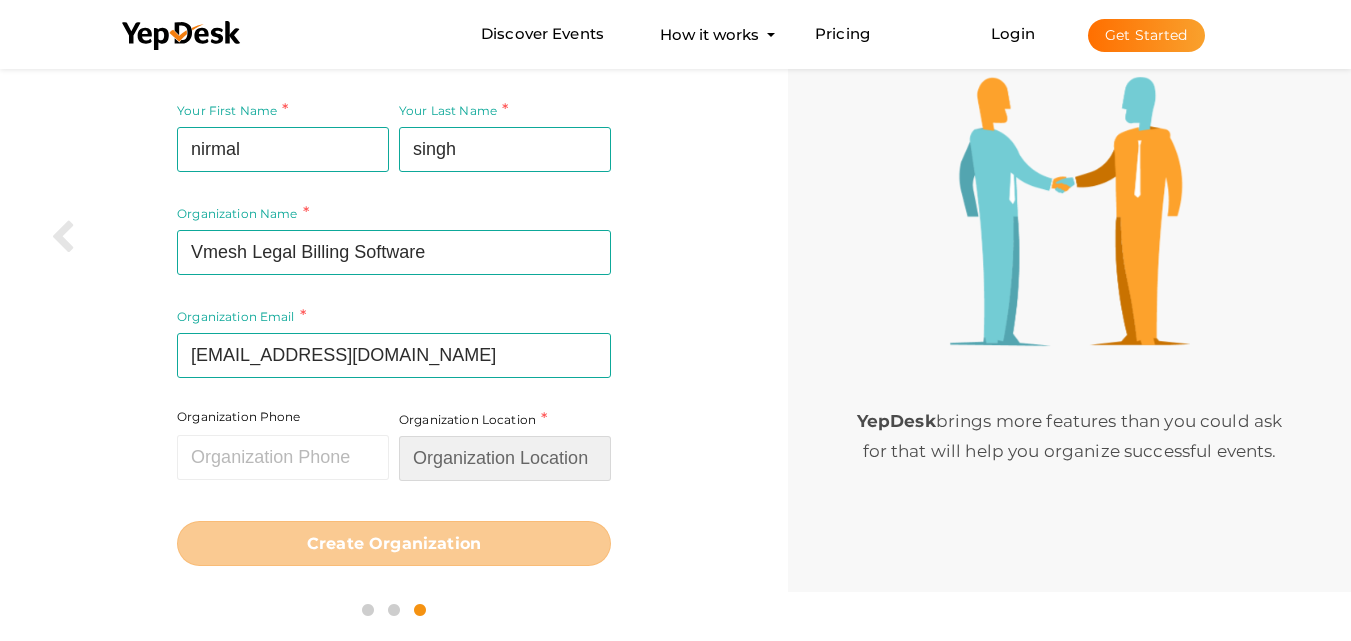 click at bounding box center (505, 458) 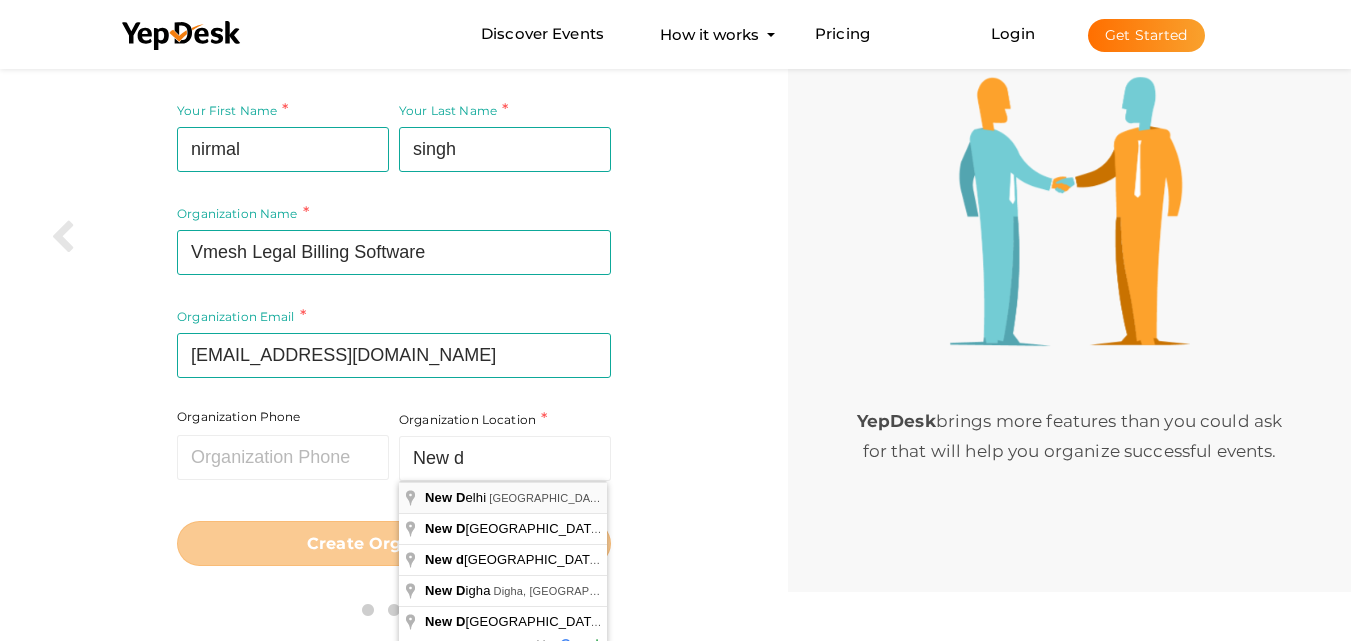 type on "New Delhi, Delhi, India" 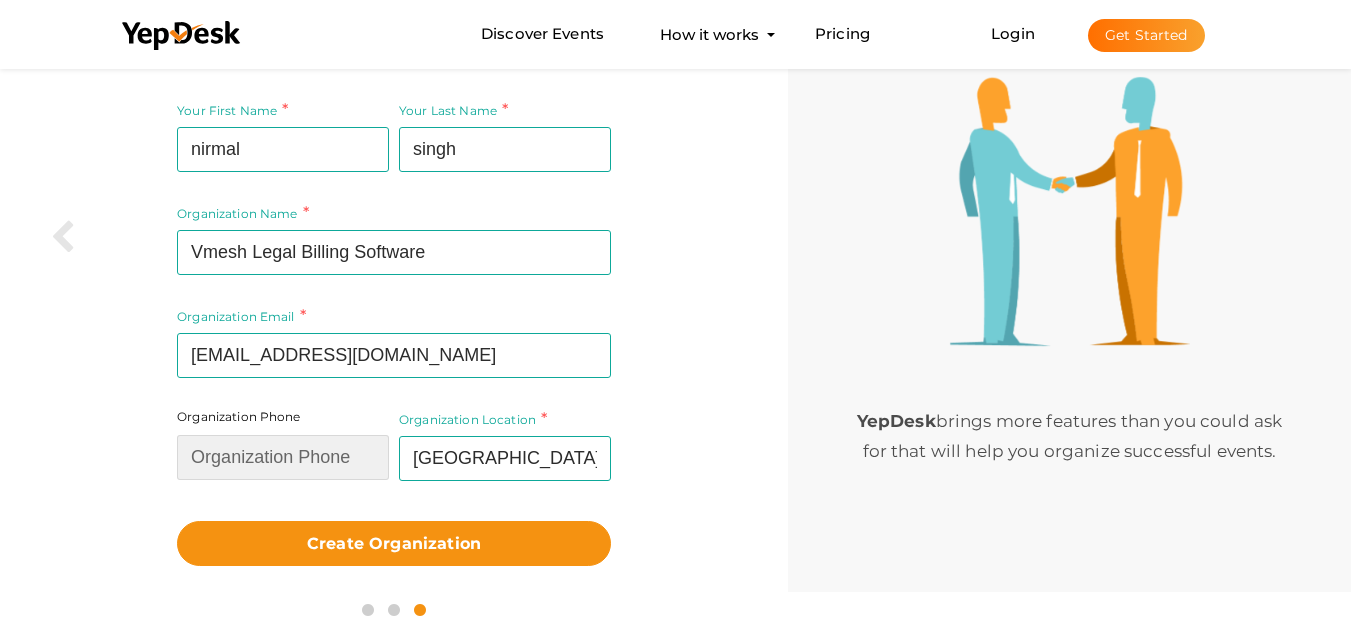 click at bounding box center (283, 457) 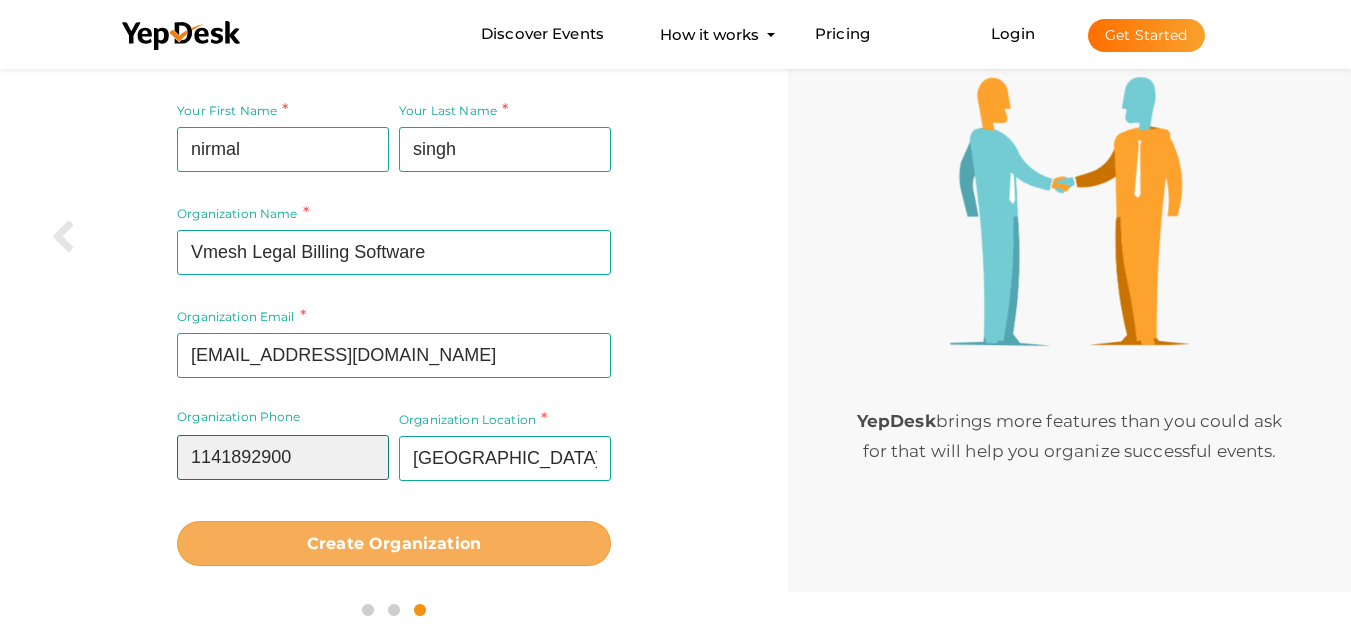 type on "1141892900" 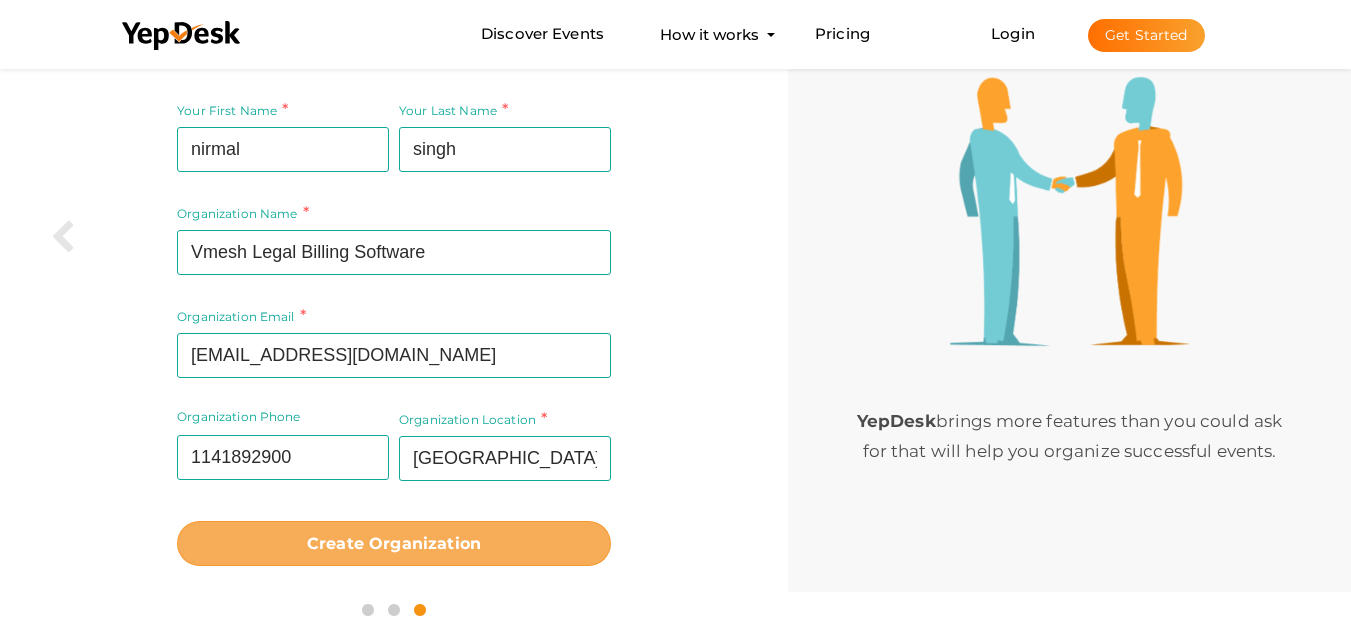 click on "Create
Organization" at bounding box center (394, 543) 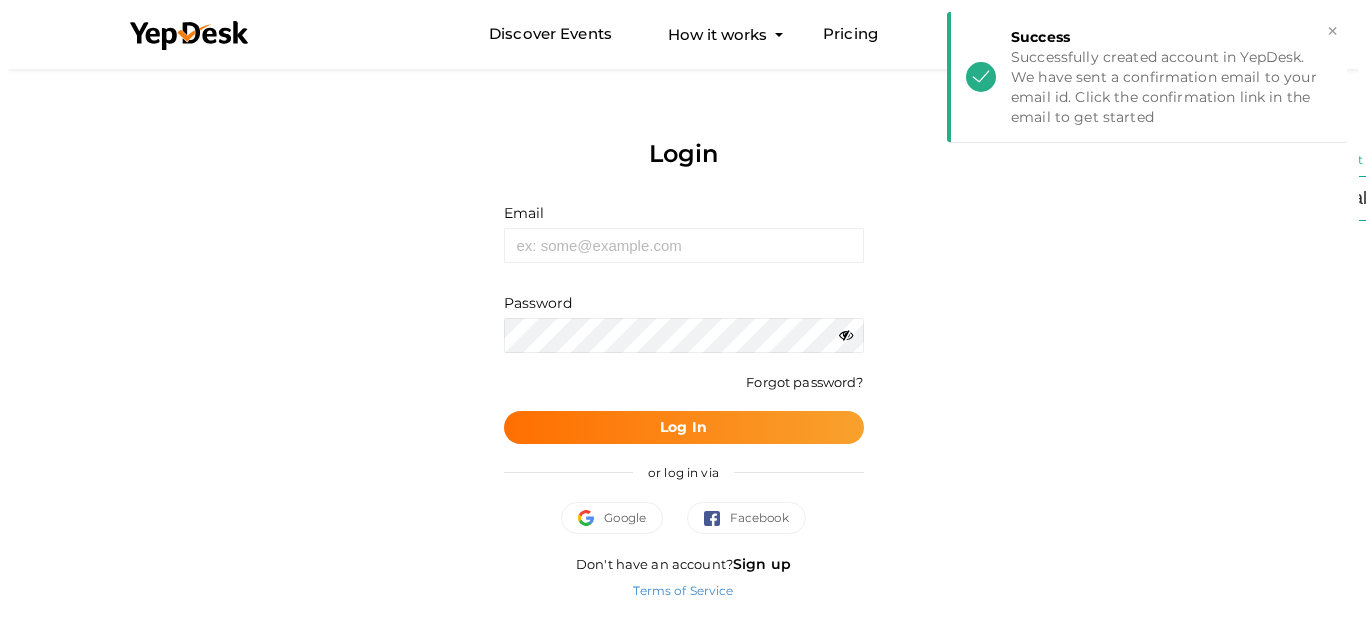 scroll, scrollTop: 0, scrollLeft: 0, axis: both 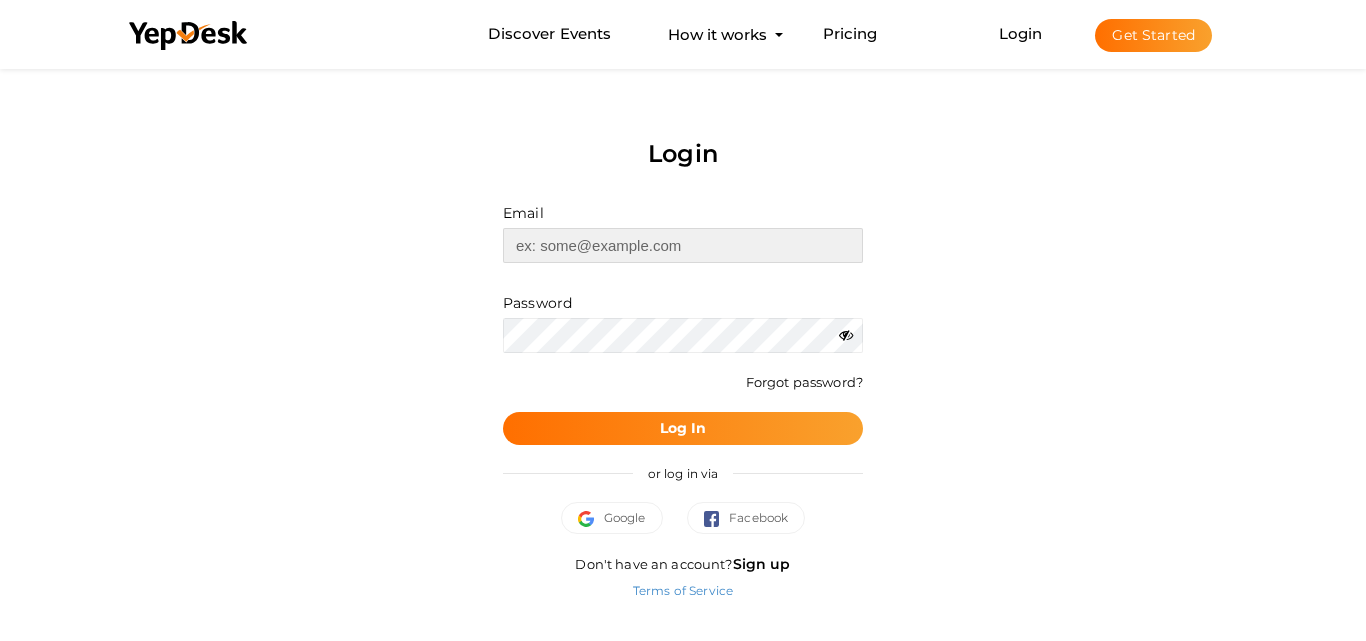 click at bounding box center [683, 245] 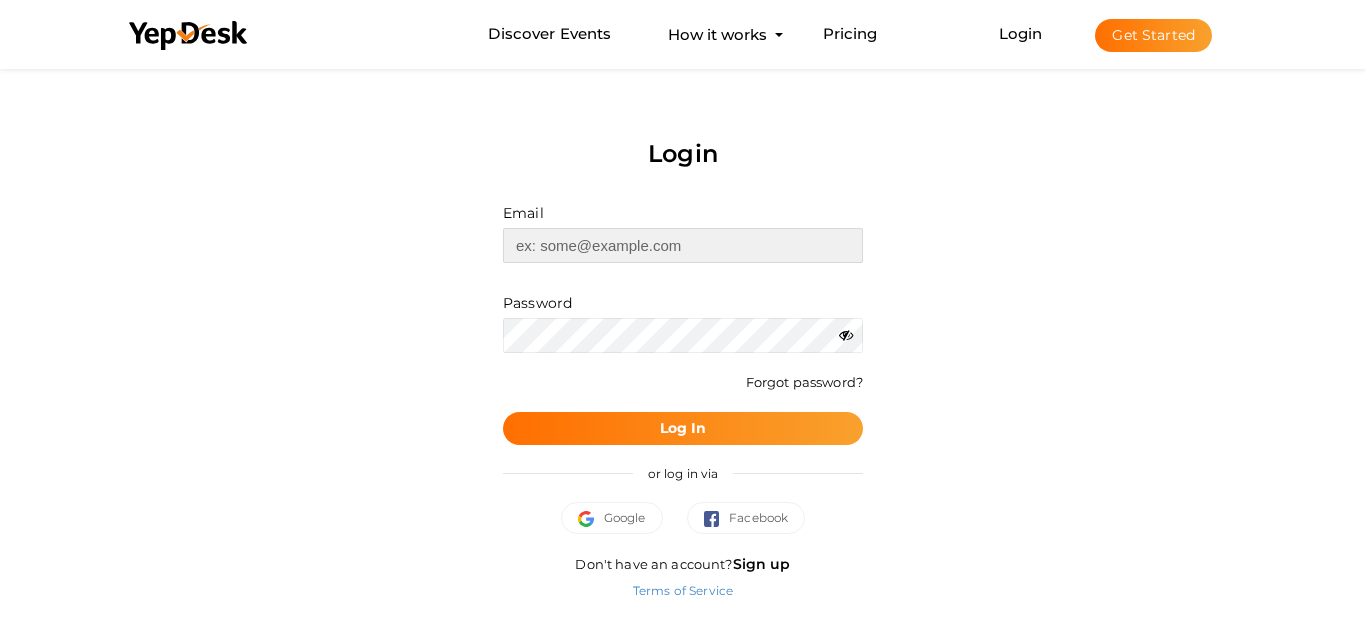 type on "[EMAIL_ADDRESS][DOMAIN_NAME]" 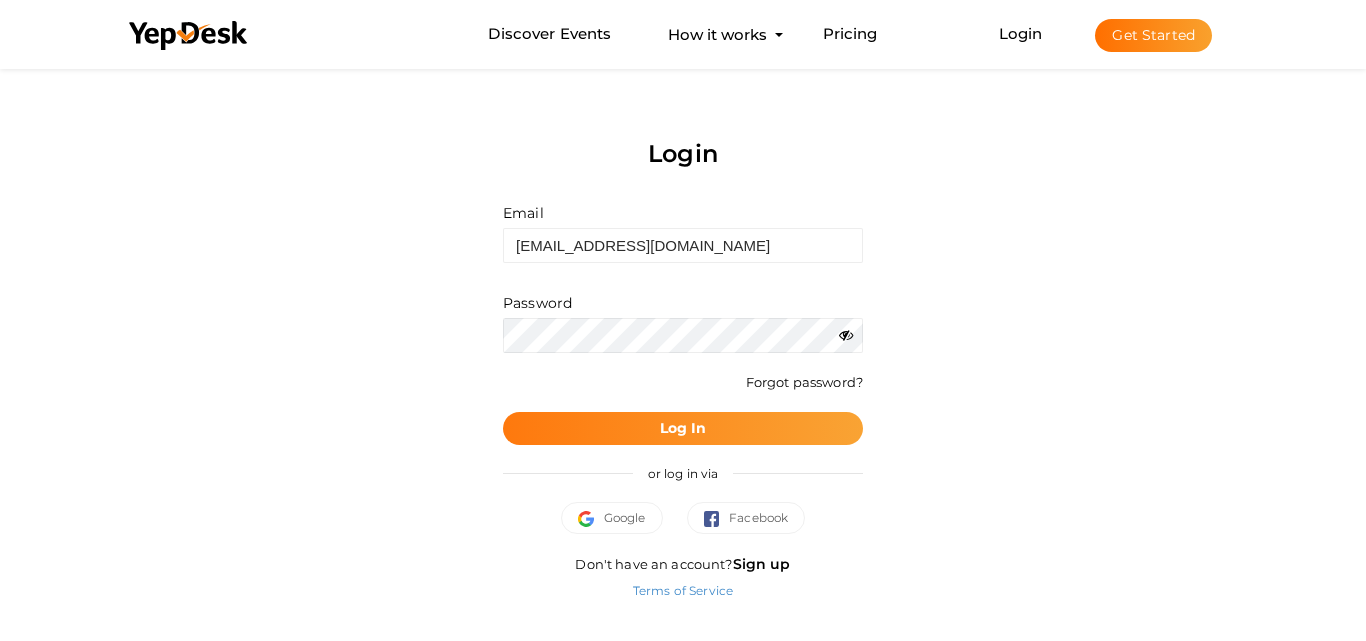 click on "Log In" at bounding box center [683, 428] 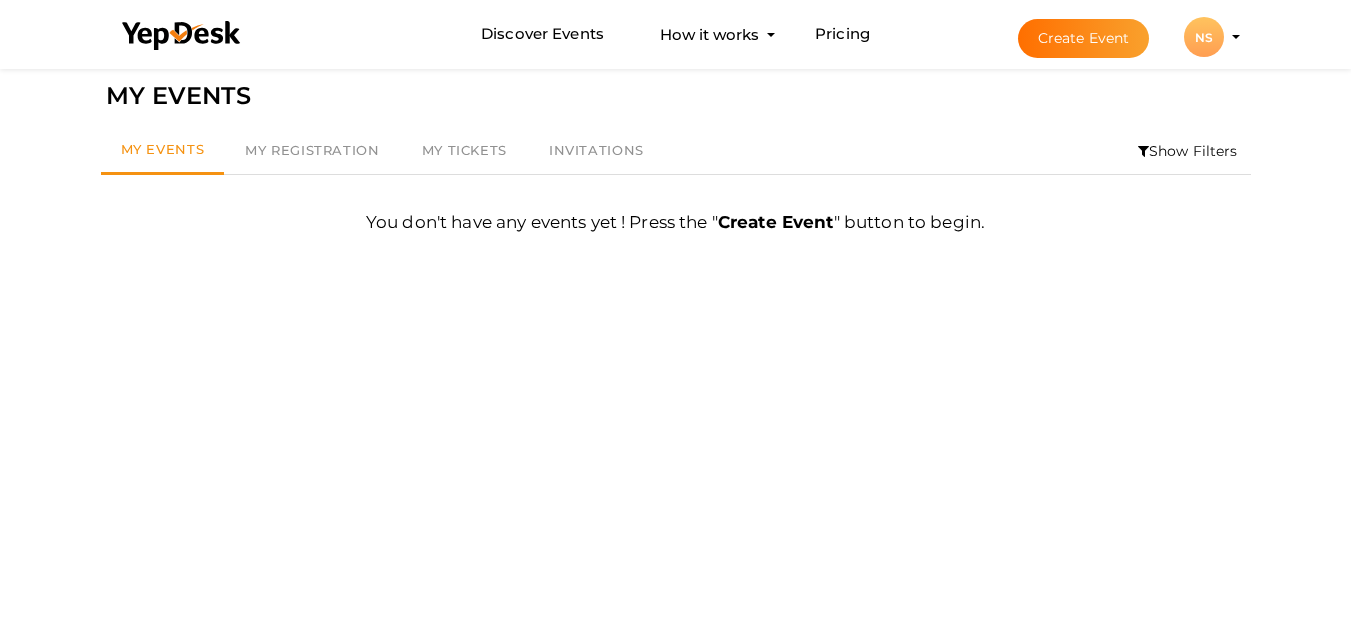 scroll, scrollTop: 0, scrollLeft: 0, axis: both 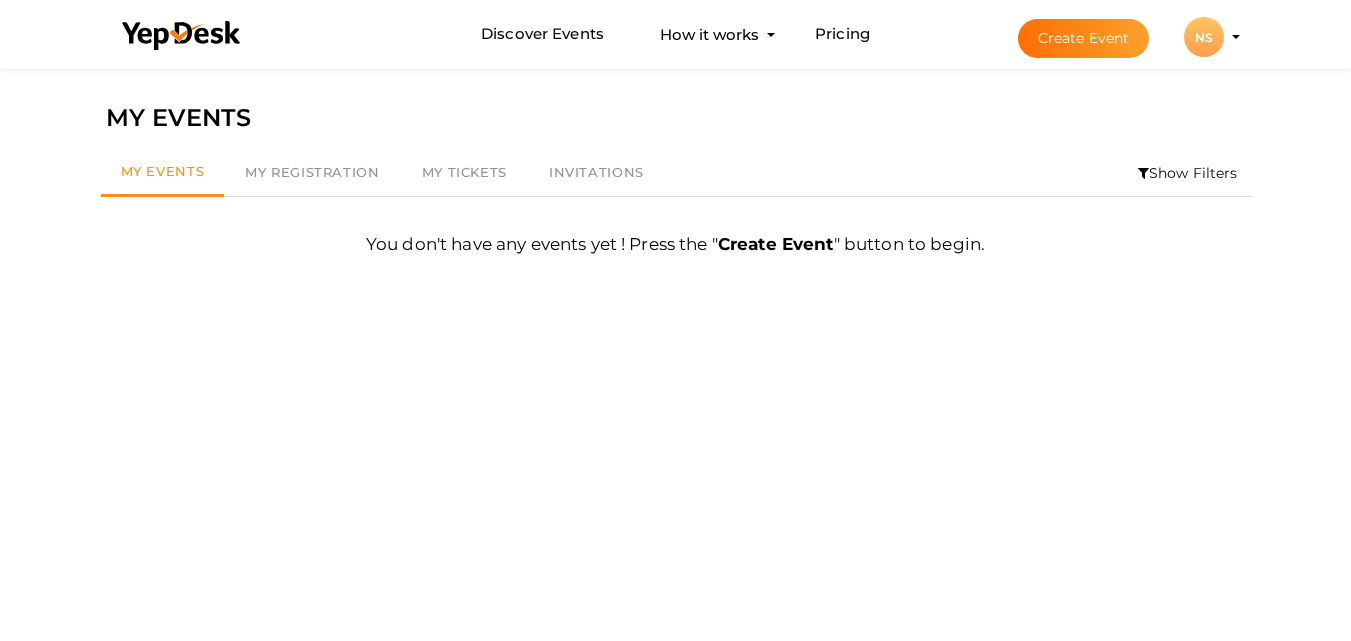 click on "Create Event" at bounding box center (1084, 38) 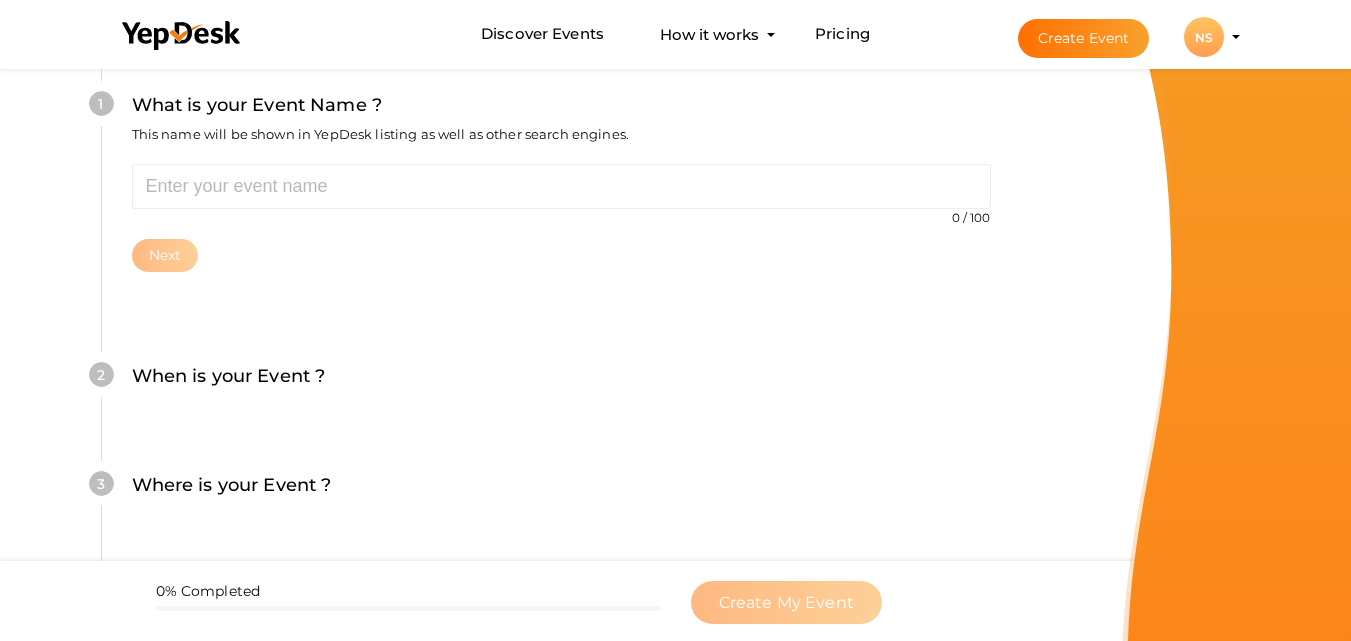 scroll, scrollTop: 300, scrollLeft: 0, axis: vertical 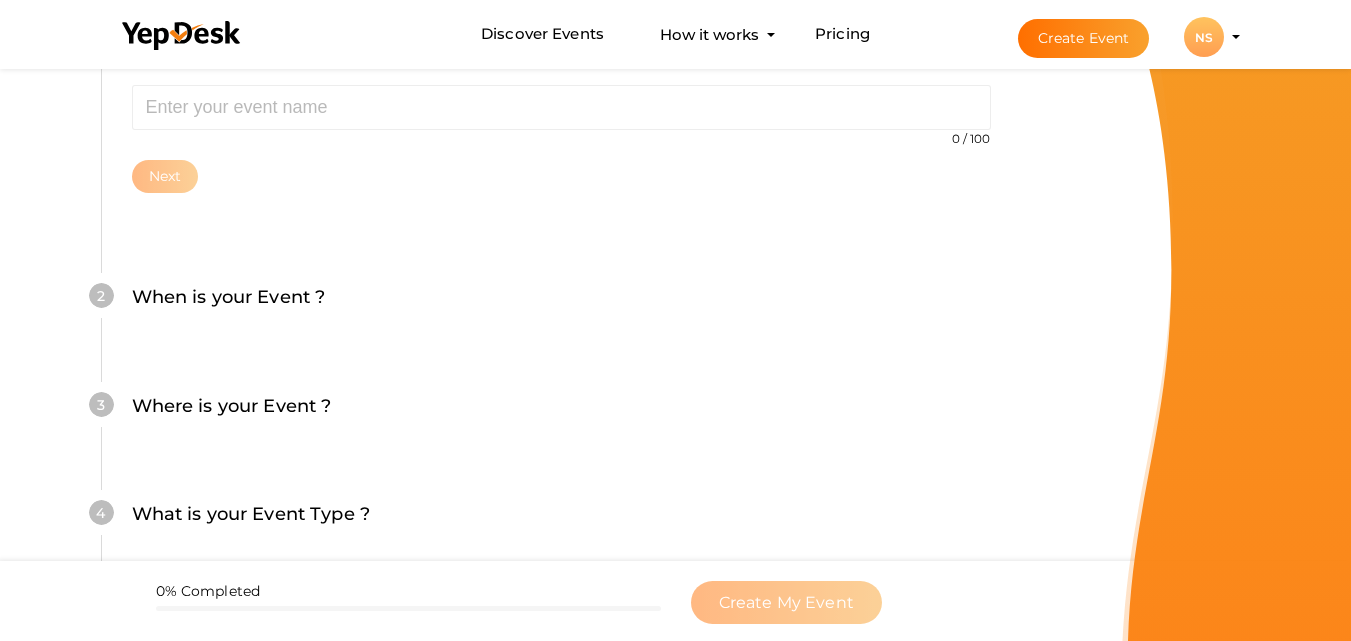 click on "When is your
Event ?" at bounding box center (229, 297) 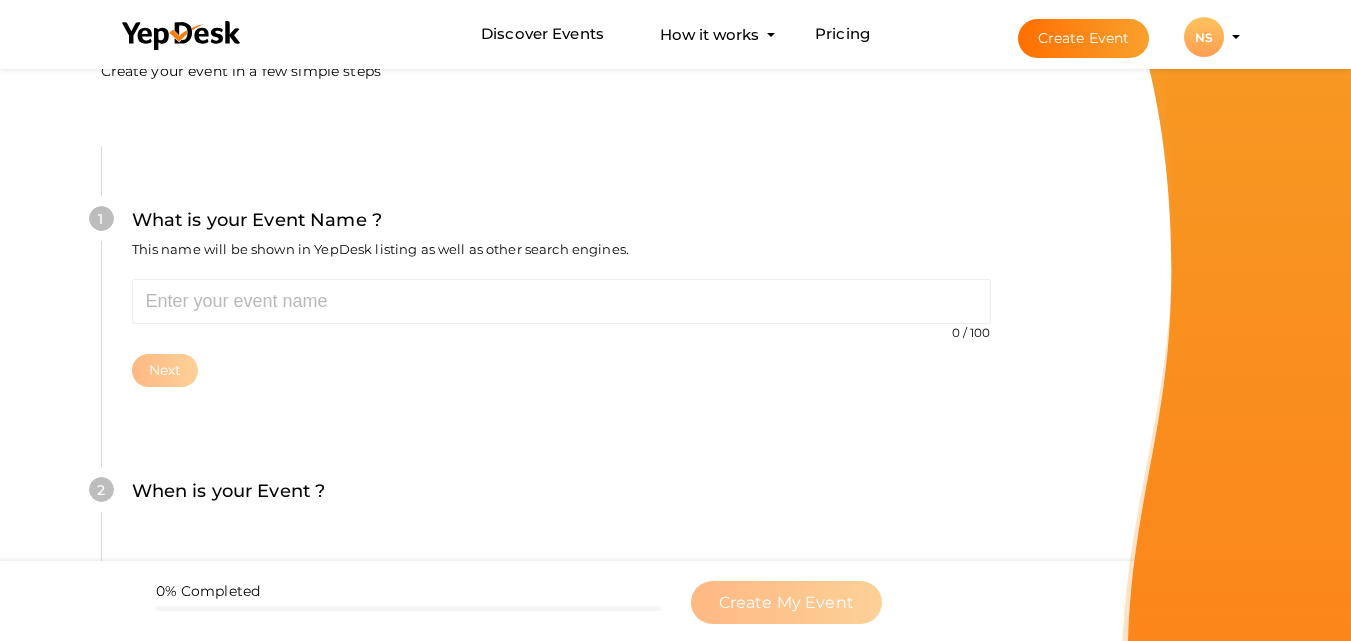 scroll, scrollTop: 0, scrollLeft: 0, axis: both 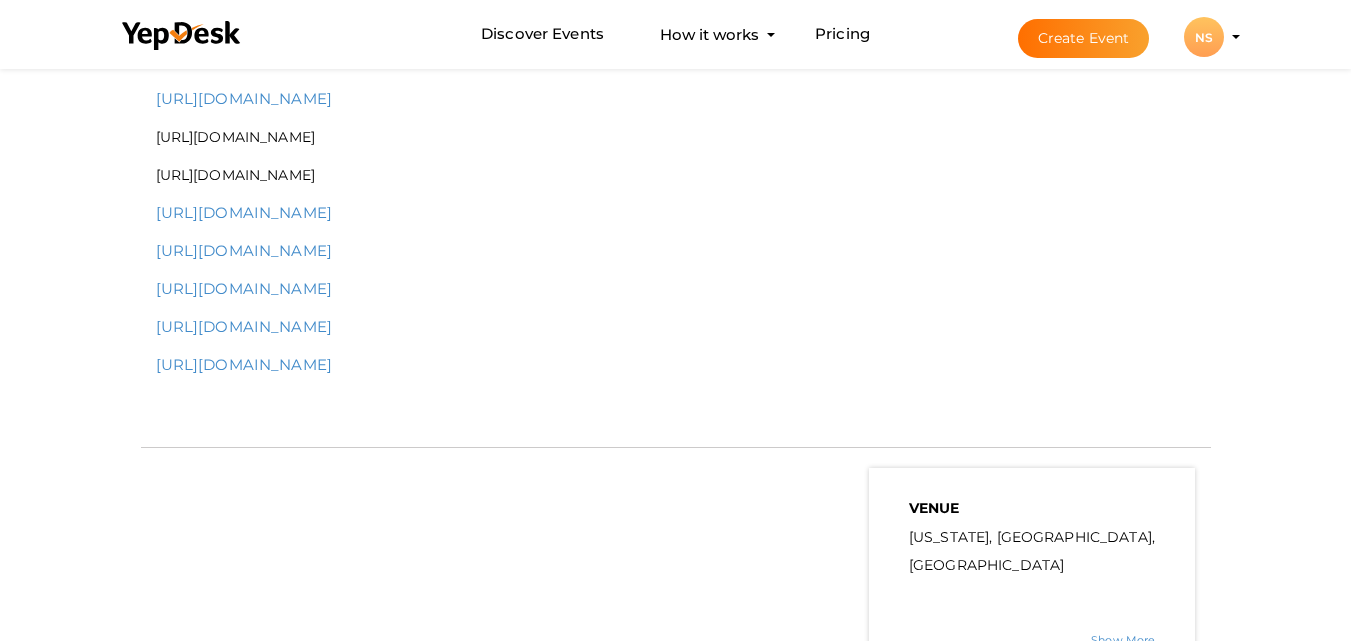 click on "Create Event" at bounding box center [1084, 38] 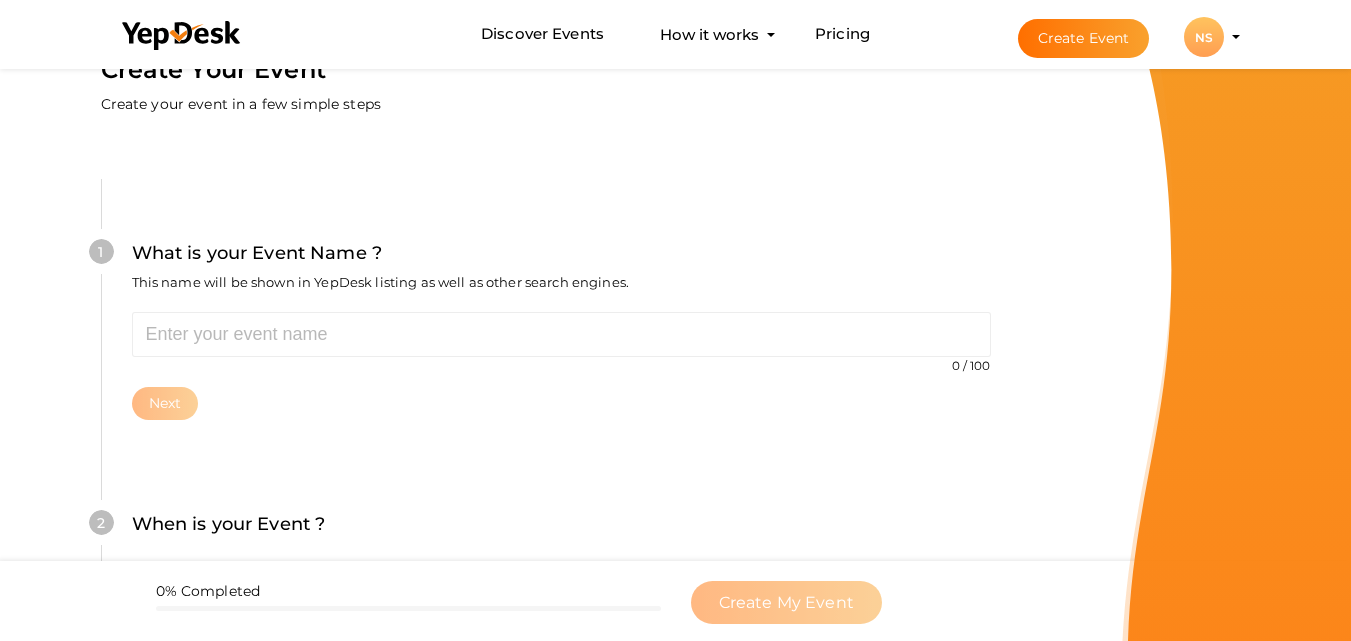 scroll, scrollTop: 0, scrollLeft: 0, axis: both 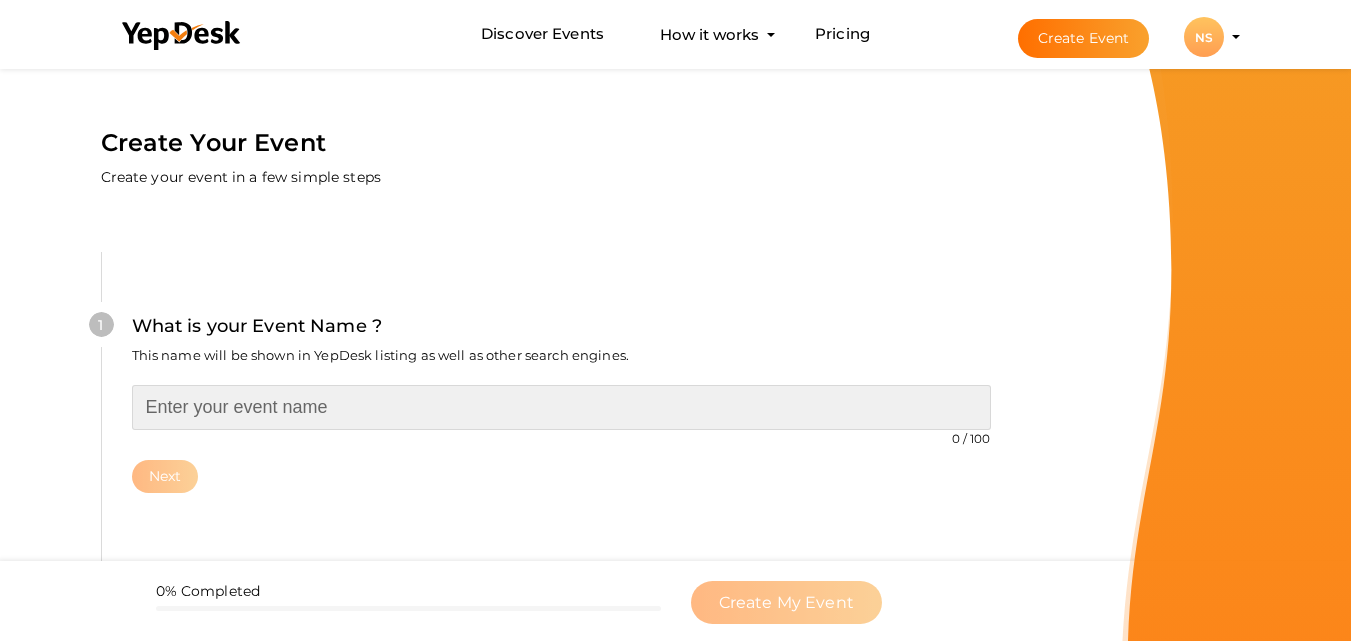 click at bounding box center [561, 407] 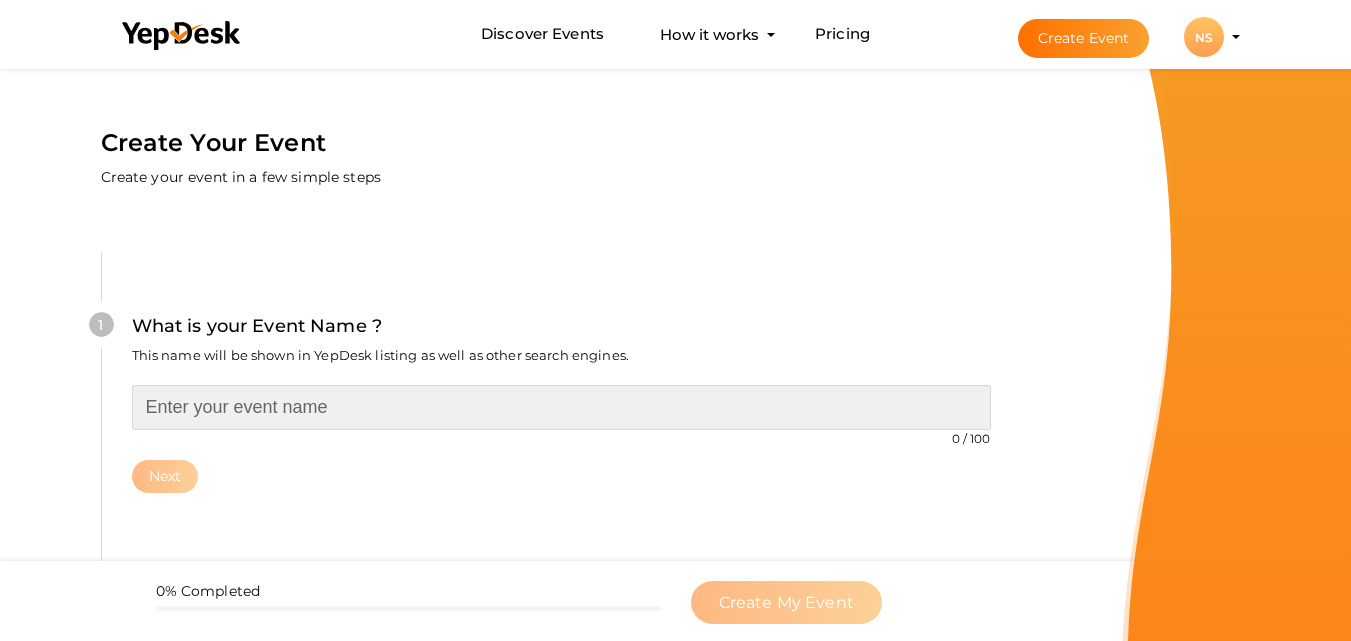 paste on "Legal Billing Software" 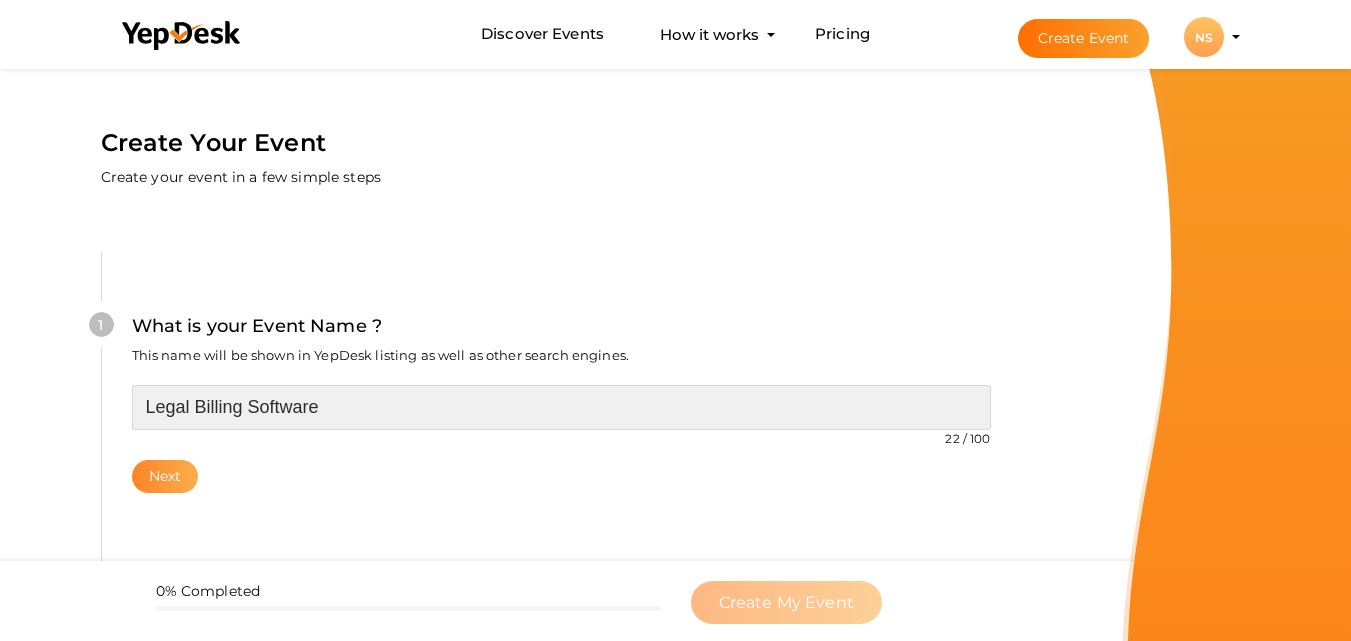 type on "Legal Billing Software" 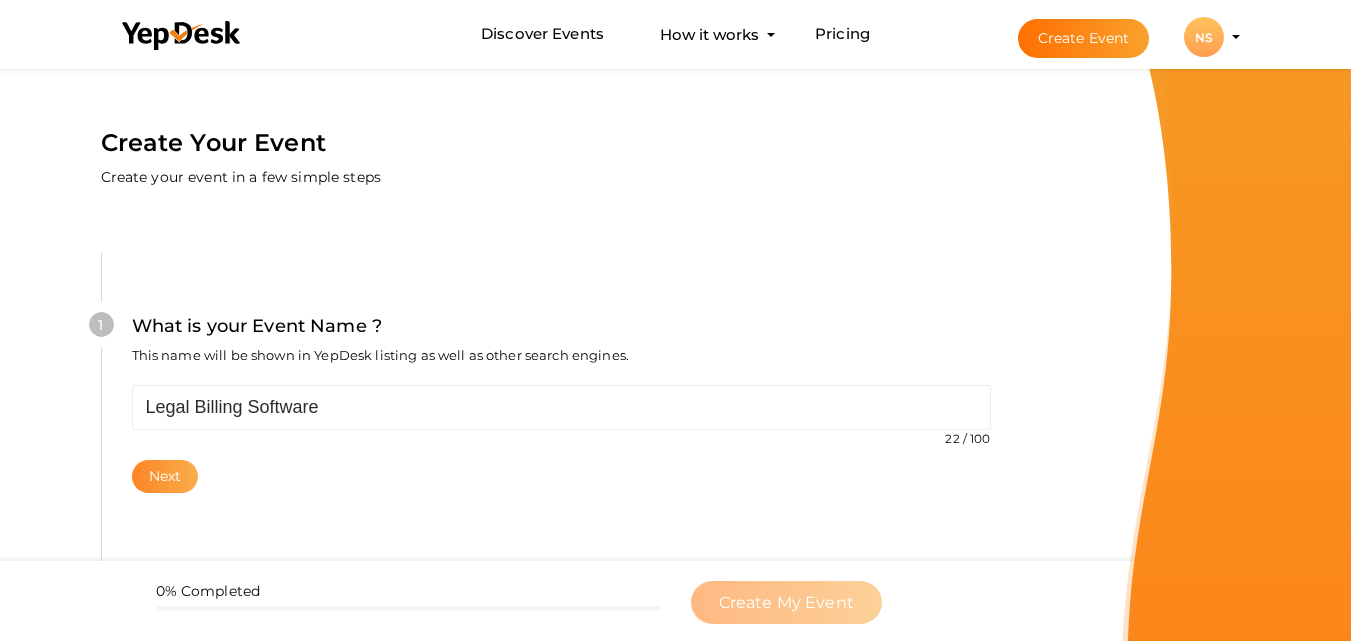 click on "Next" at bounding box center [165, 476] 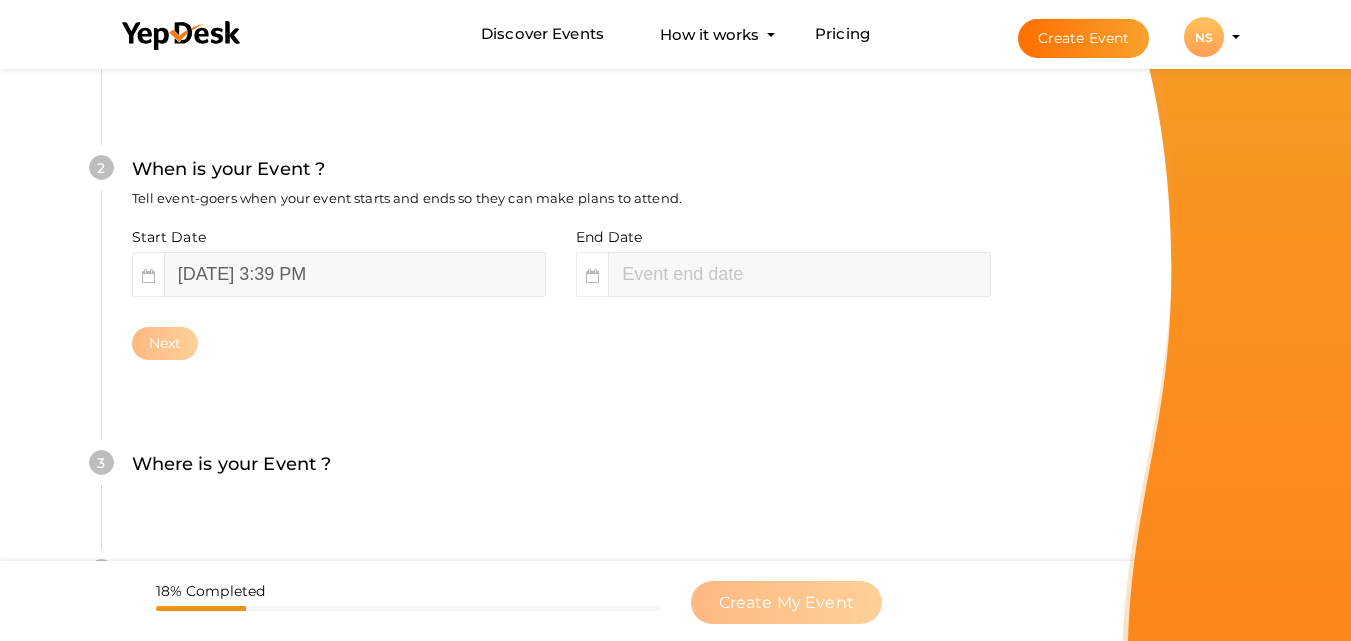 scroll, scrollTop: 460, scrollLeft: 0, axis: vertical 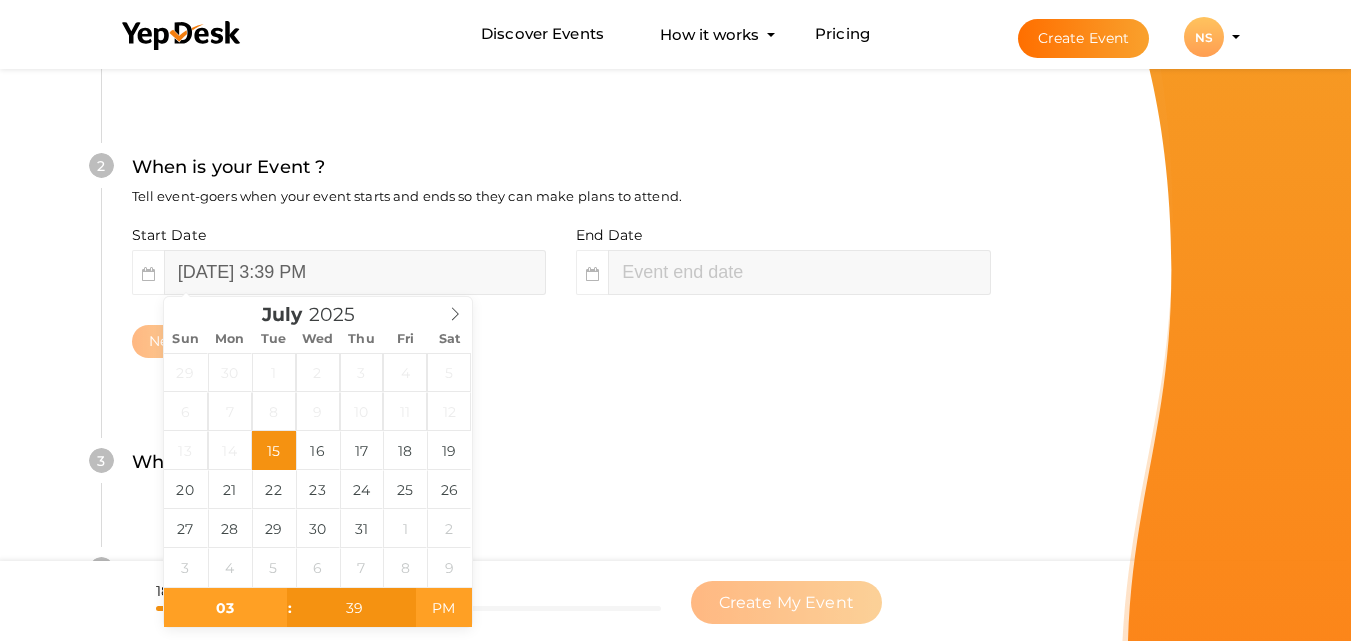 type on "July 15, 2025 3:39 AM" 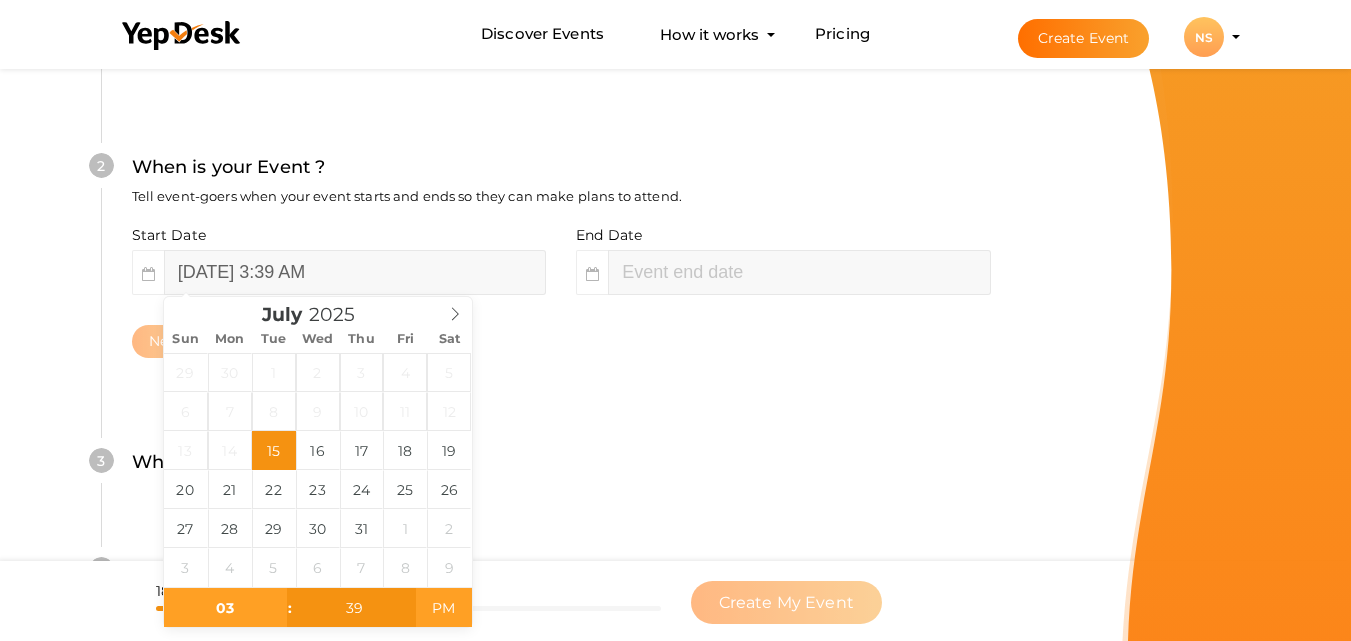 click on "PM" at bounding box center (443, 608) 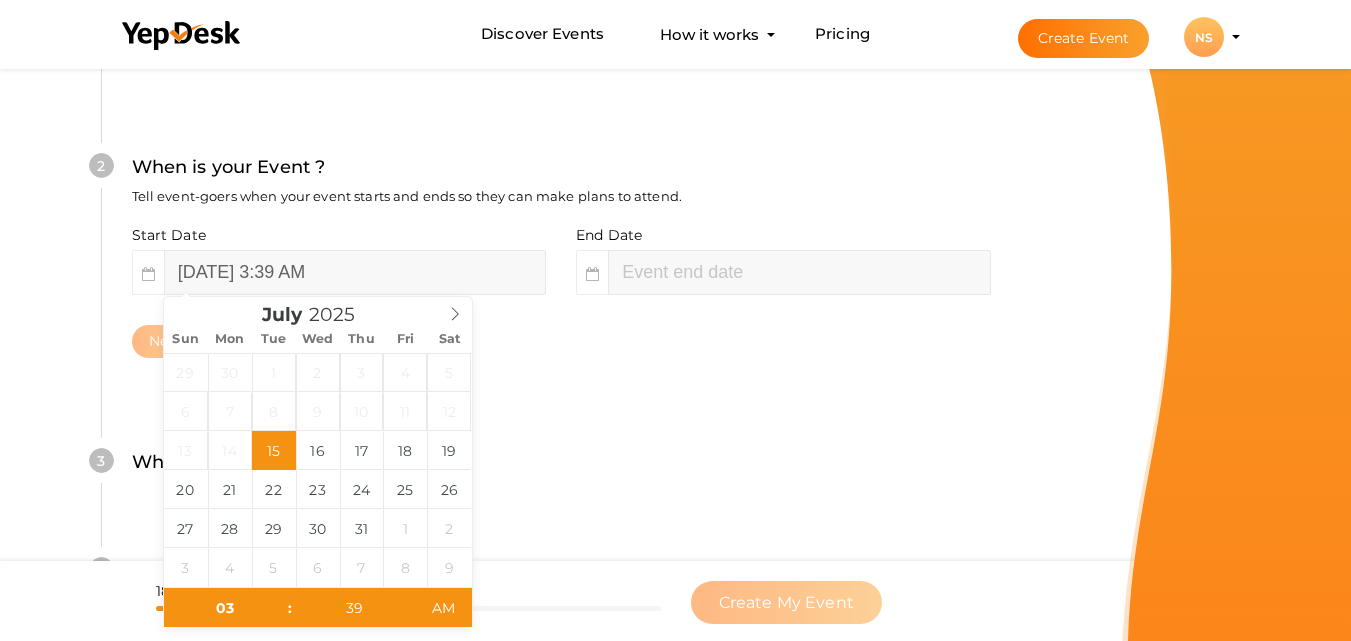 type on "05" 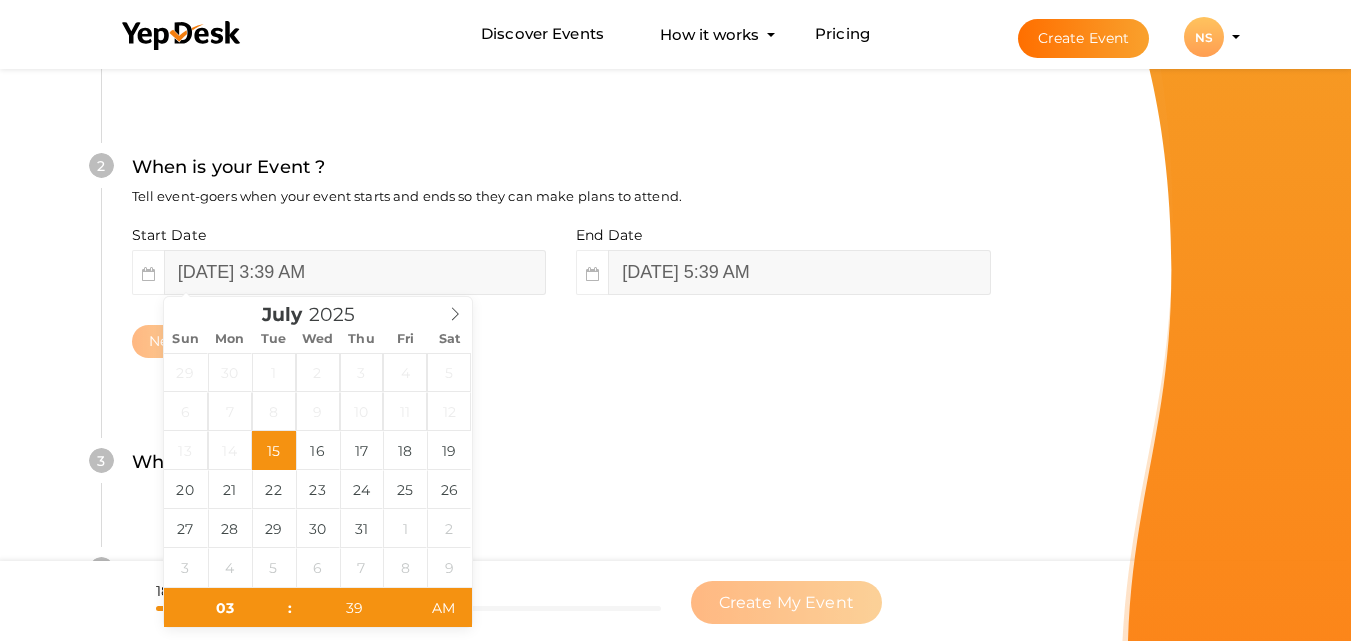click on "Where is
your Event ?
Tell
event-goers where your event location is." at bounding box center [561, 472] 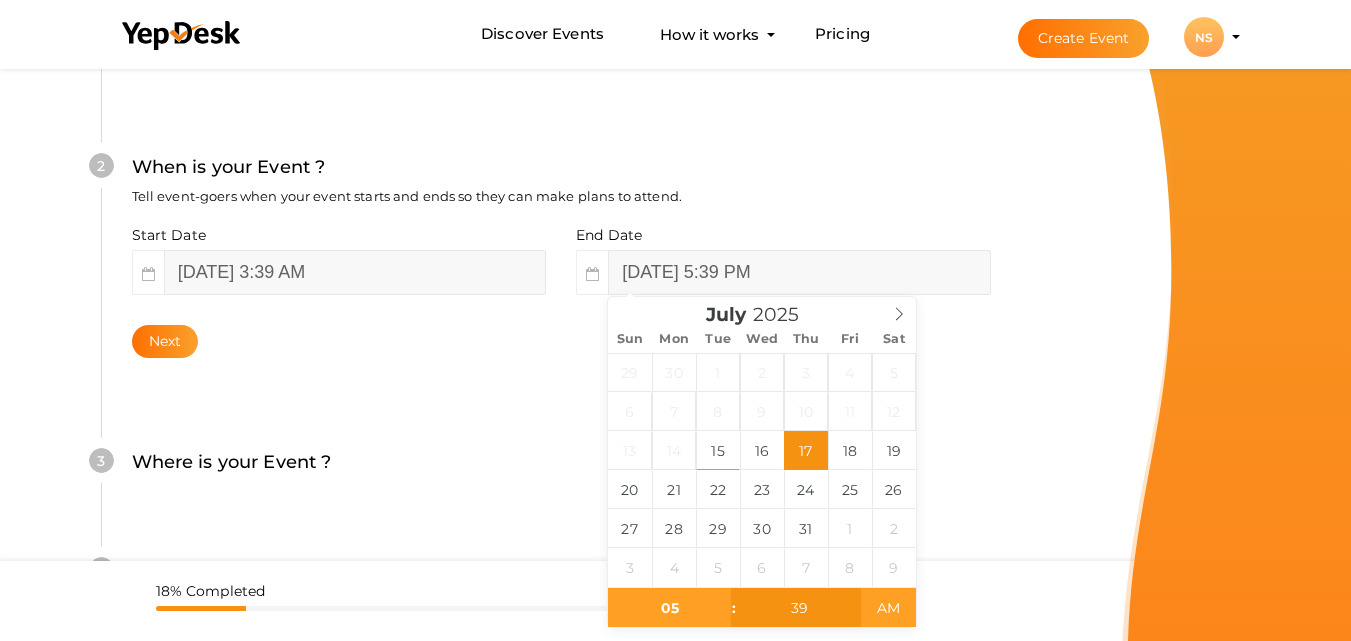 click on "AM" at bounding box center [888, 608] 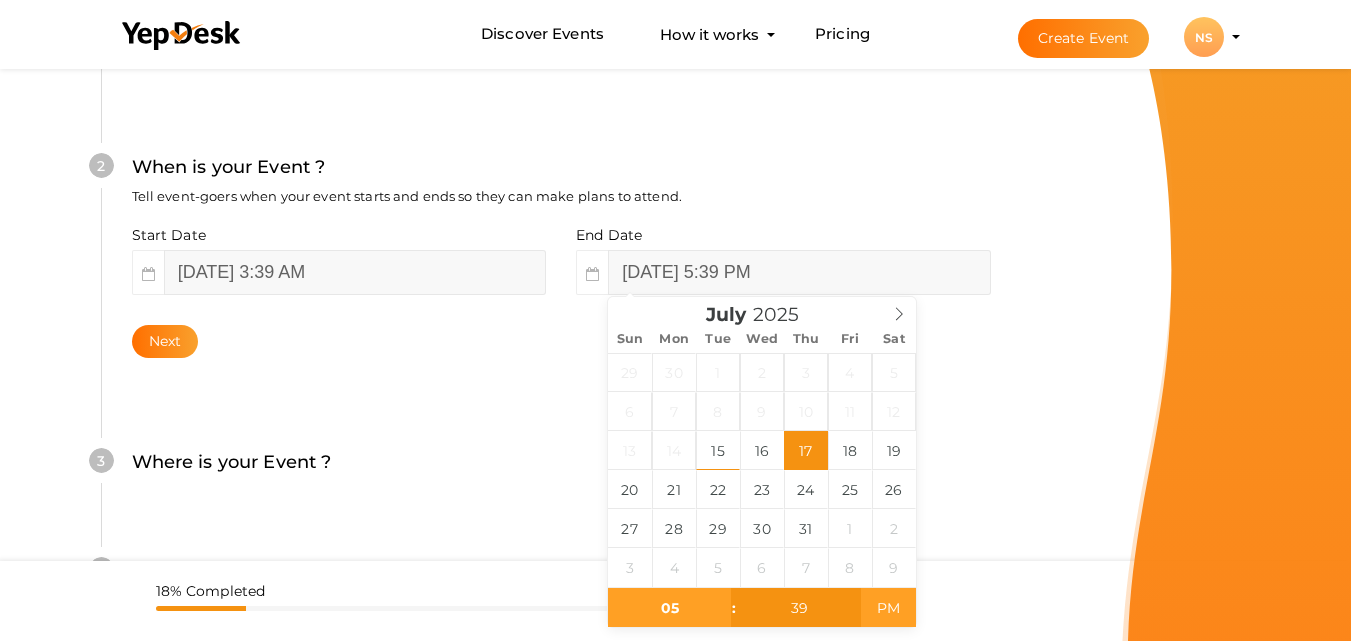 type on "July 17, 2025 5:39 AM" 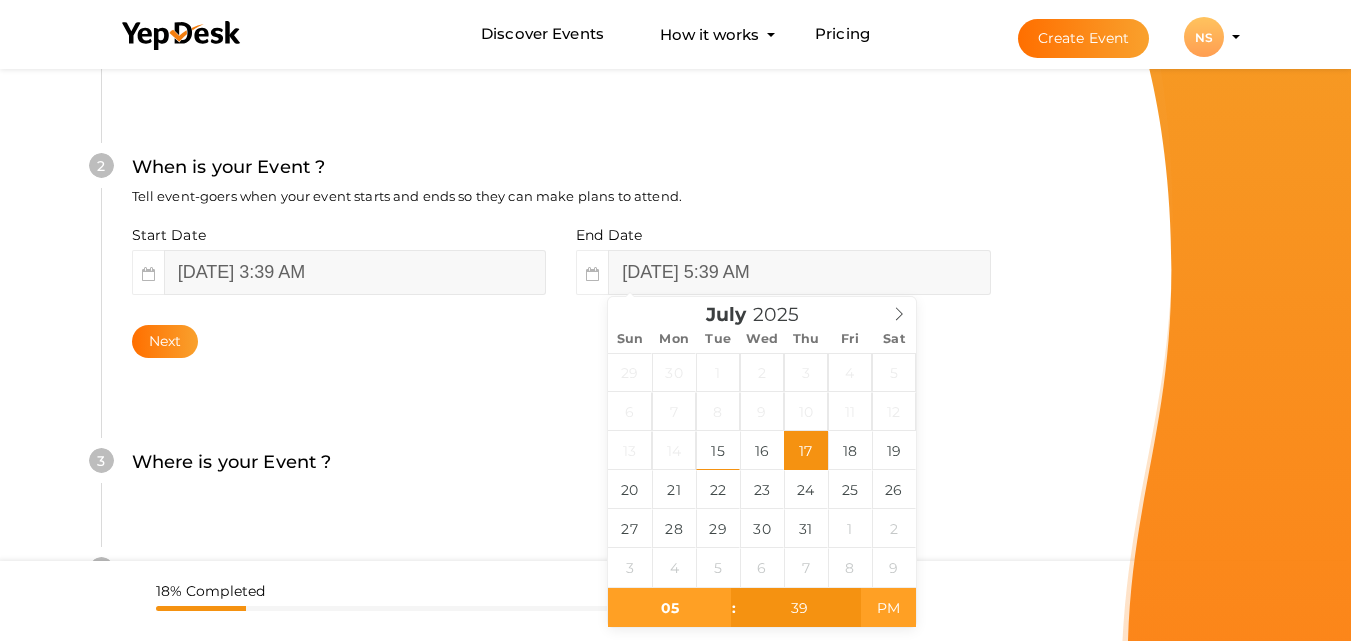 click on "PM" at bounding box center [888, 608] 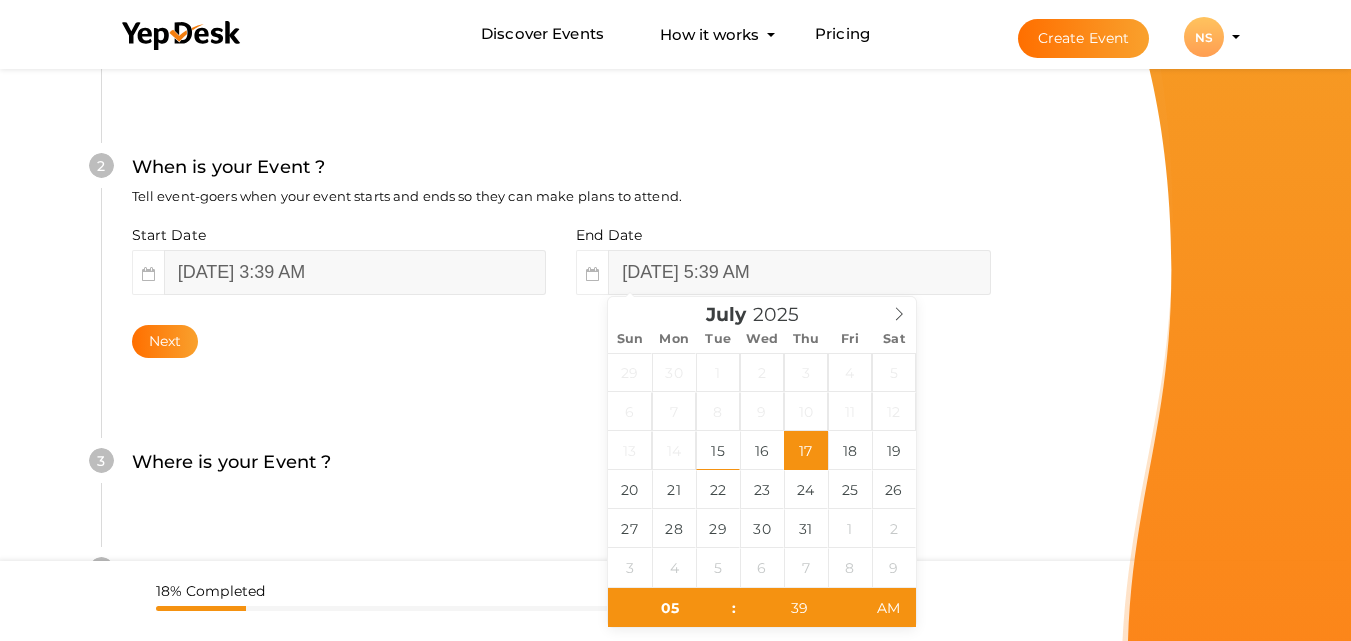 click on "Where is
your Event ?
Tell
event-goers where your event location is." at bounding box center (561, 472) 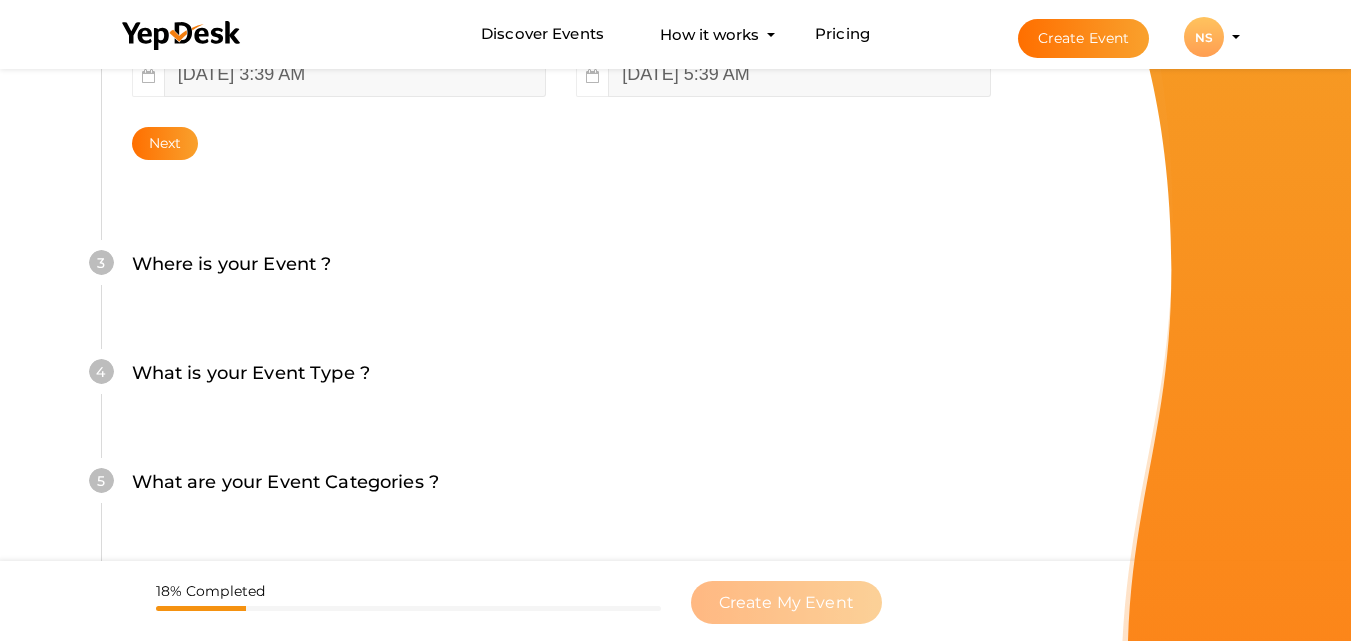 scroll, scrollTop: 660, scrollLeft: 0, axis: vertical 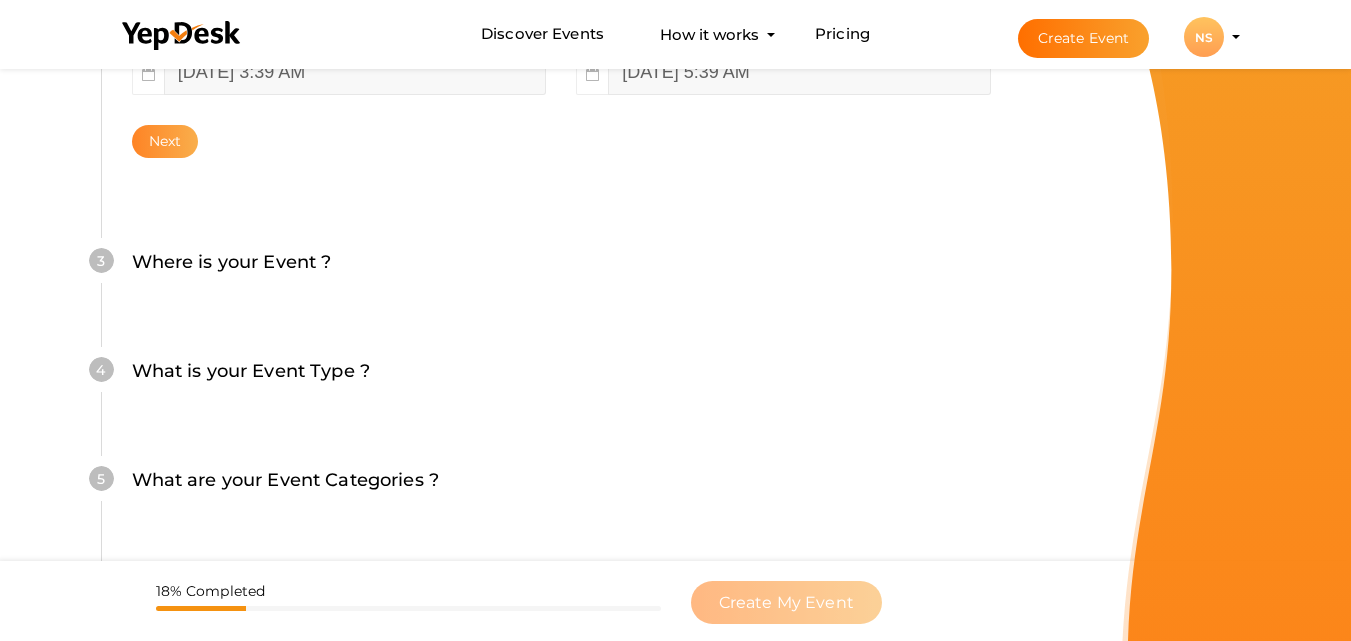 click on "Next" at bounding box center (165, 141) 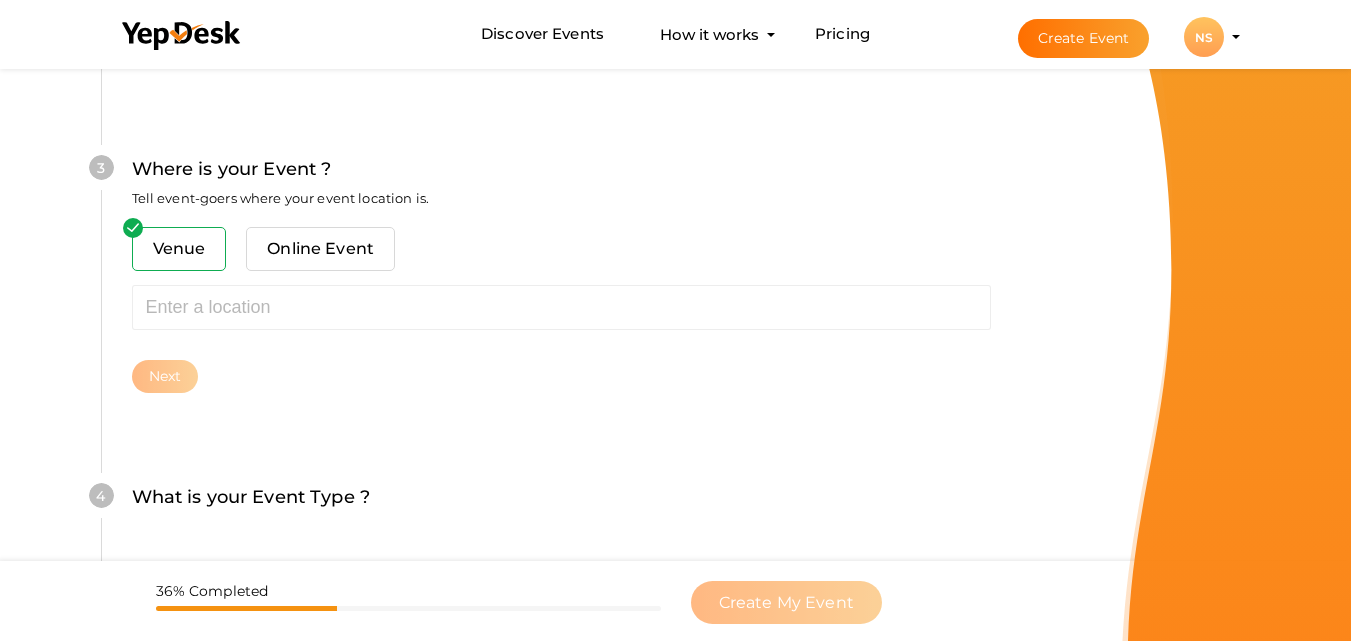 scroll, scrollTop: 785, scrollLeft: 0, axis: vertical 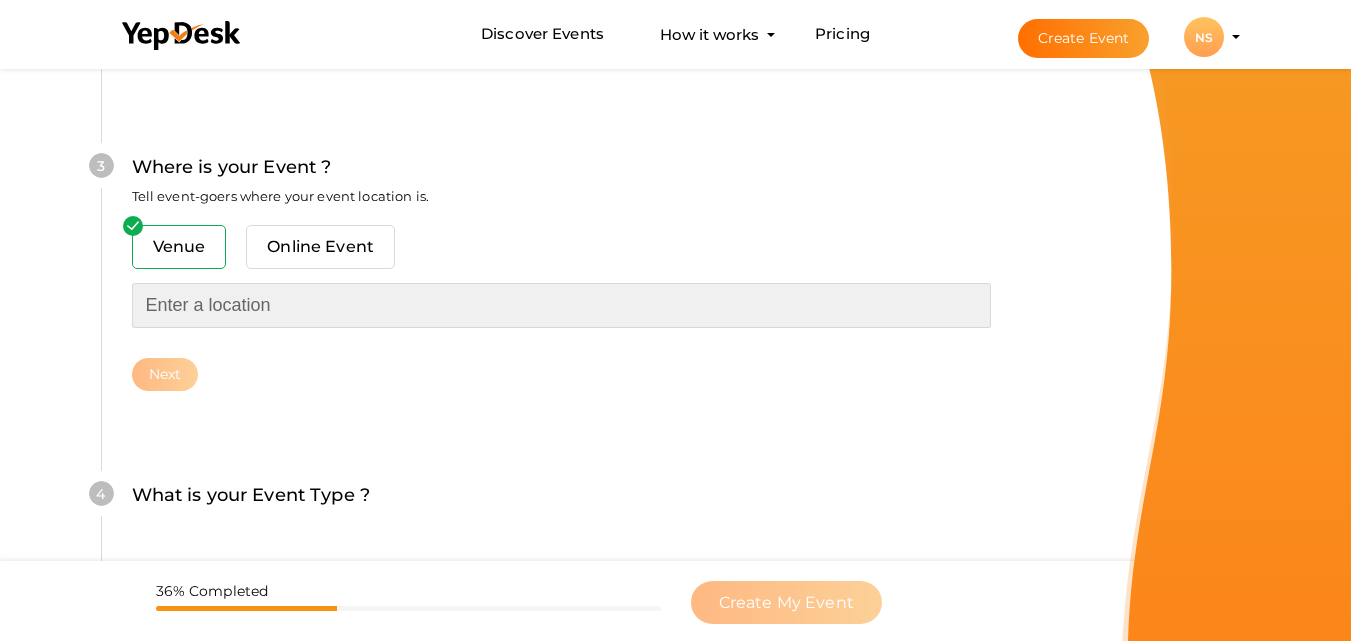 click at bounding box center [561, 305] 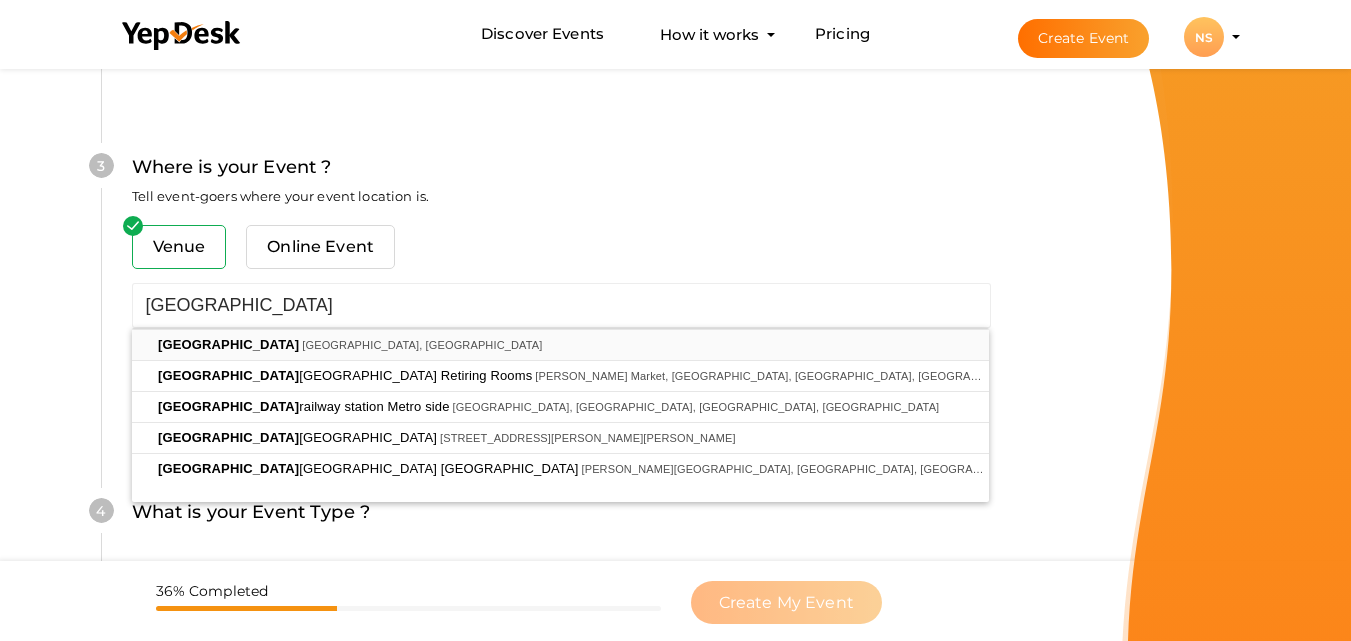 type on "New Delhi, Delhi, India" 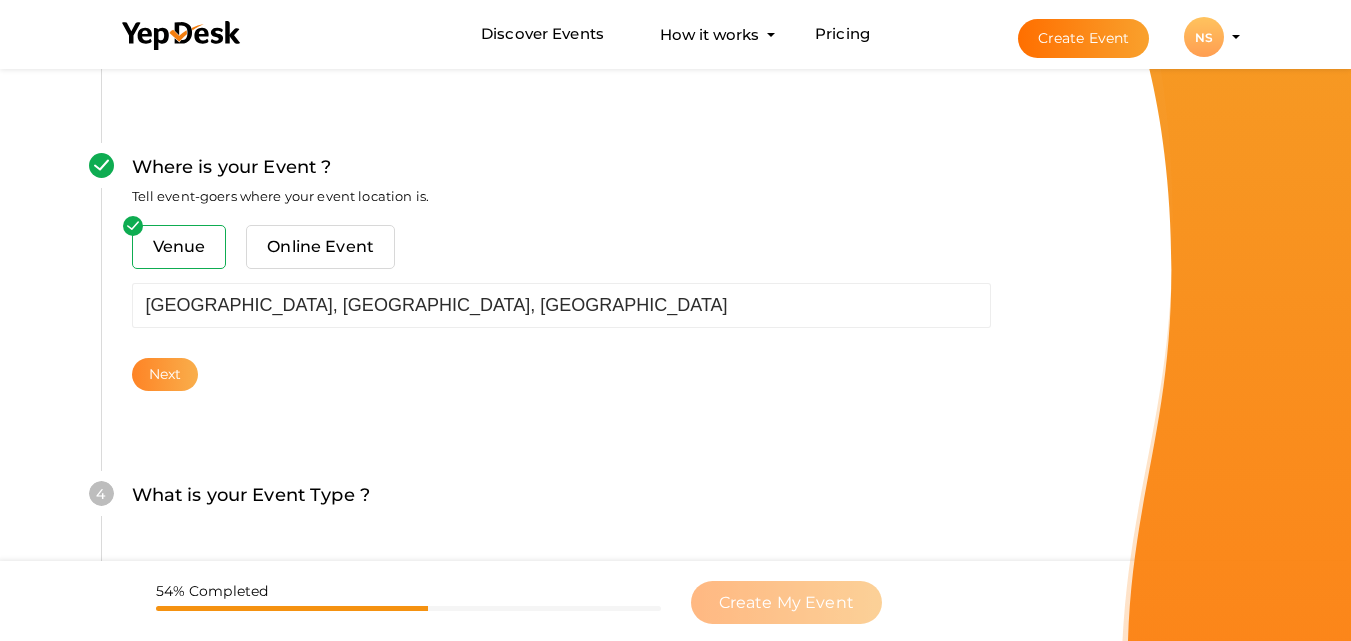 click on "Next" at bounding box center (165, 374) 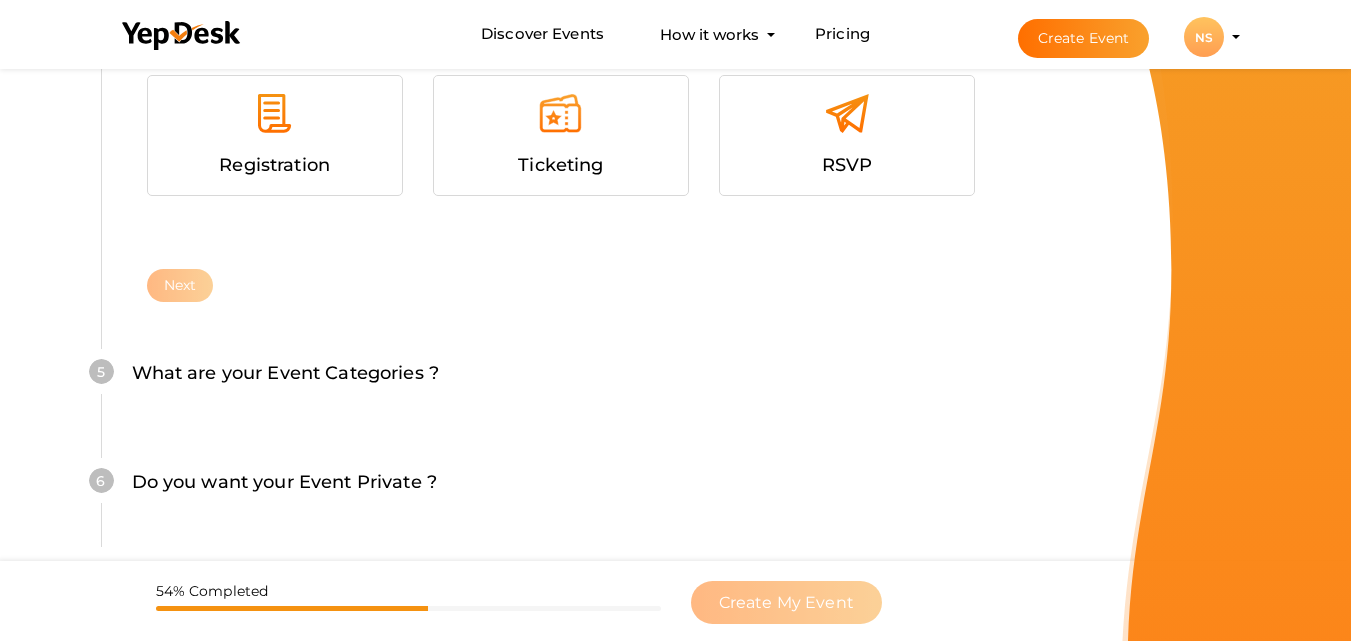 scroll, scrollTop: 1222, scrollLeft: 0, axis: vertical 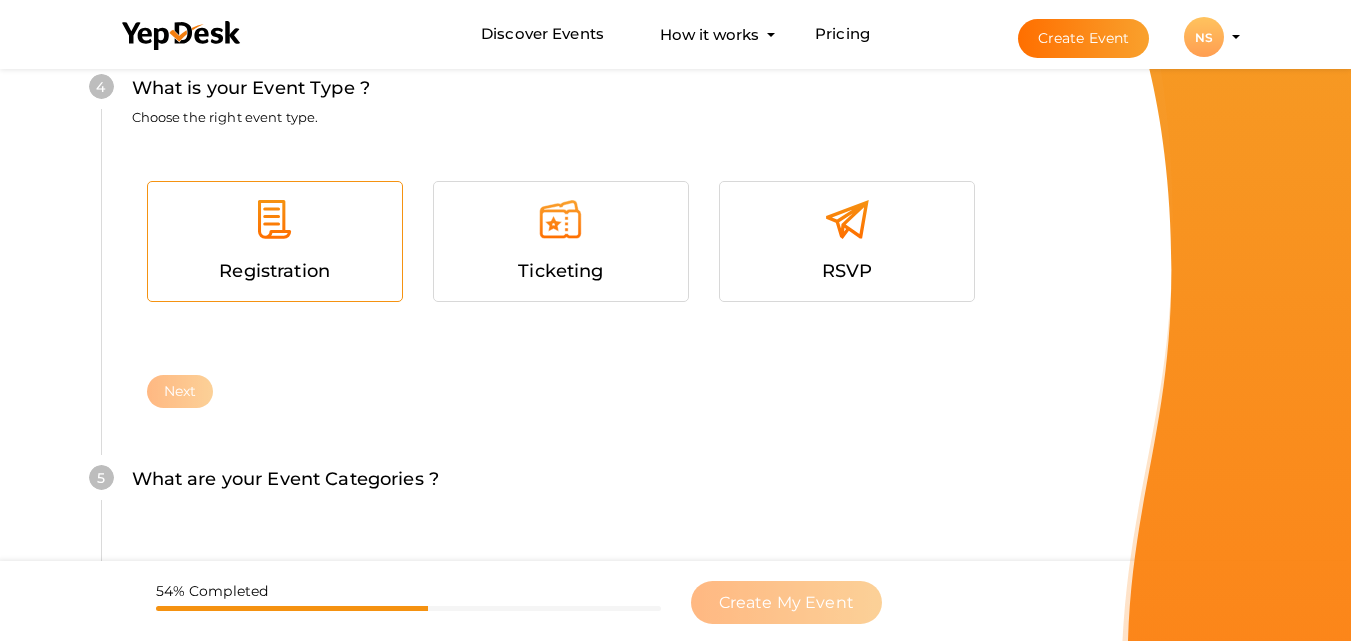 click on "Registration" at bounding box center [275, 271] 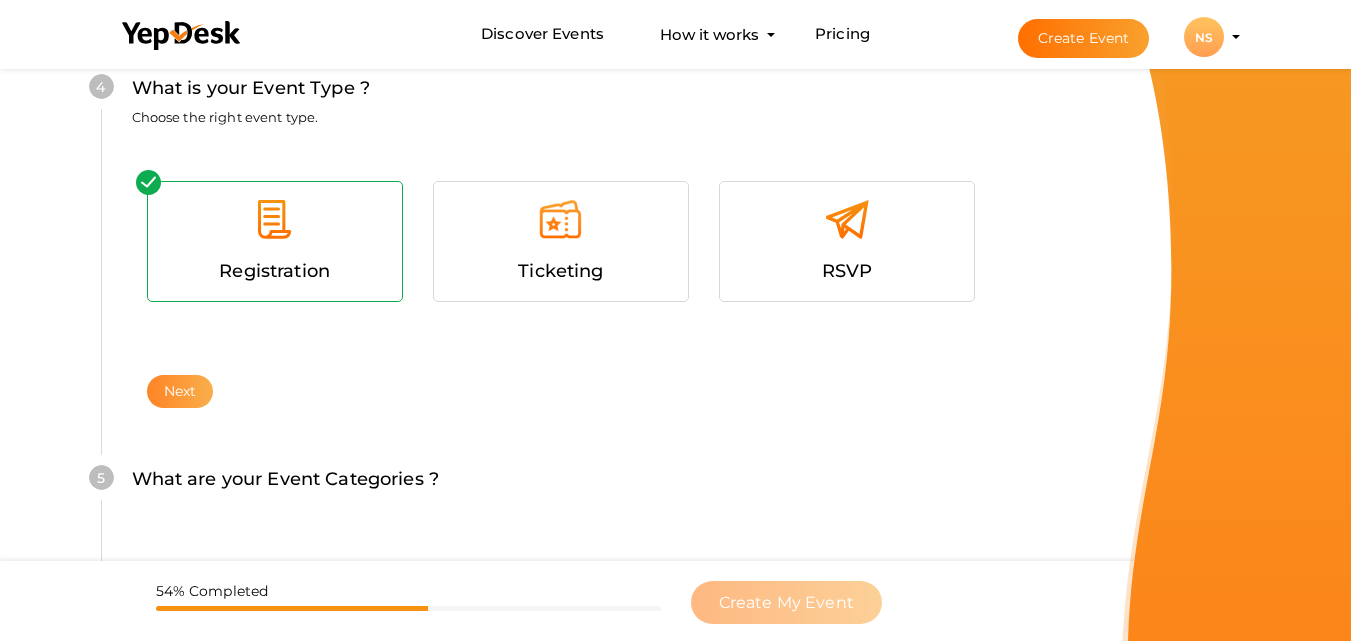 click on "Next" at bounding box center [180, 391] 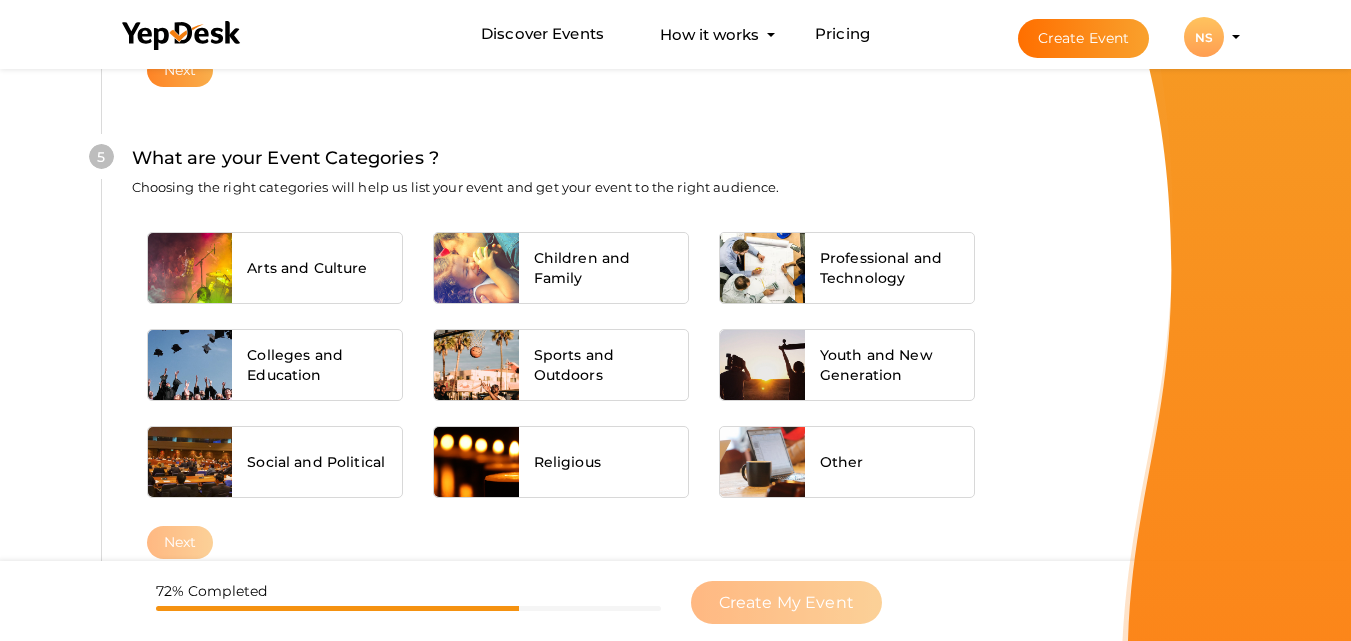 scroll, scrollTop: 1564, scrollLeft: 0, axis: vertical 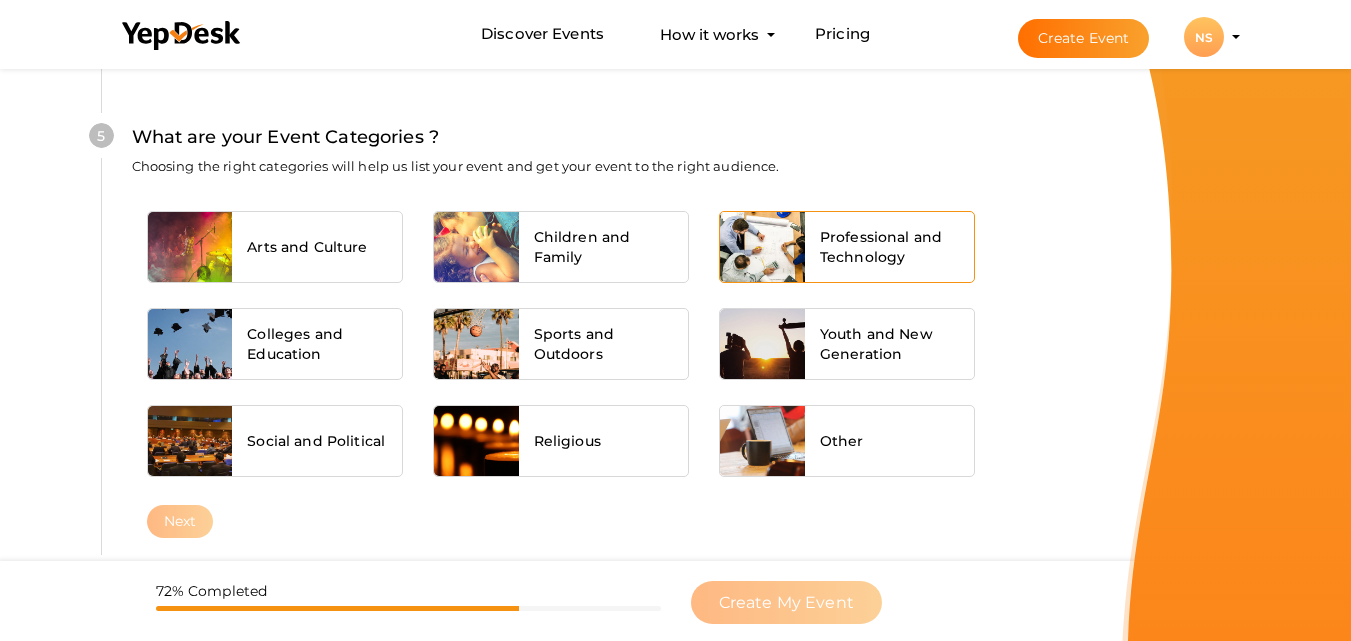 click on "Professional and Technology" at bounding box center [890, 247] 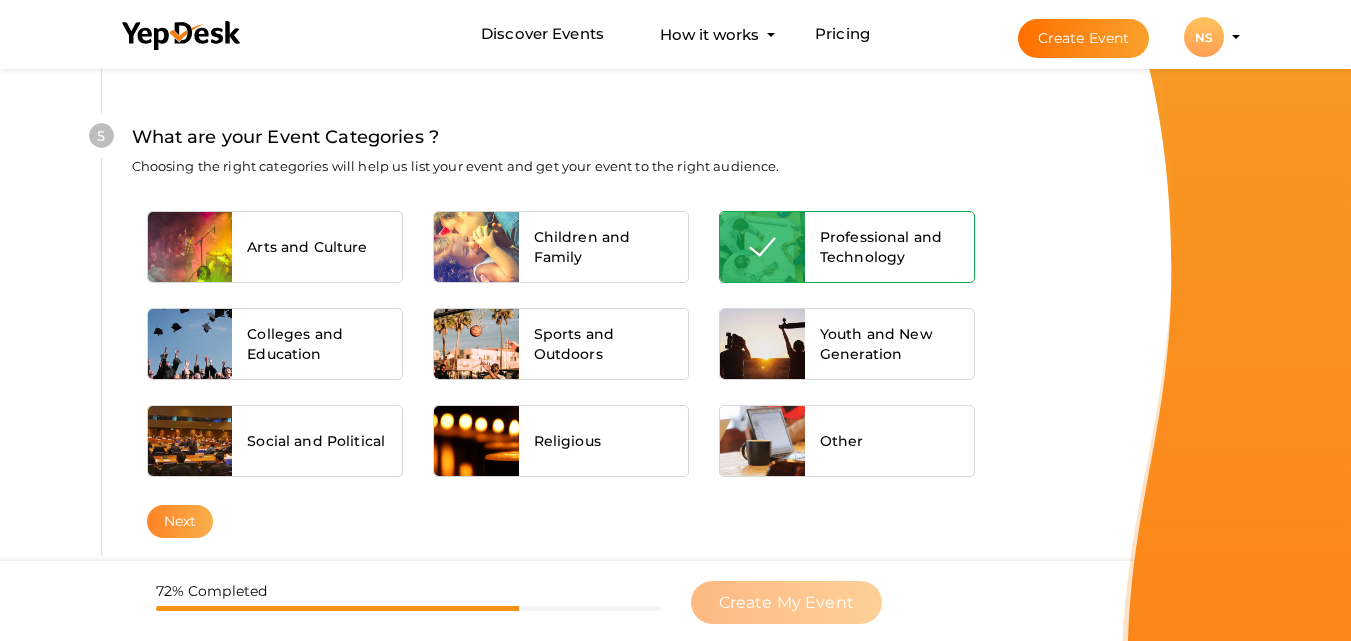 click on "Next" at bounding box center (180, 521) 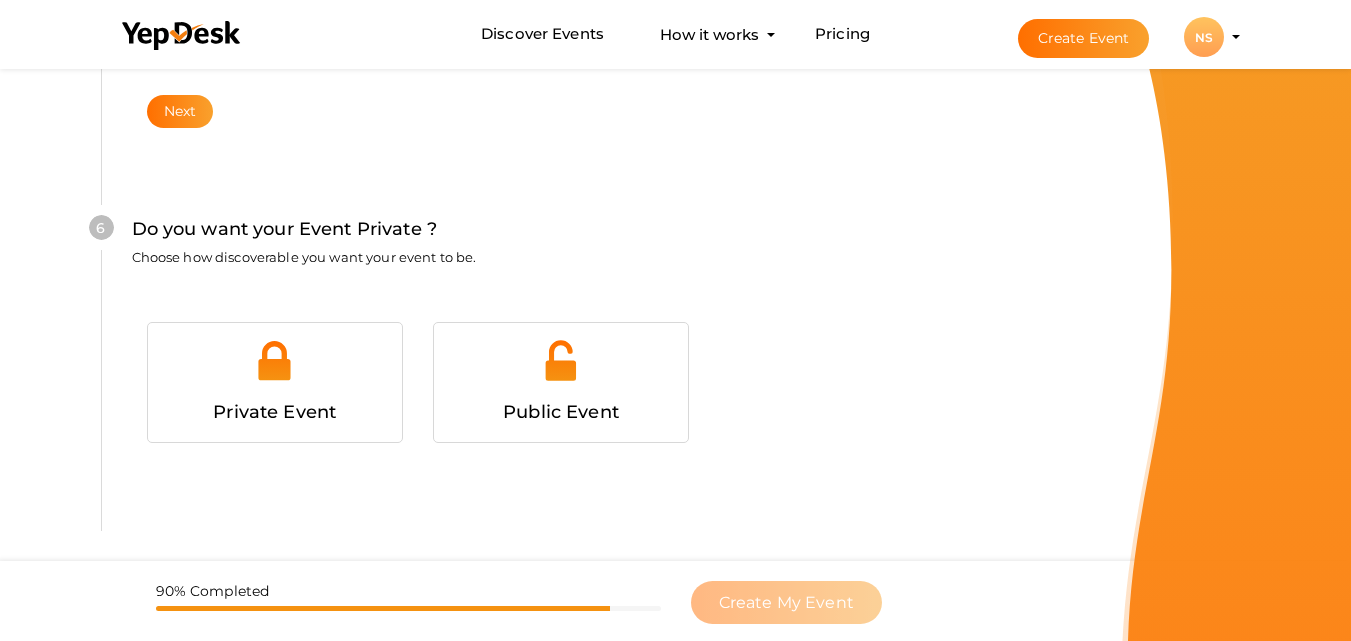 scroll, scrollTop: 2006, scrollLeft: 0, axis: vertical 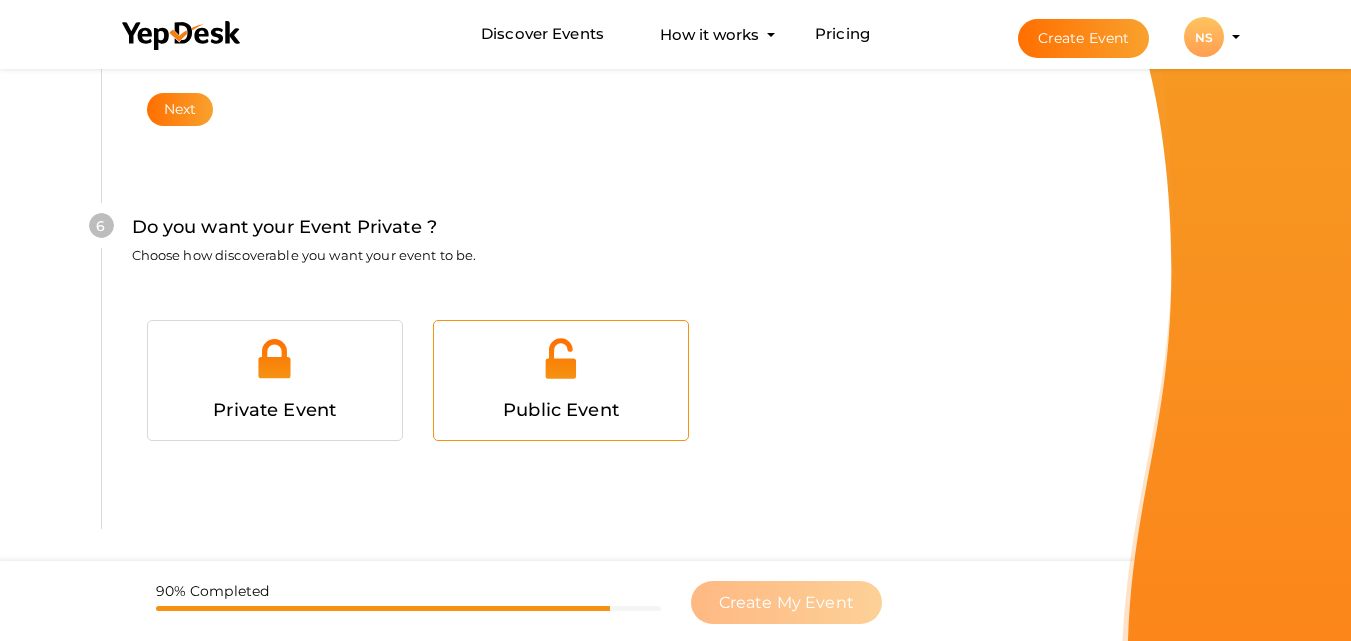 click on "Public
Event" at bounding box center [561, 410] 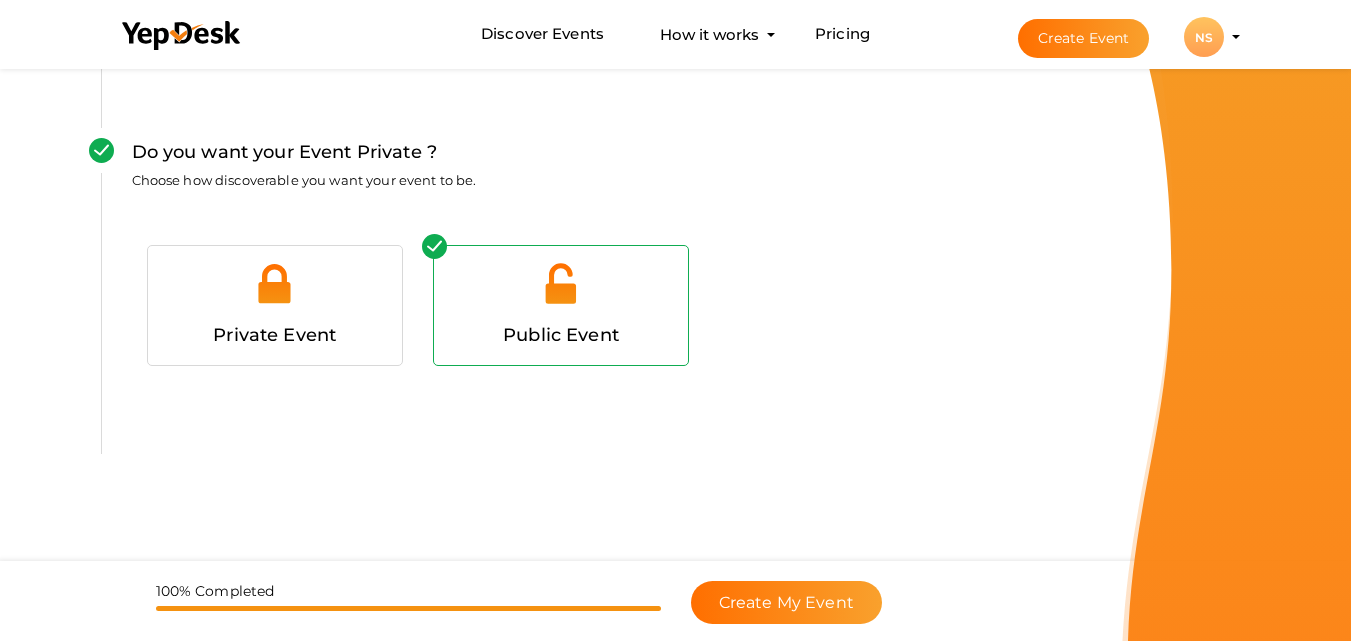 scroll, scrollTop: 2082, scrollLeft: 0, axis: vertical 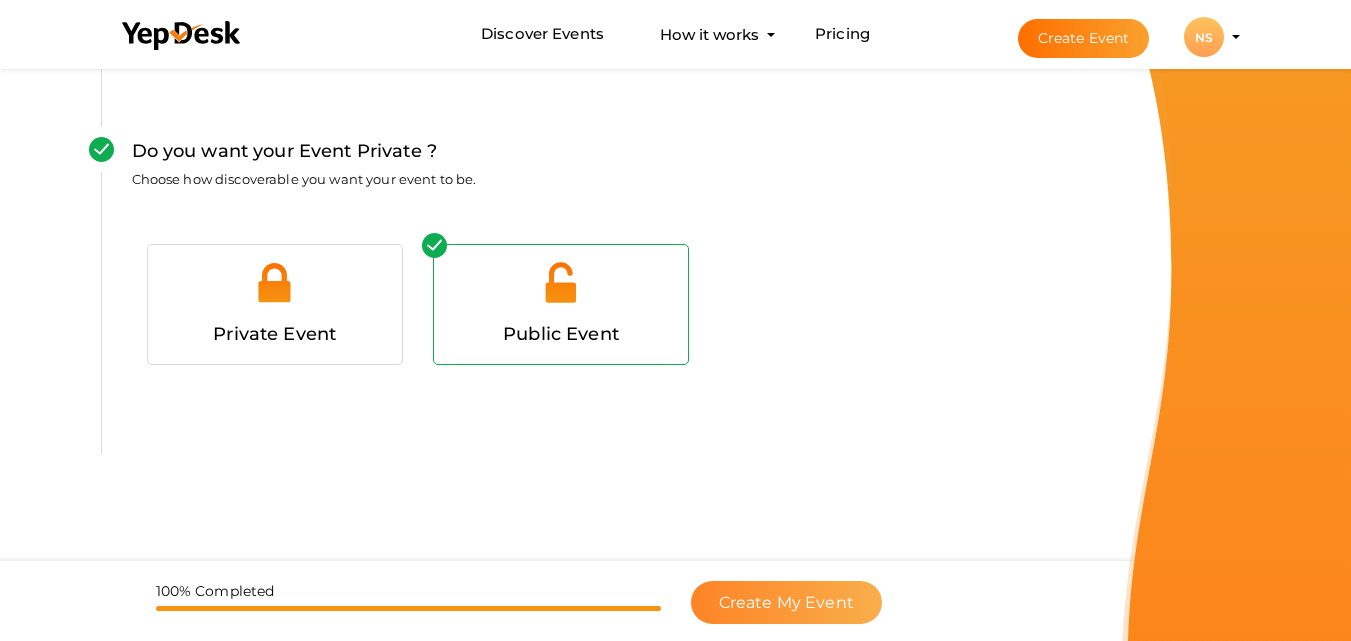 click on "Create
My
Event" at bounding box center (786, 602) 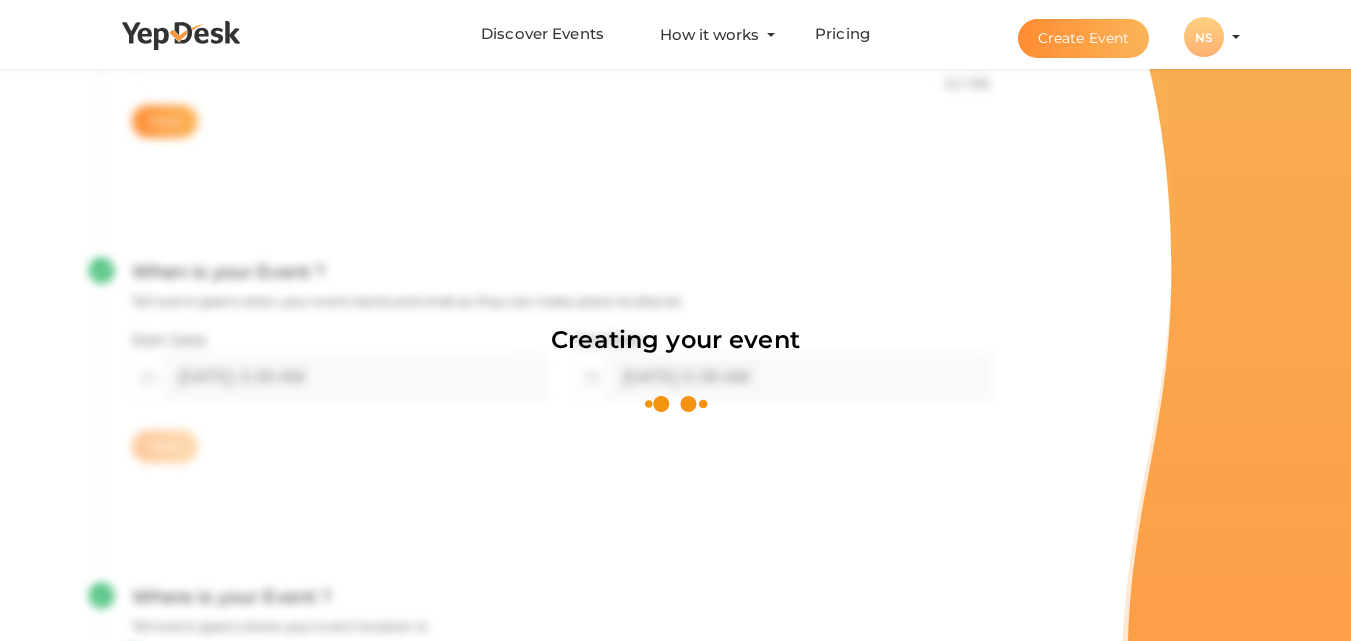 scroll, scrollTop: 300, scrollLeft: 0, axis: vertical 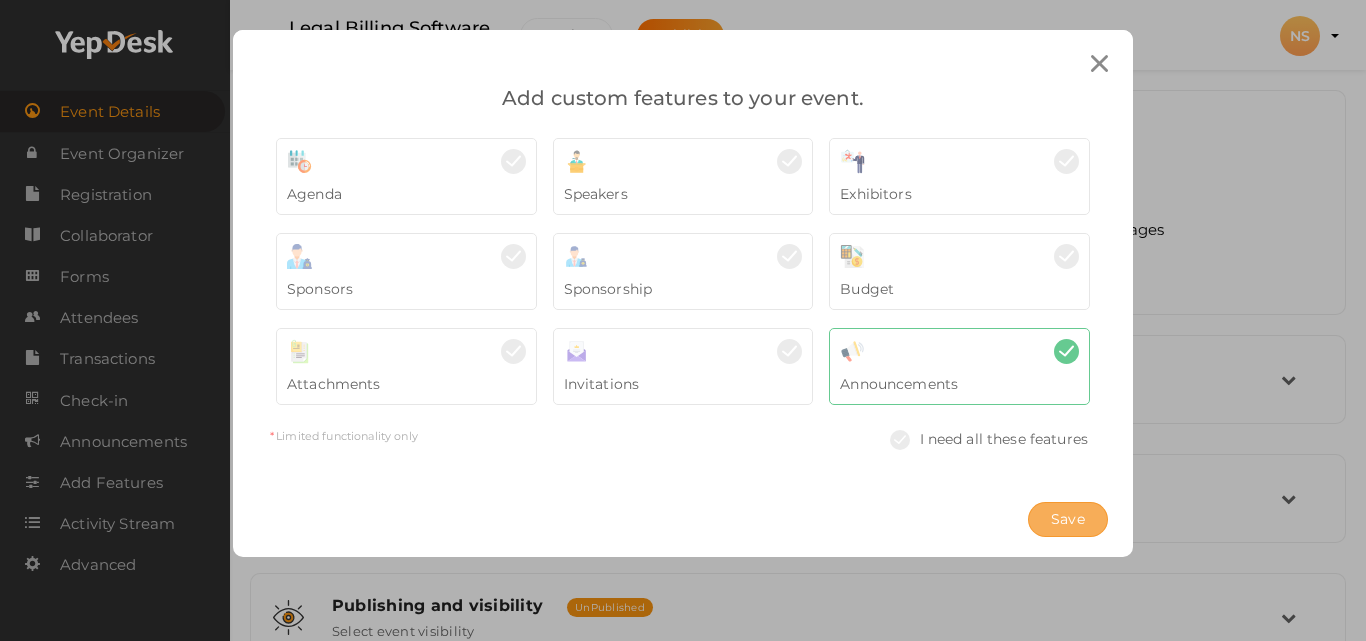 click on "Save" at bounding box center [1068, 519] 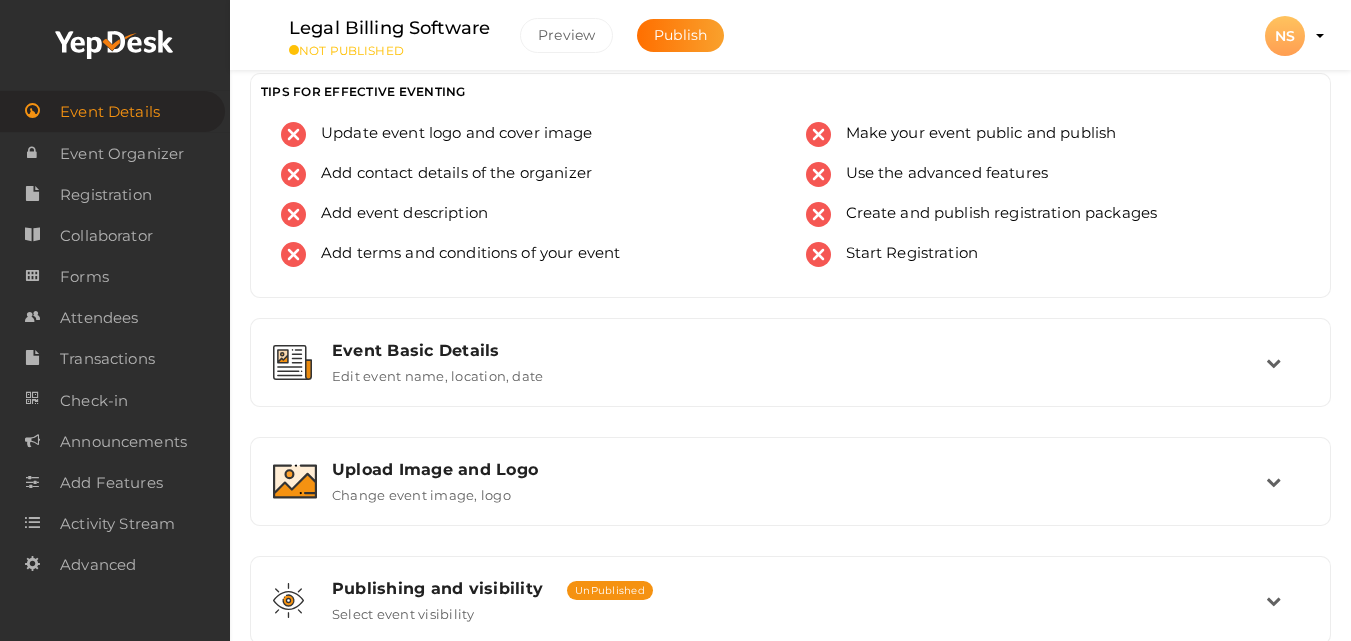 scroll, scrollTop: 0, scrollLeft: 0, axis: both 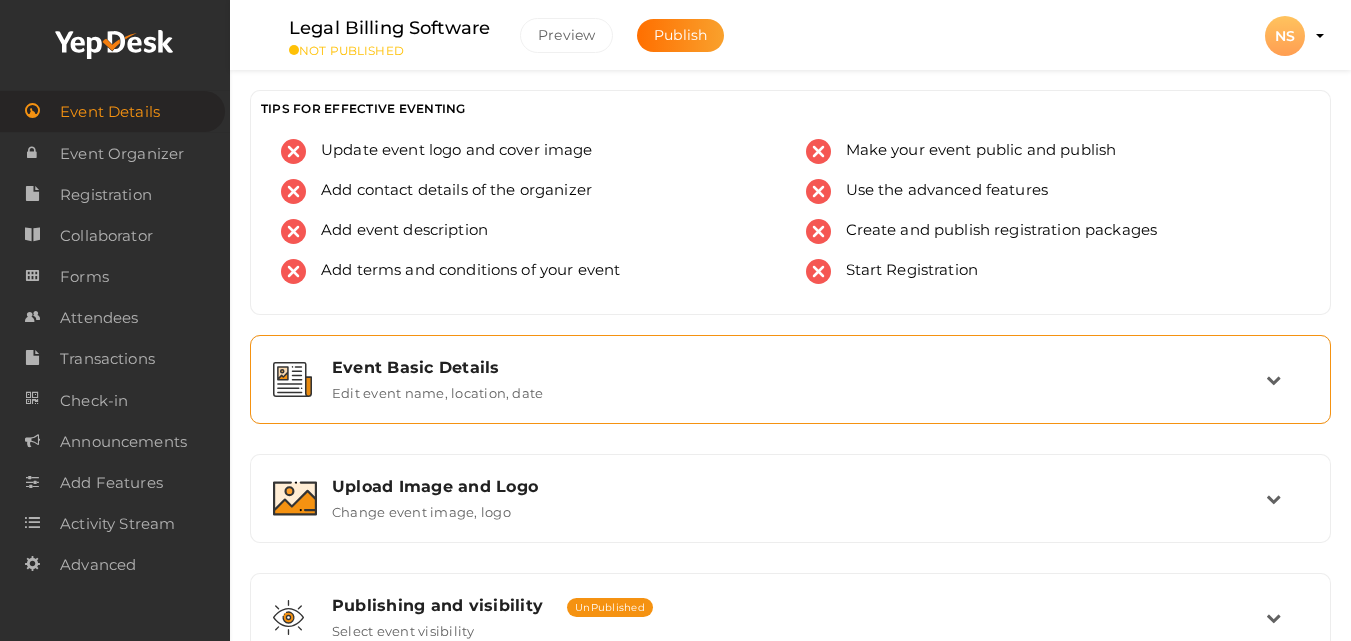 click on "Event Basic Details
Edit event name,
location, date" at bounding box center [791, 379] 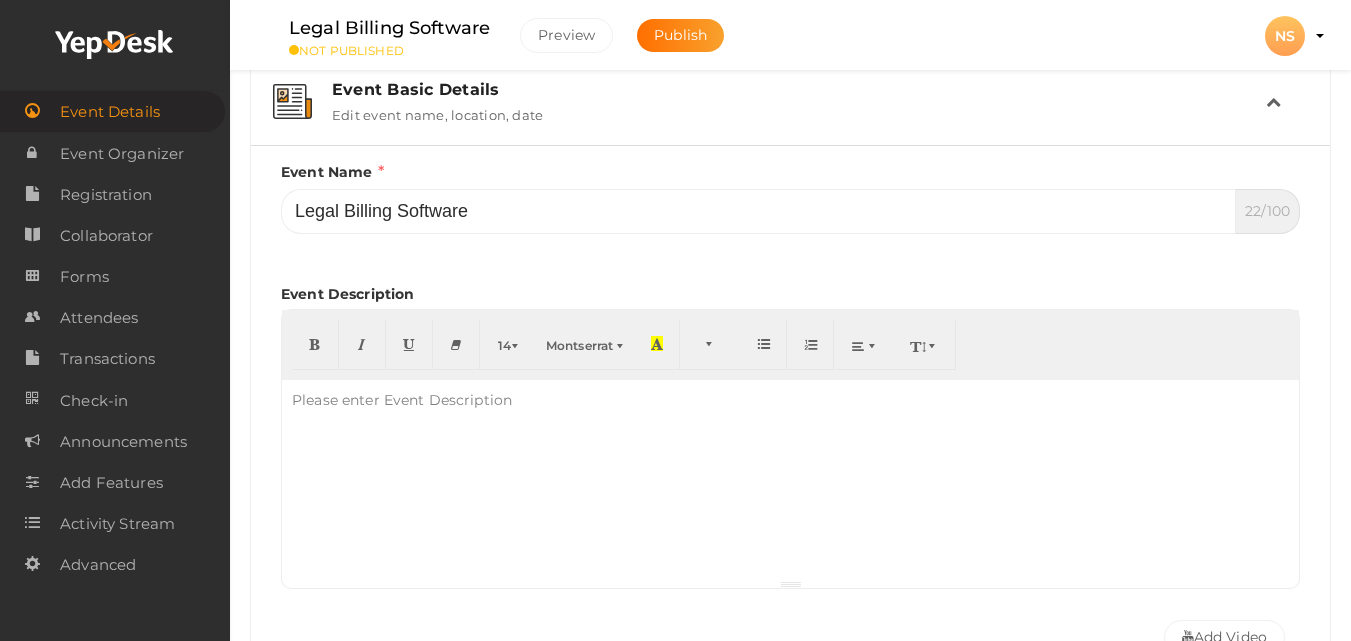 scroll, scrollTop: 300, scrollLeft: 0, axis: vertical 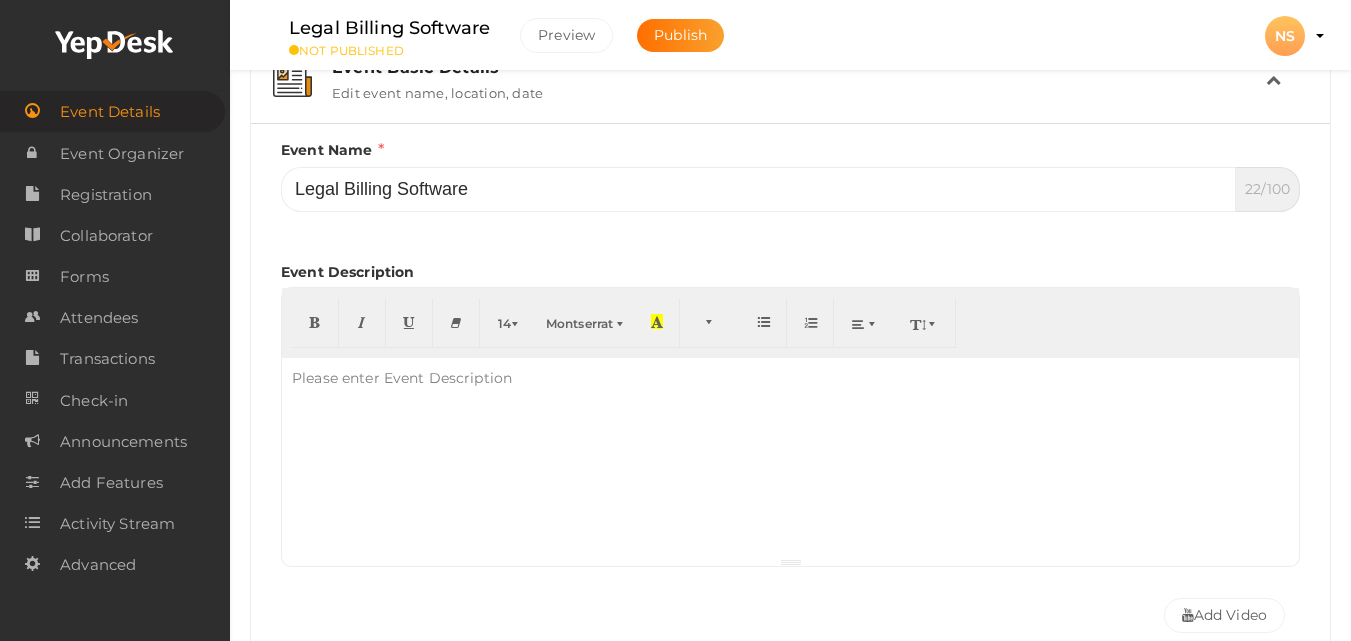 click at bounding box center (790, 458) 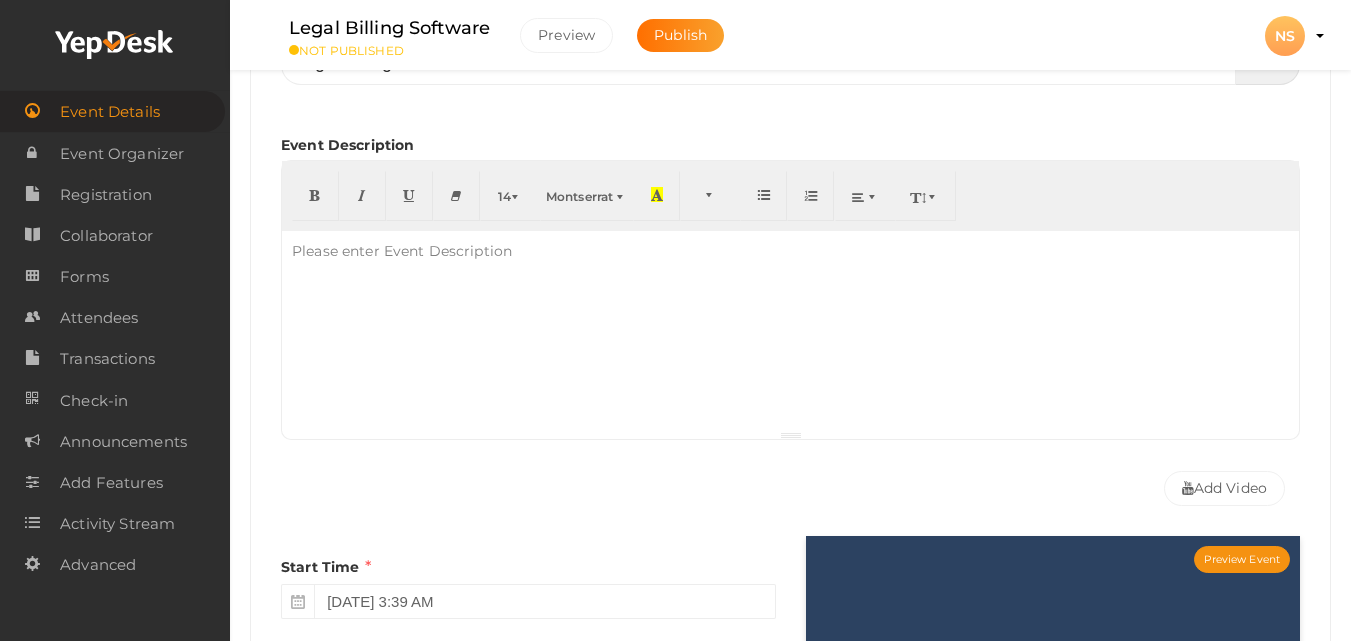 scroll, scrollTop: 305, scrollLeft: 0, axis: vertical 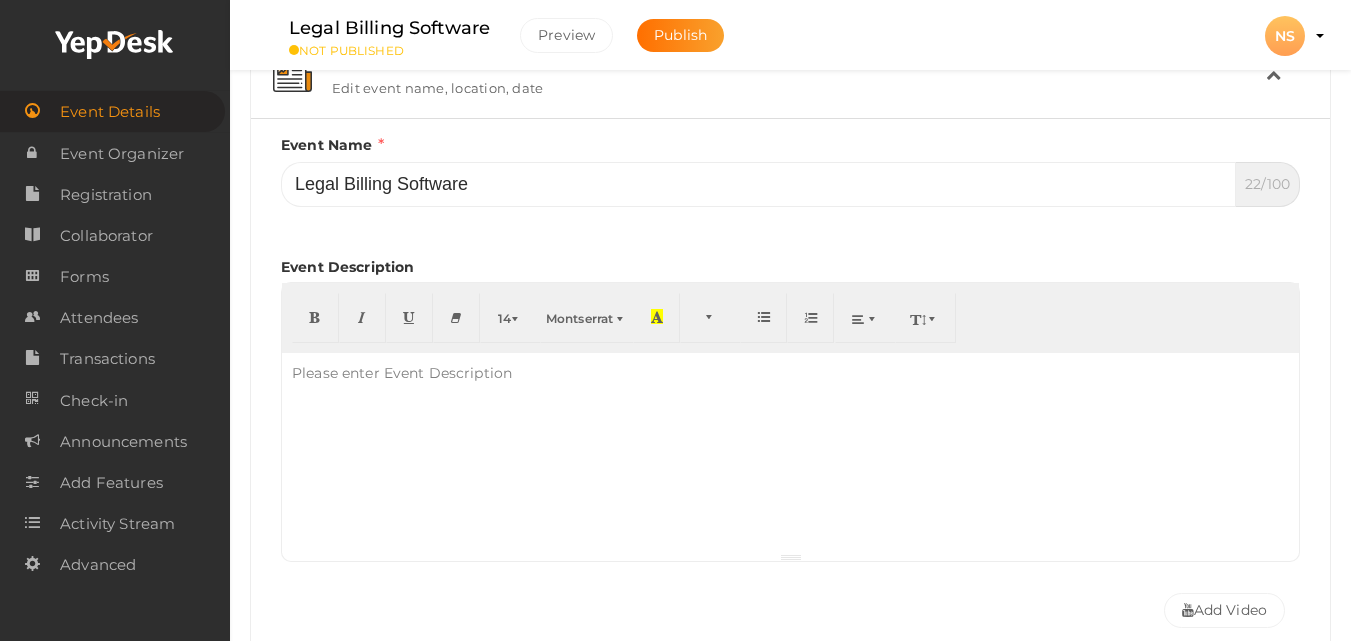 paste 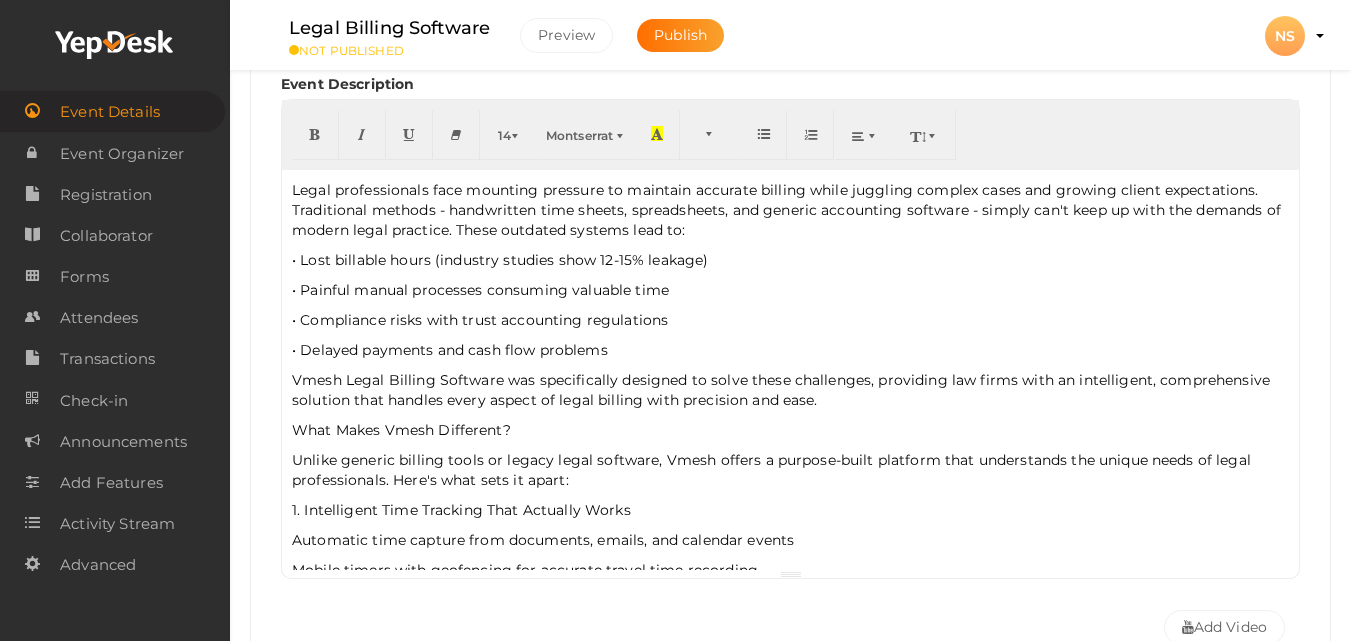 scroll, scrollTop: 605, scrollLeft: 0, axis: vertical 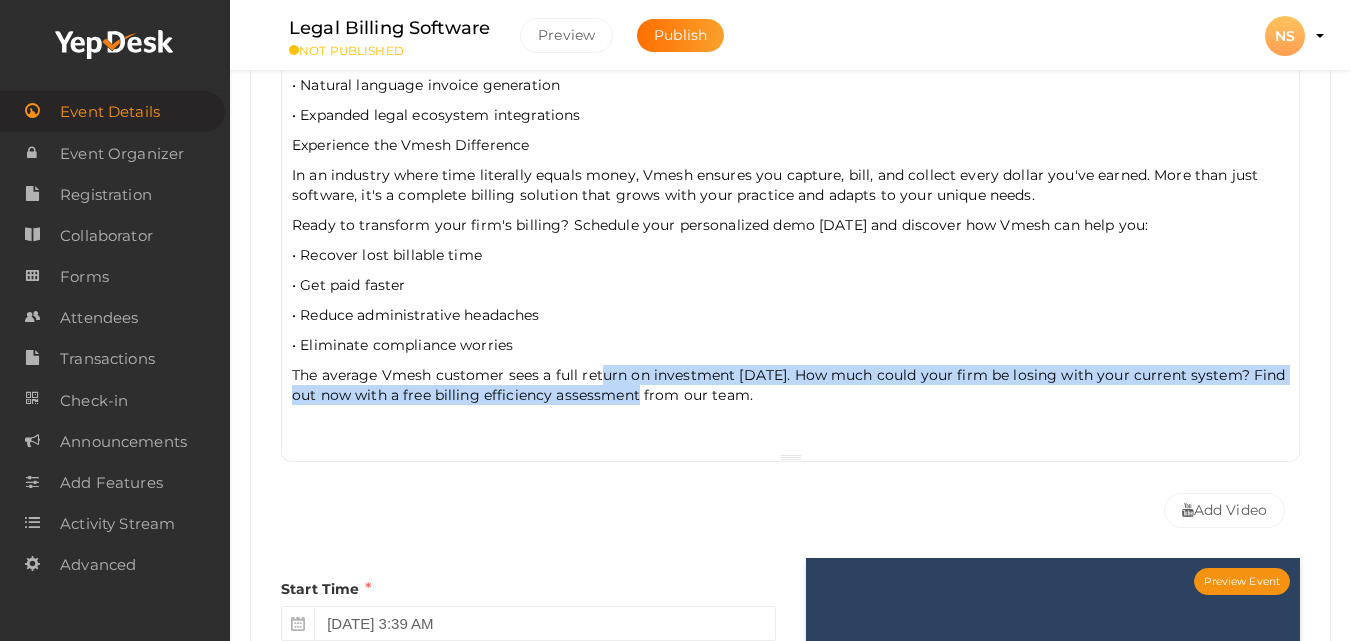 drag, startPoint x: 605, startPoint y: 364, endPoint x: 662, endPoint y: 385, distance: 60.74537 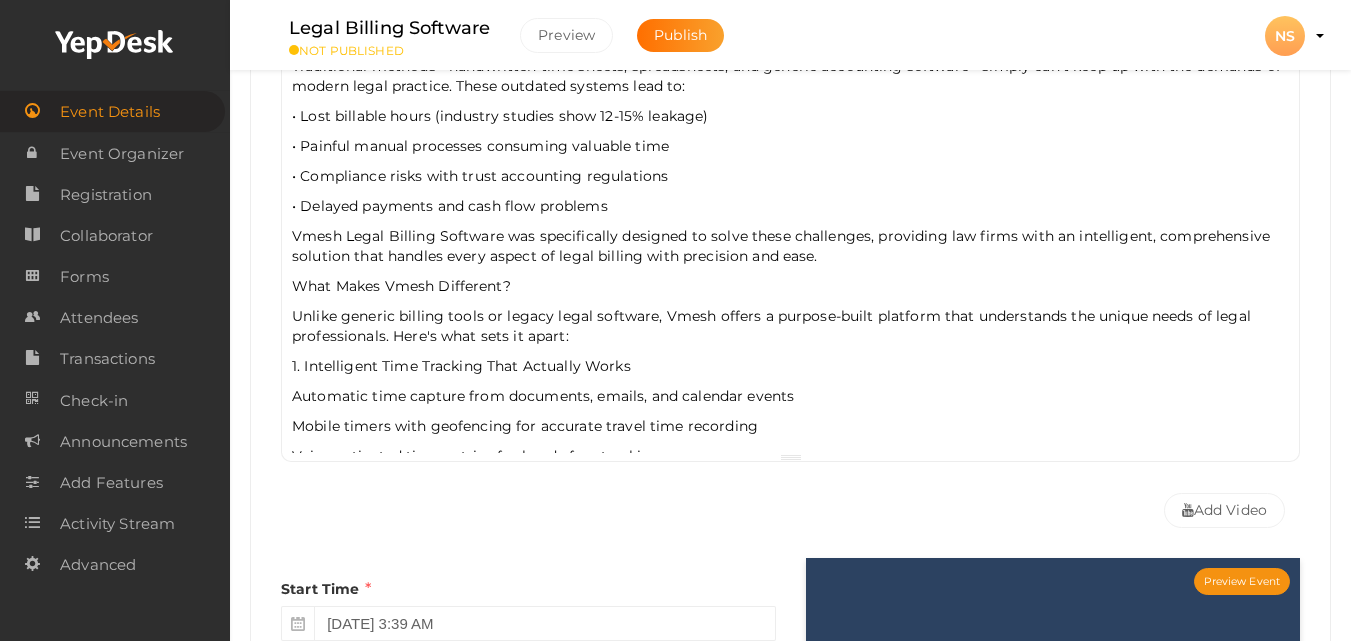 scroll, scrollTop: 0, scrollLeft: 0, axis: both 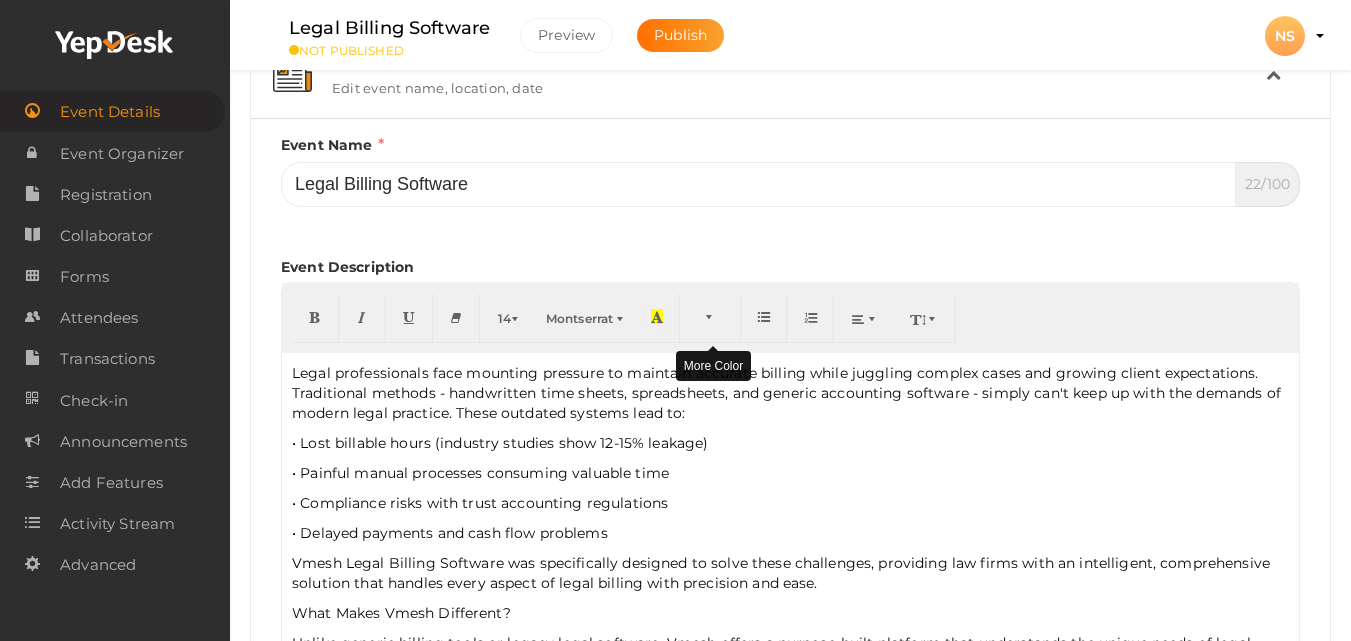 click at bounding box center (711, 316) 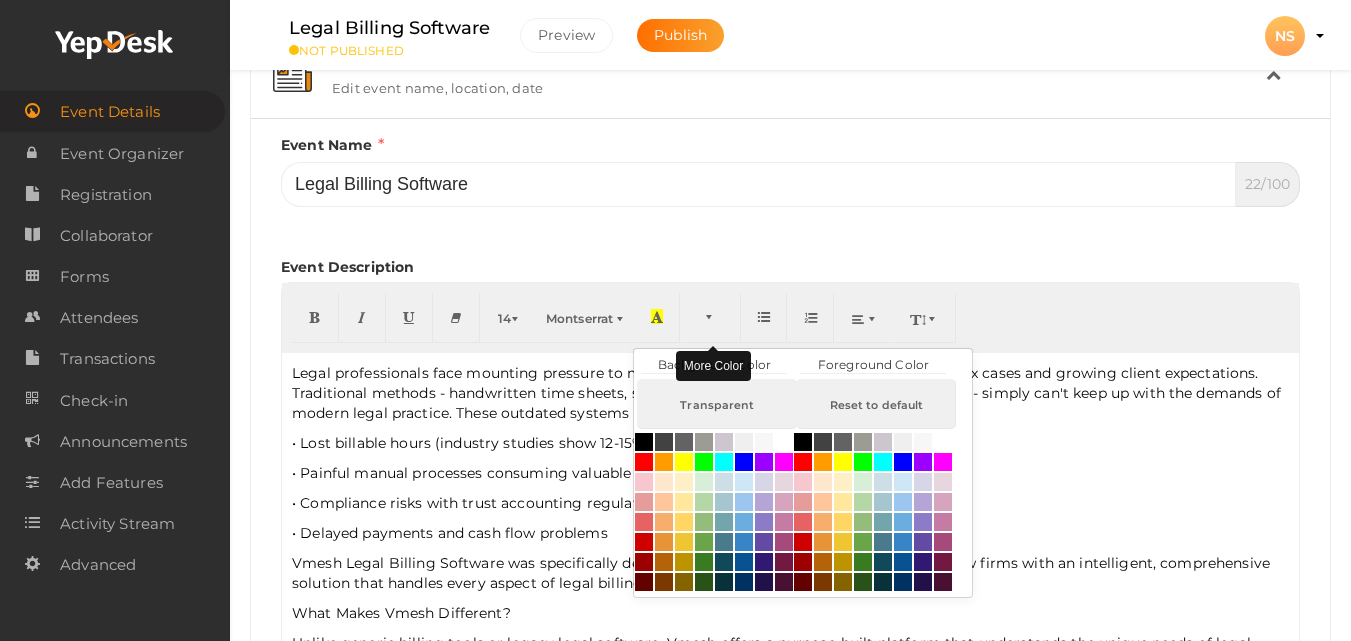 click at bounding box center [711, 316] 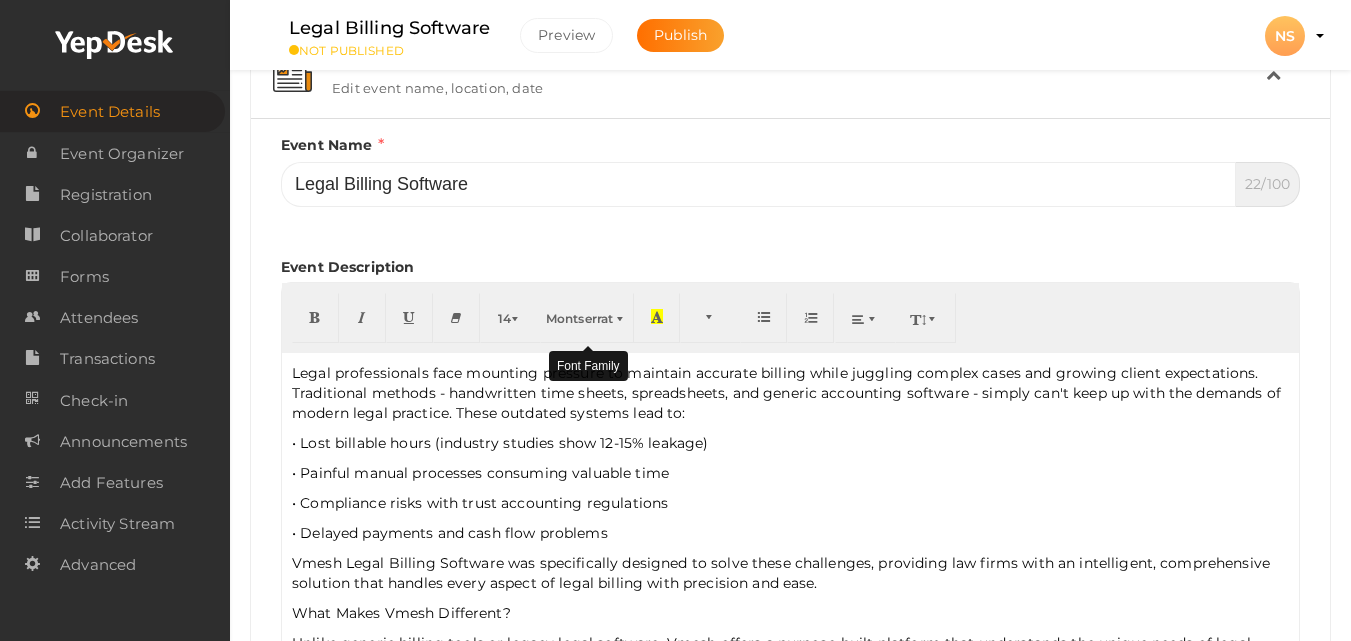 click at bounding box center (622, 318) 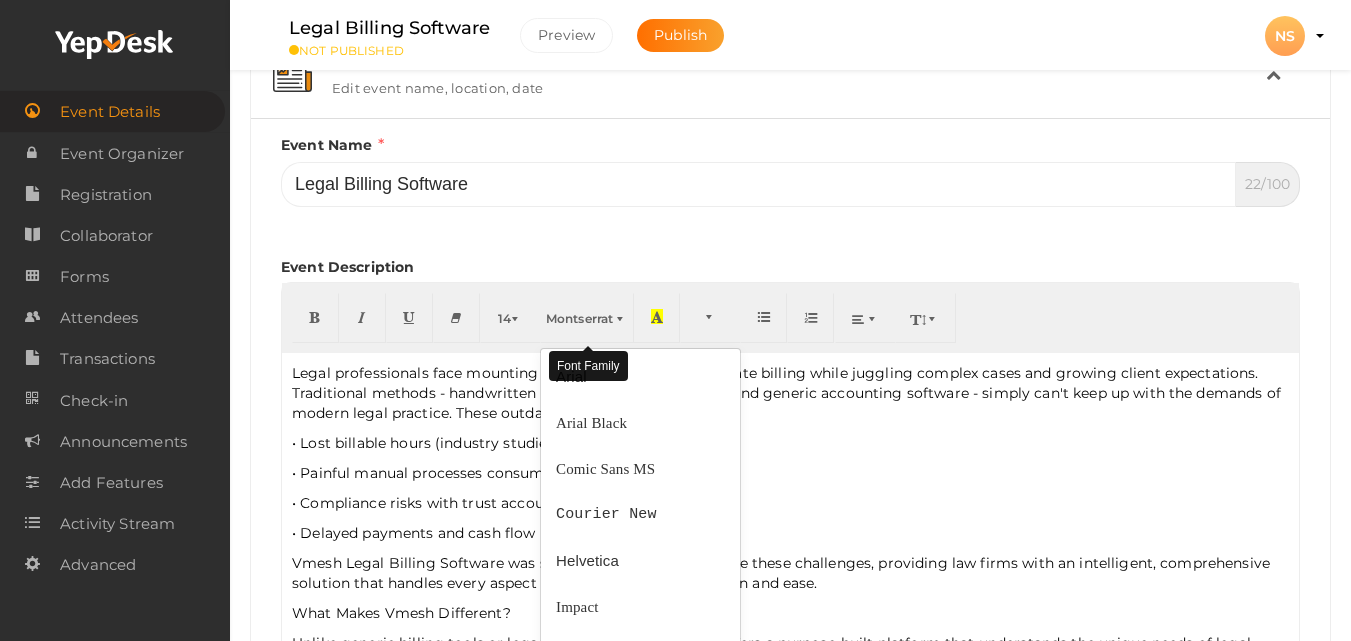 click at bounding box center (622, 318) 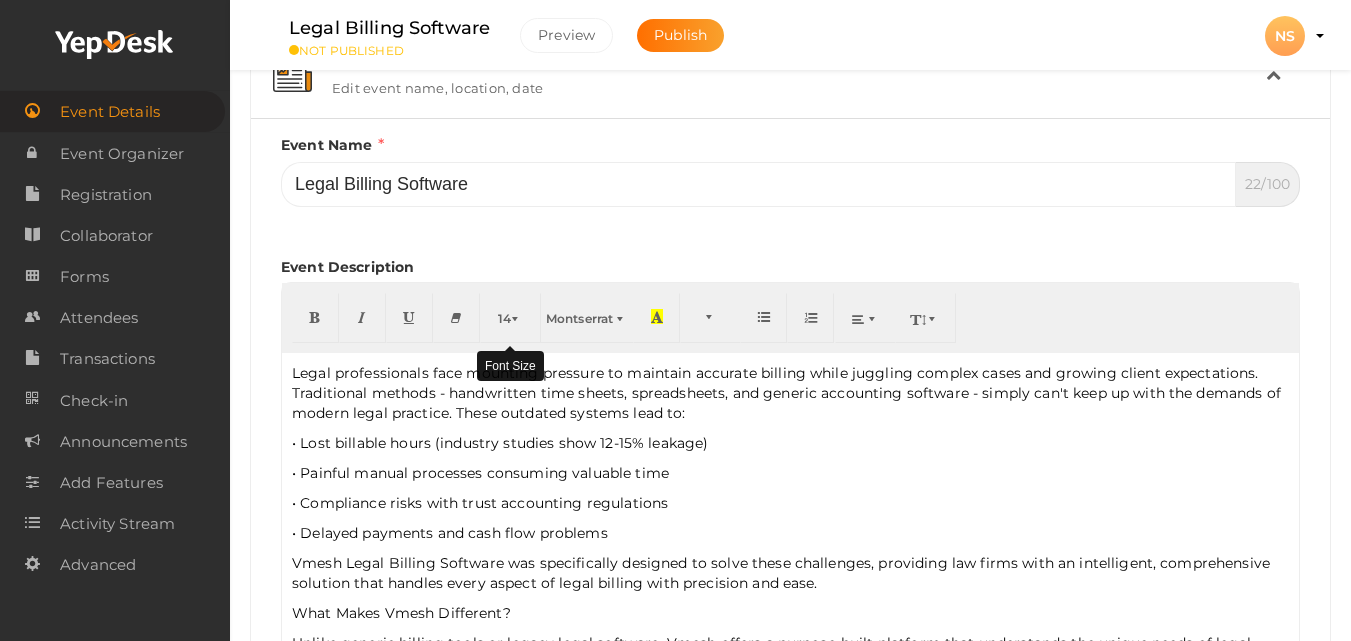 click at bounding box center (517, 318) 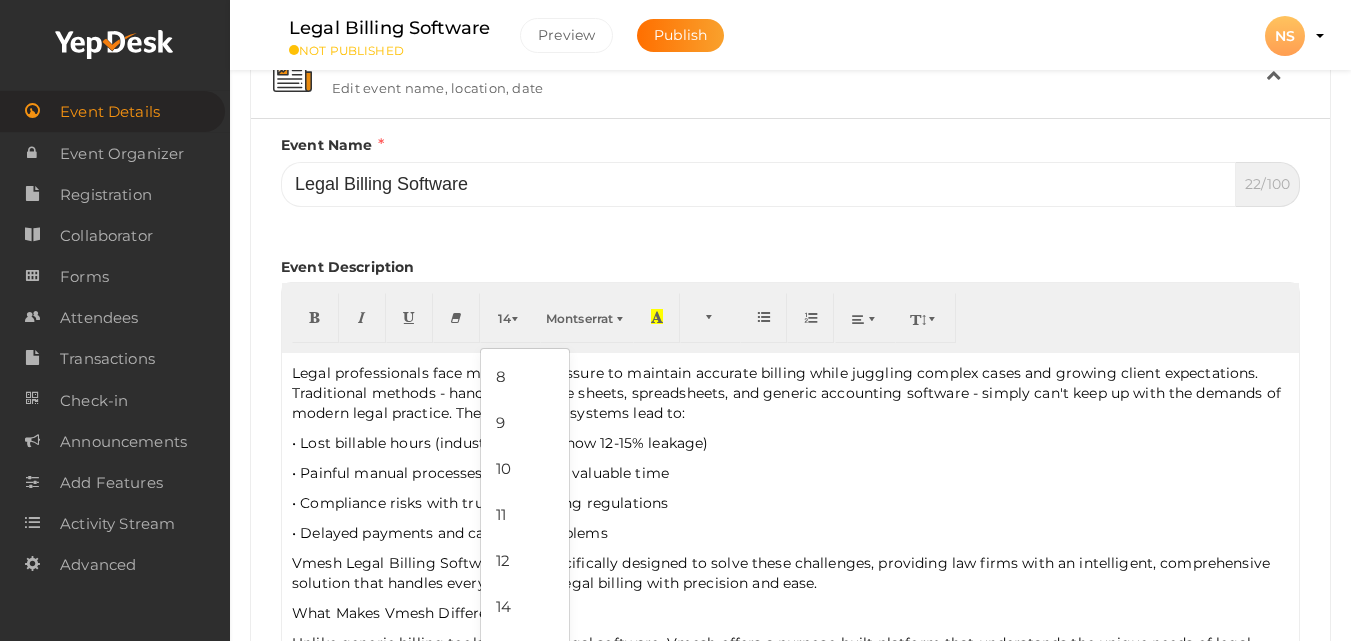 click on "• Painful manual processes consuming valuable time" at bounding box center (790, 473) 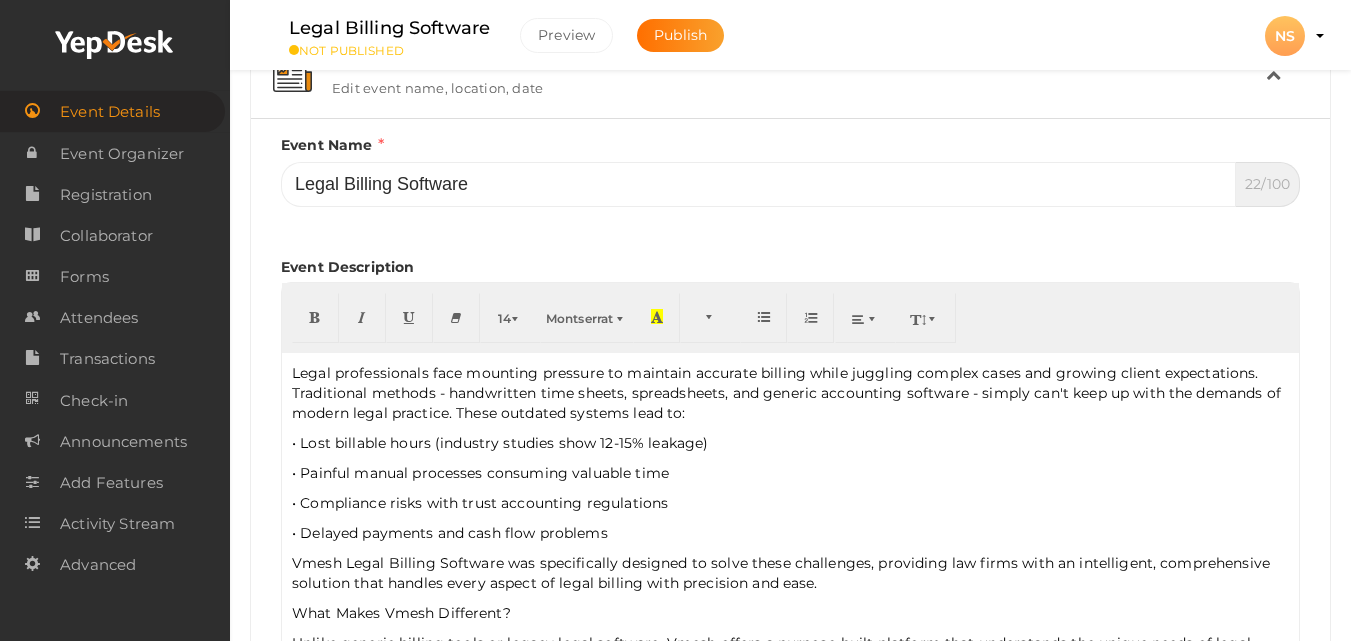 click on "• Lost billable hours (industry studies show 12-15% leakage)" at bounding box center [790, 443] 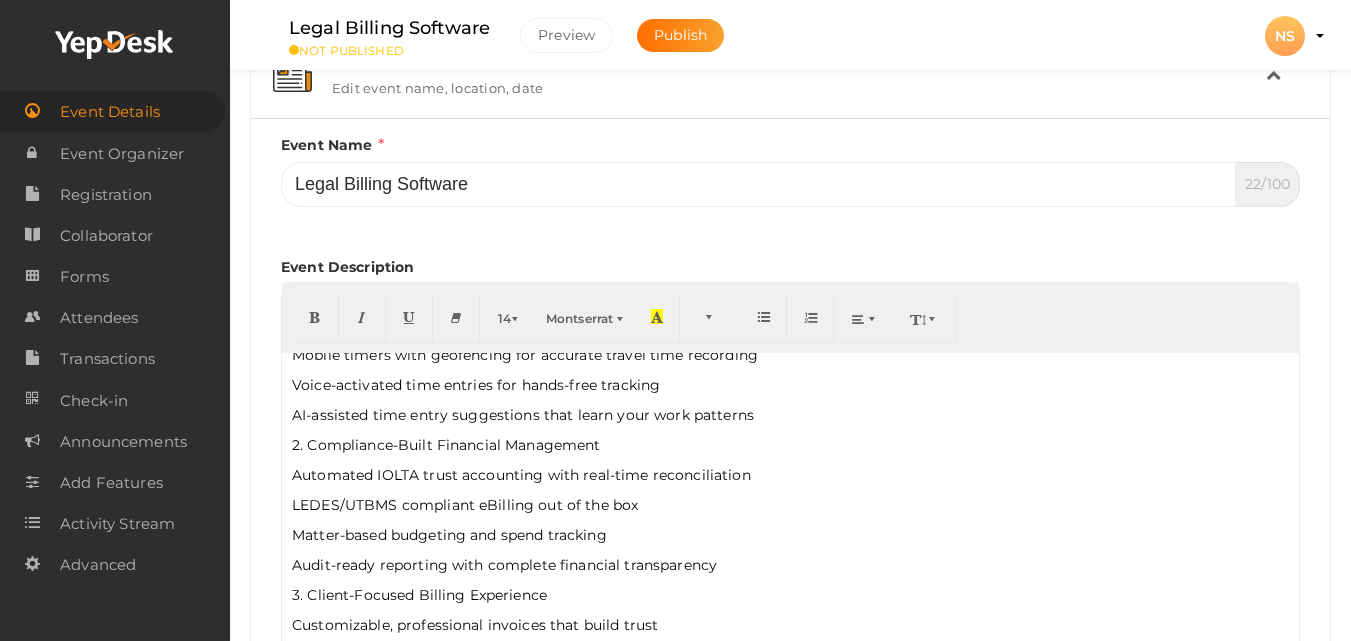 scroll, scrollTop: 400, scrollLeft: 0, axis: vertical 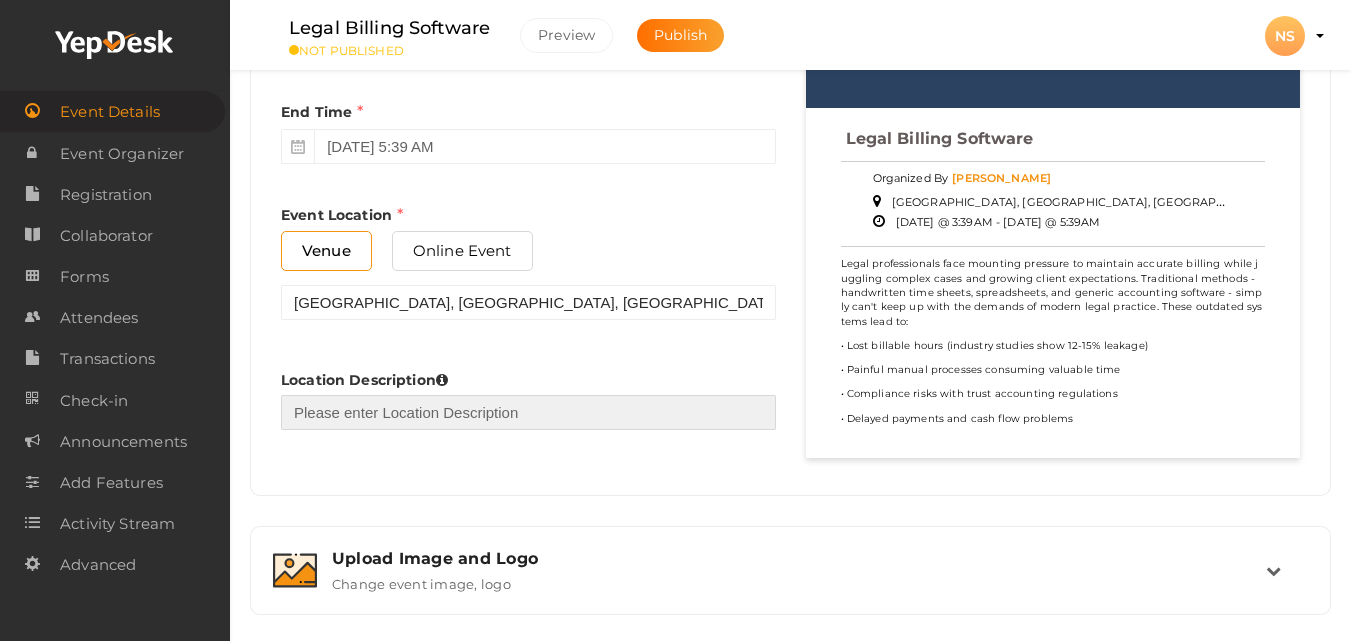 click at bounding box center [528, 412] 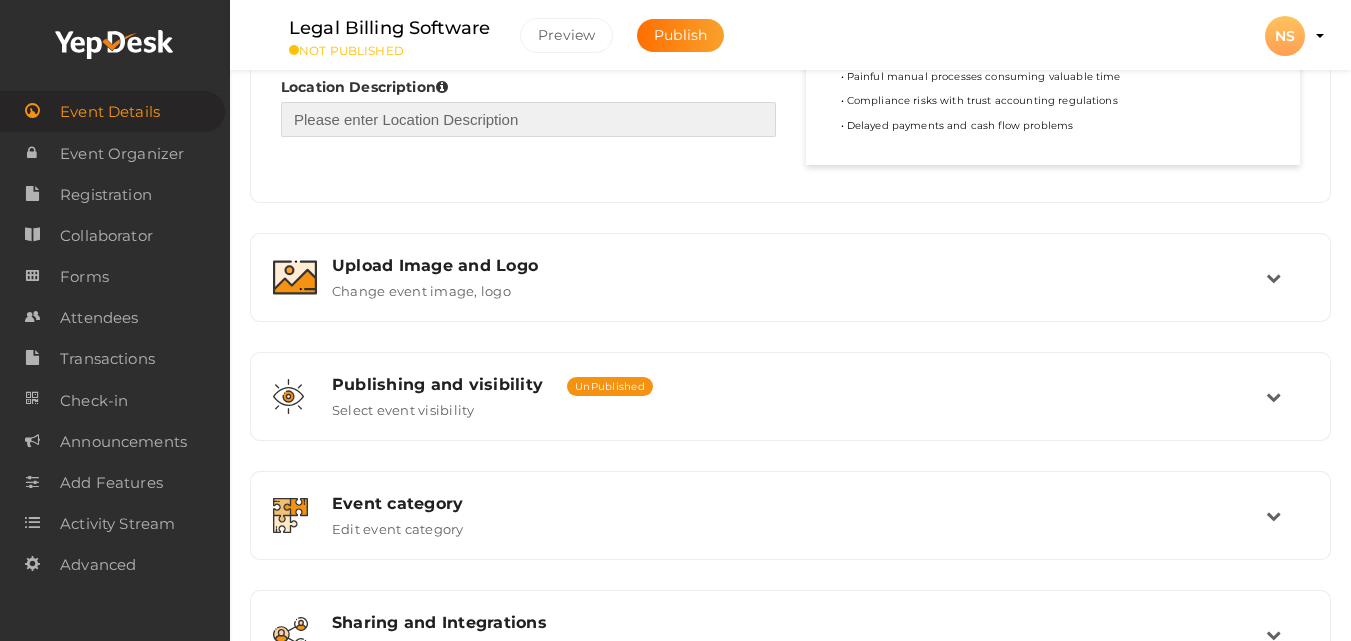 scroll, scrollTop: 1505, scrollLeft: 0, axis: vertical 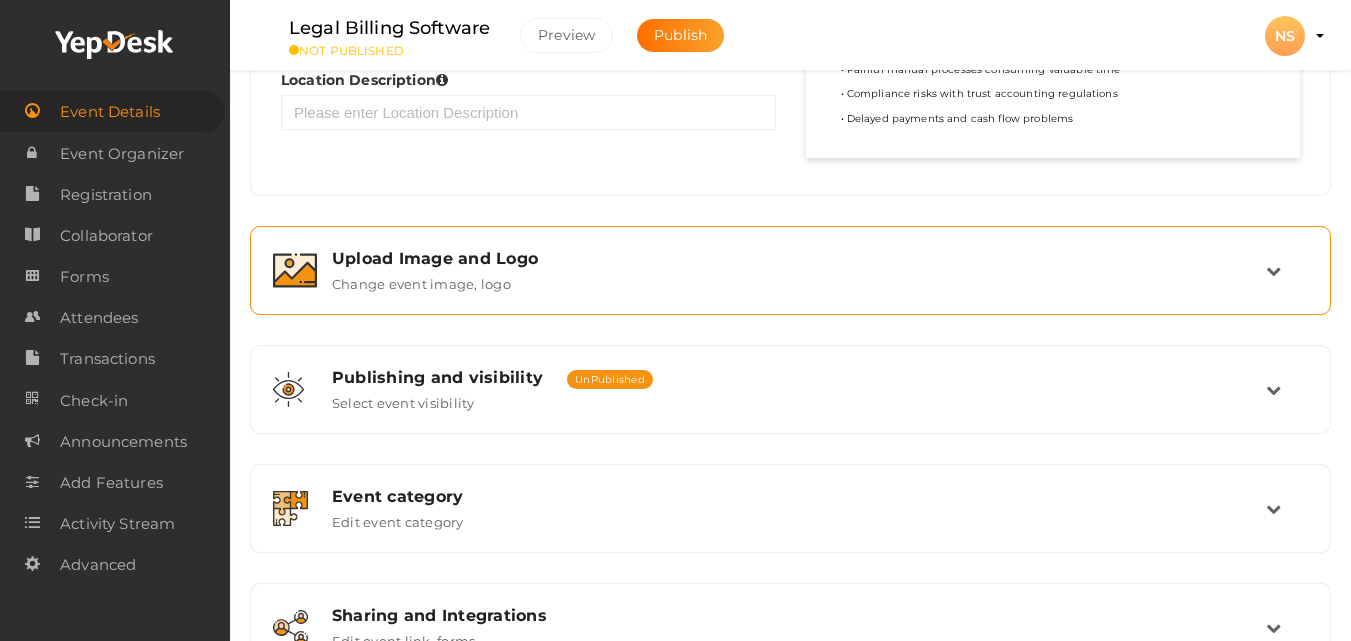 click on "Upload Image and Logo
Change event
image, logo" at bounding box center [790, 270] 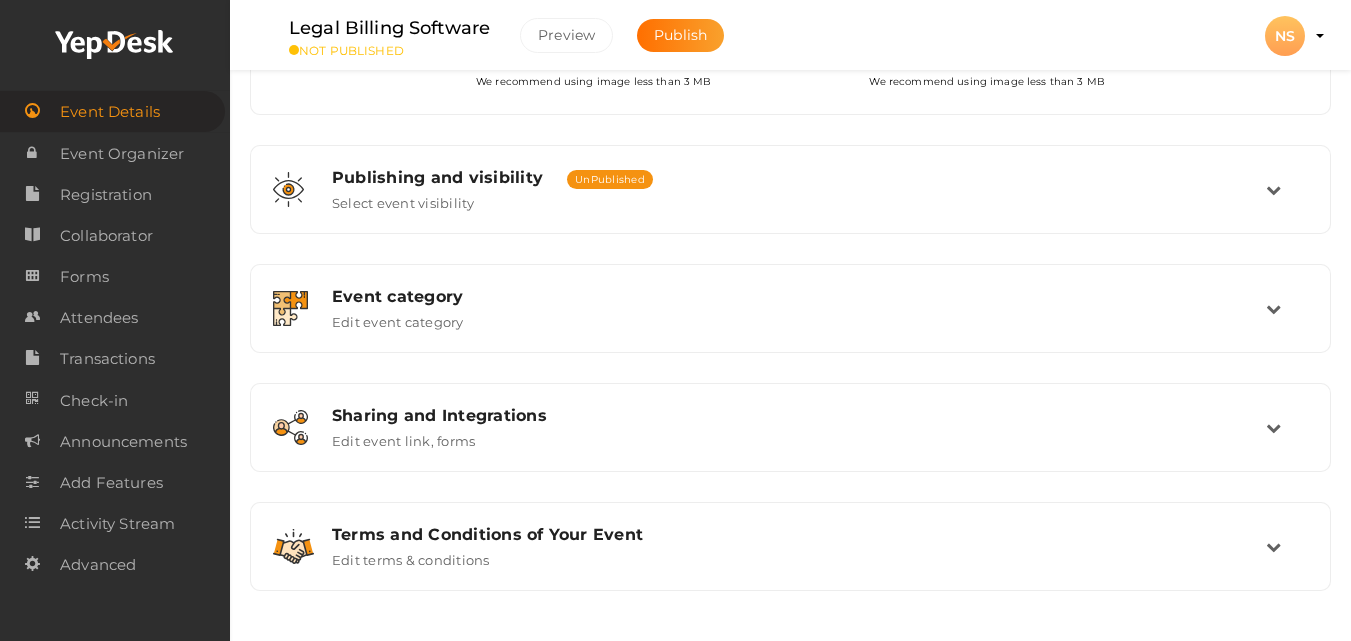 scroll, scrollTop: 514, scrollLeft: 0, axis: vertical 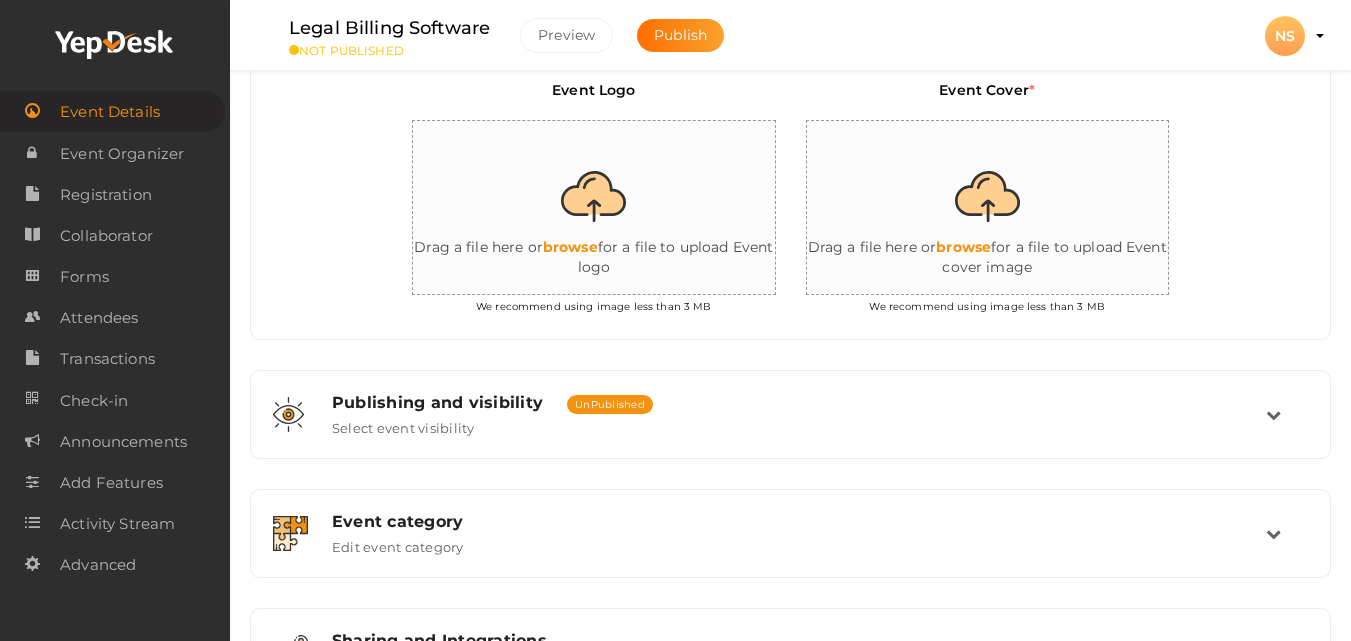 click at bounding box center (613, 208) 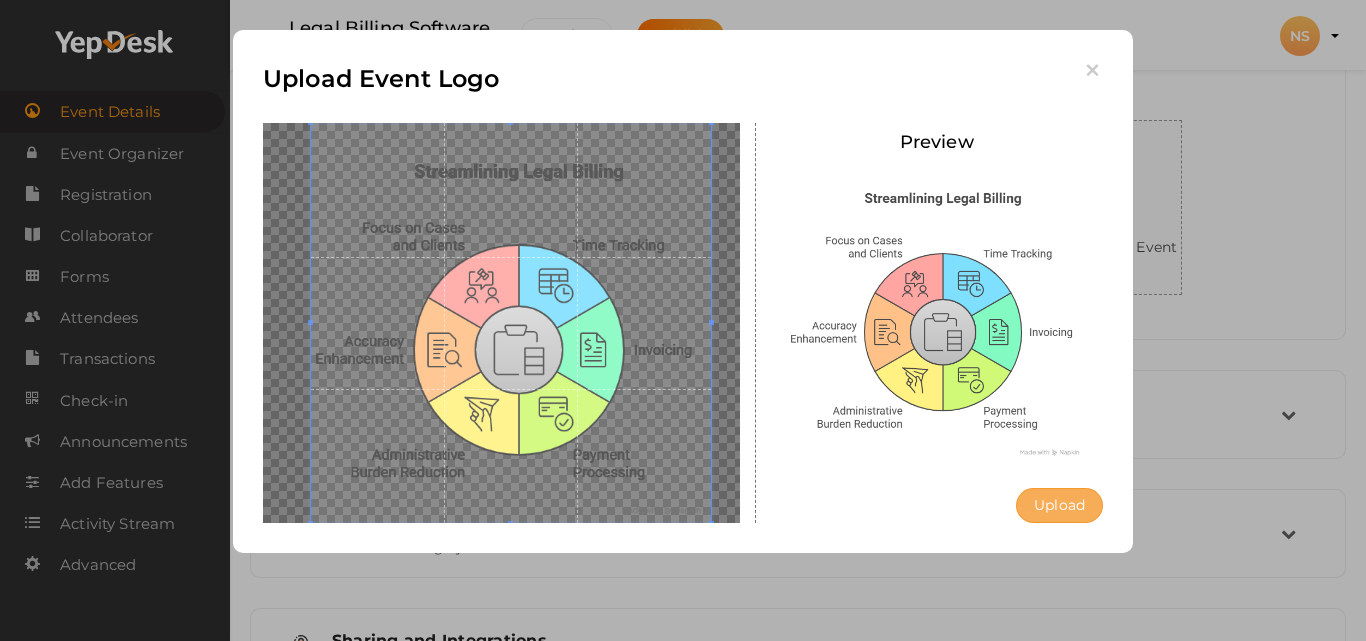 click on "Upload" at bounding box center [1059, 505] 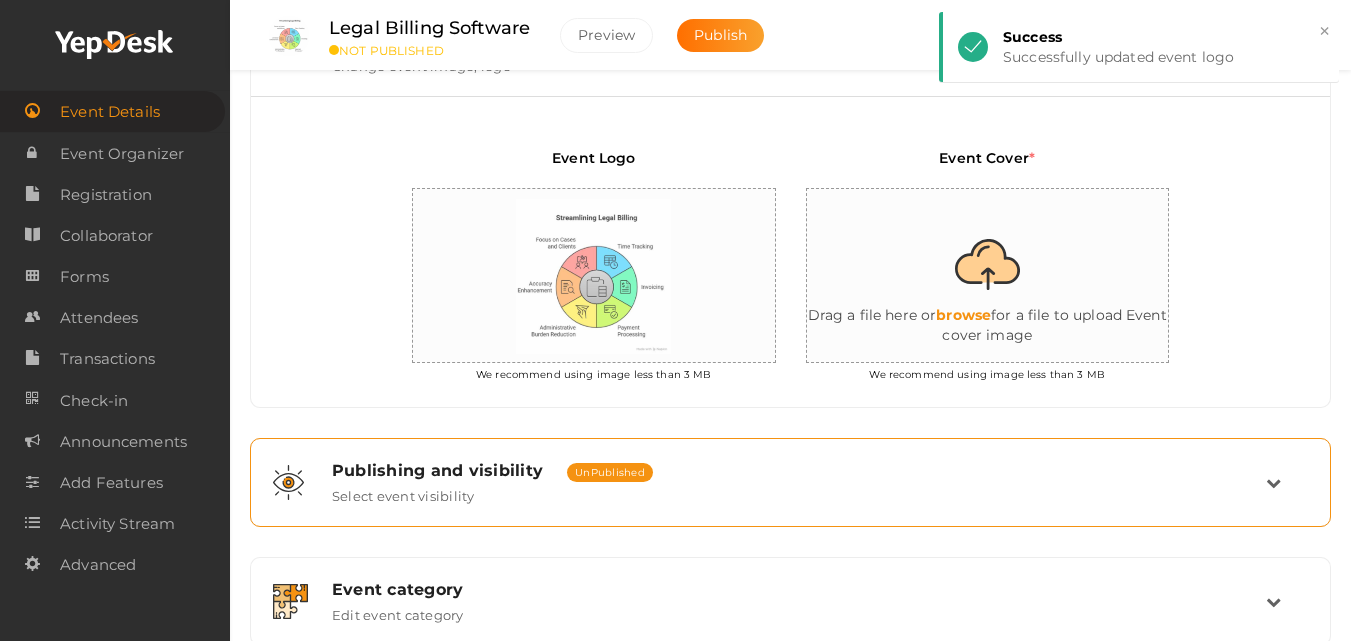 scroll, scrollTop: 414, scrollLeft: 0, axis: vertical 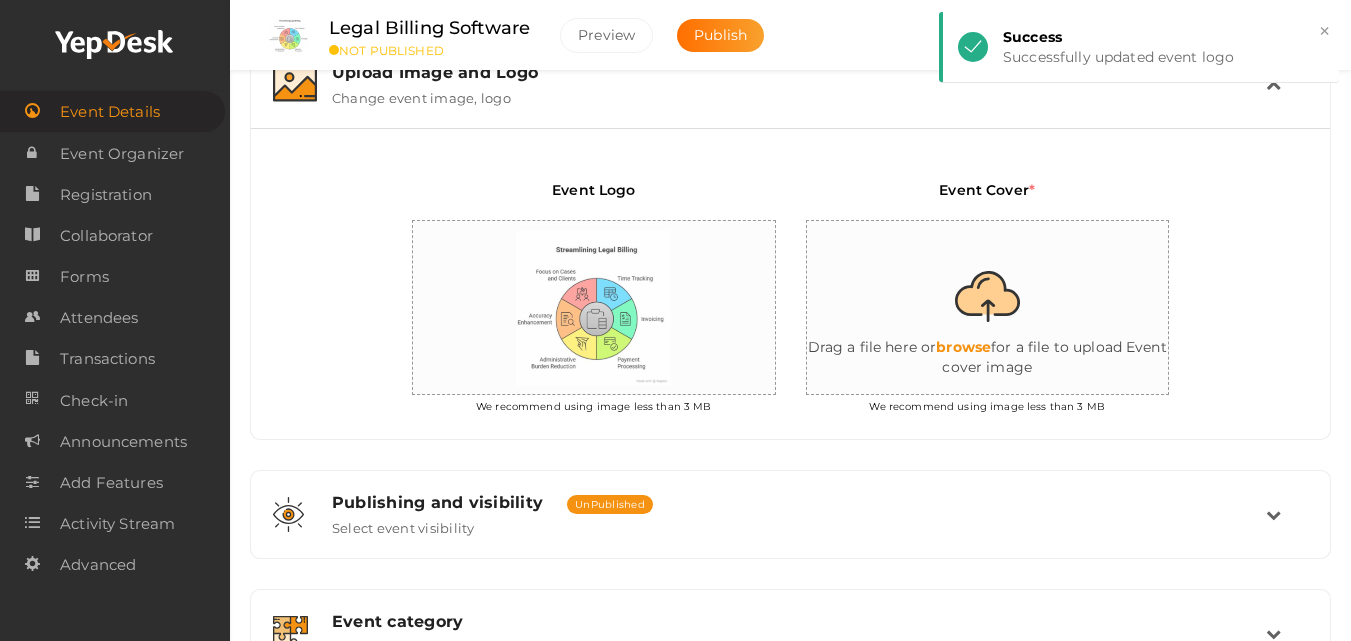 click at bounding box center (1007, 308) 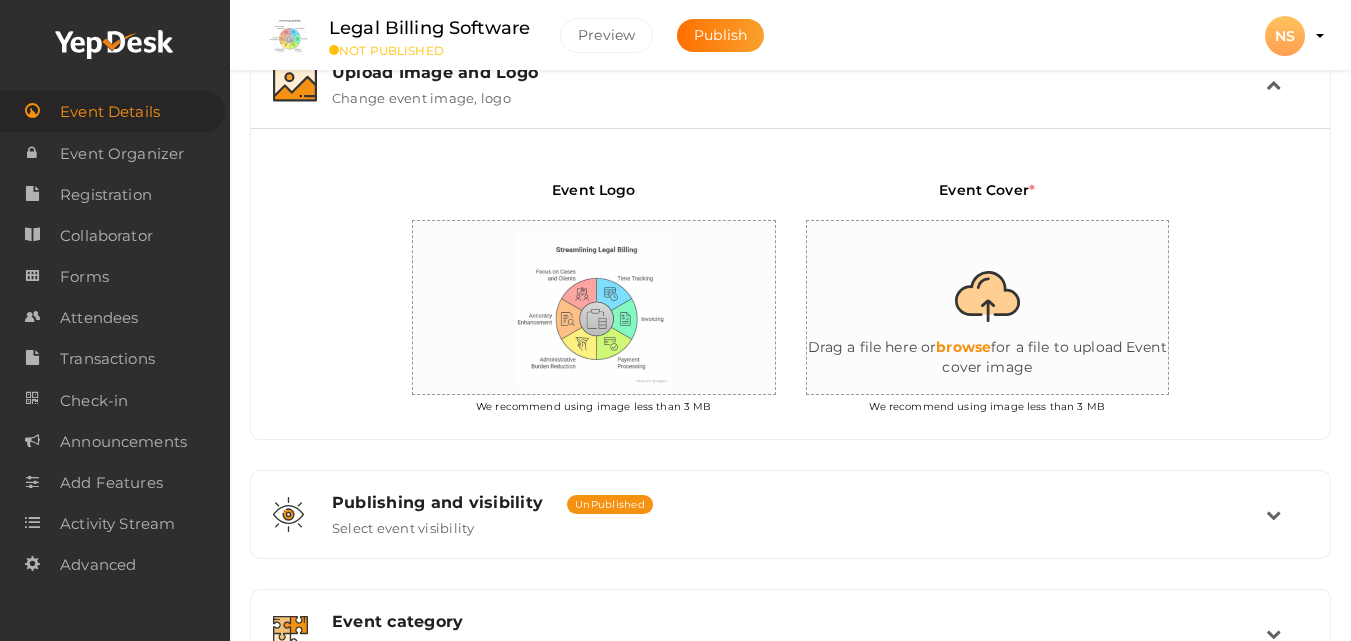 type on "C:\fakepath\billing-law.jpg" 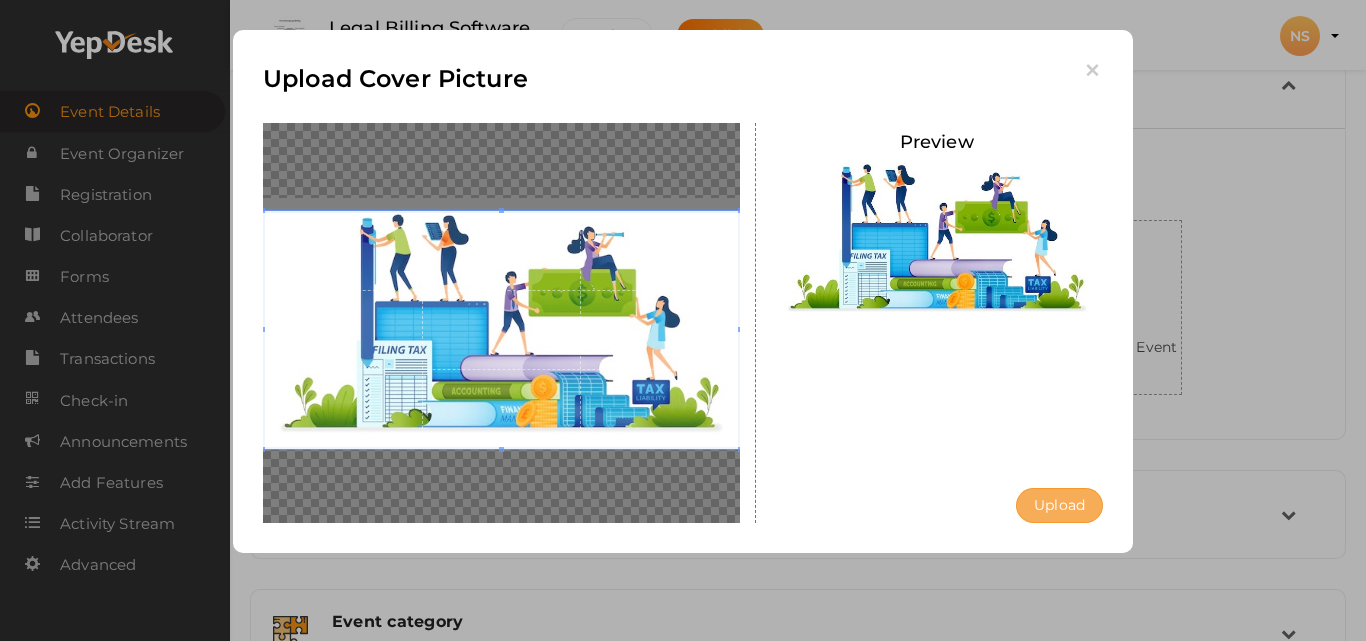 click on "Upload" at bounding box center (1059, 505) 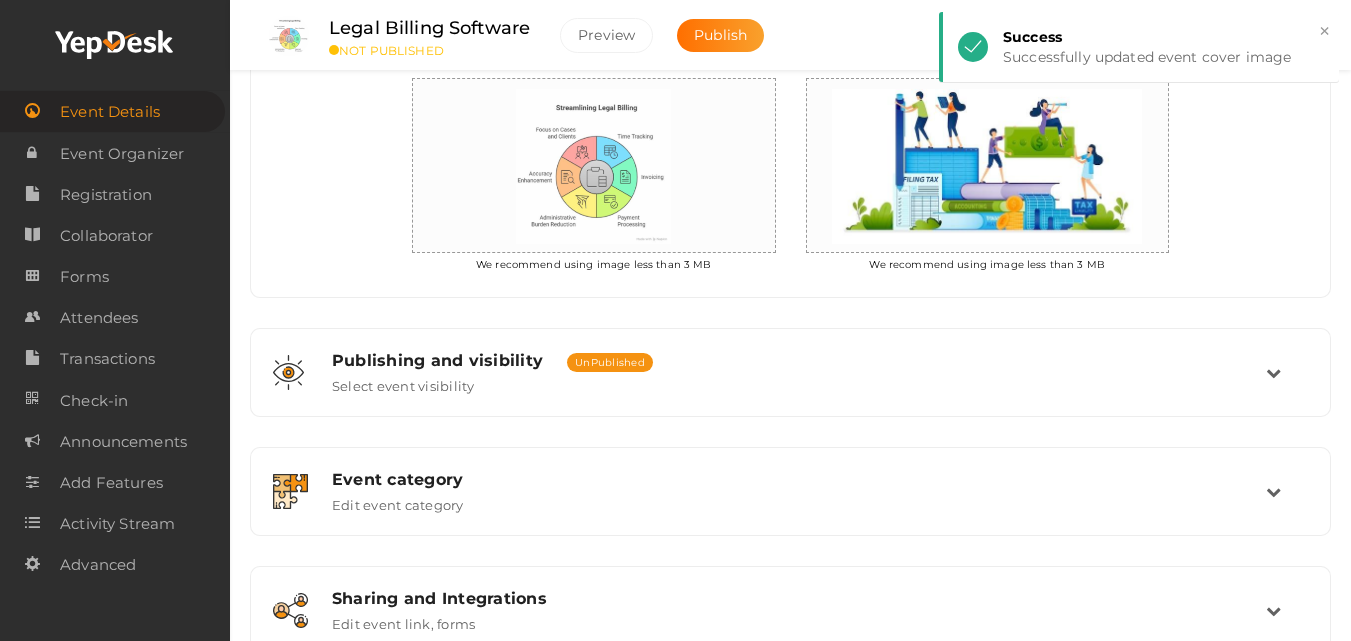scroll, scrollTop: 714, scrollLeft: 0, axis: vertical 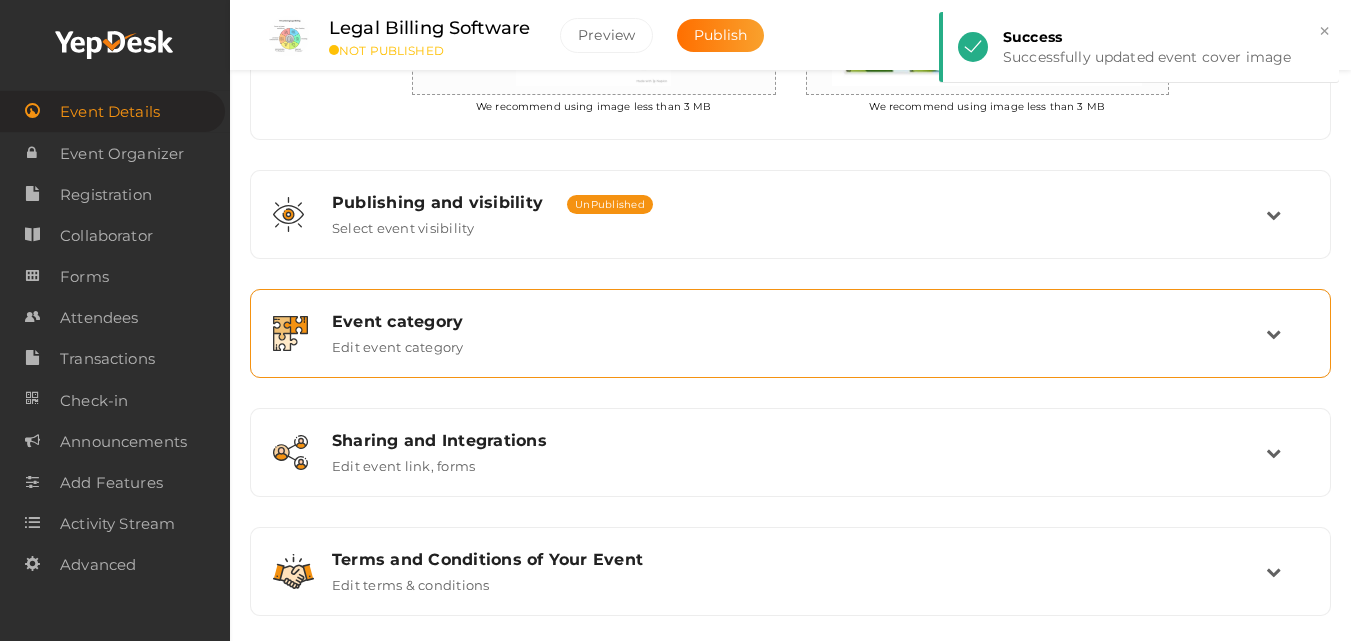 click on "Event category
Edit event
category" at bounding box center [791, 333] 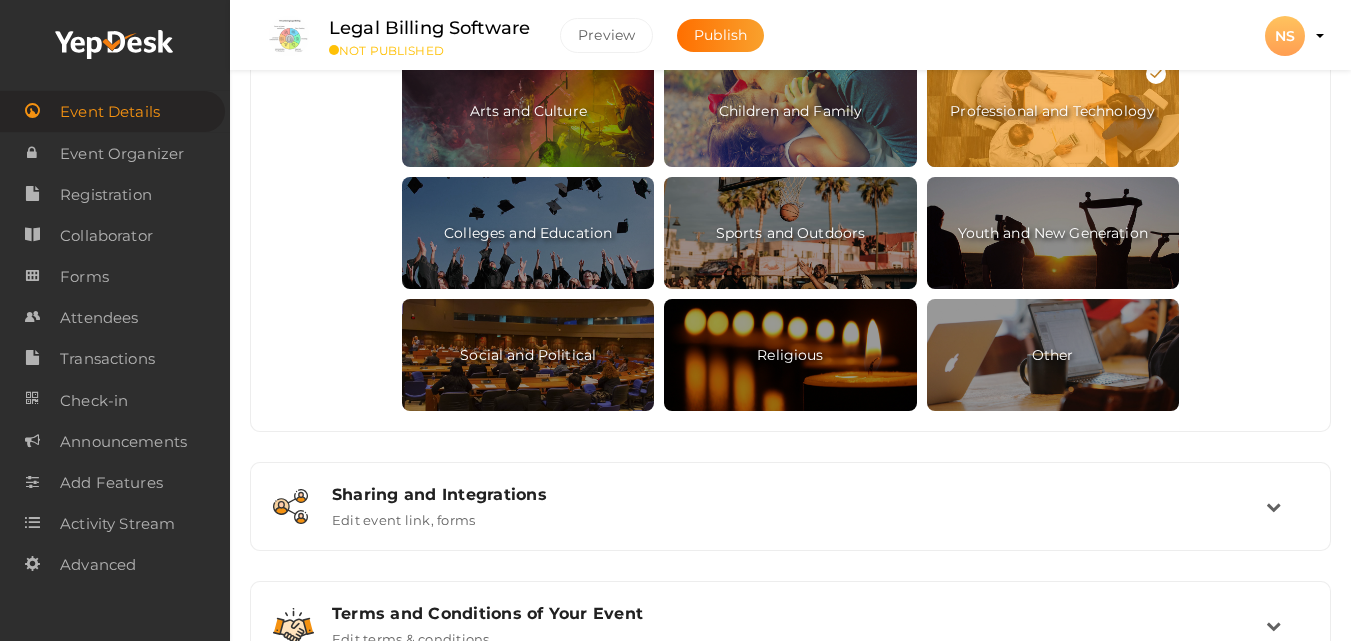 scroll, scrollTop: 1153, scrollLeft: 0, axis: vertical 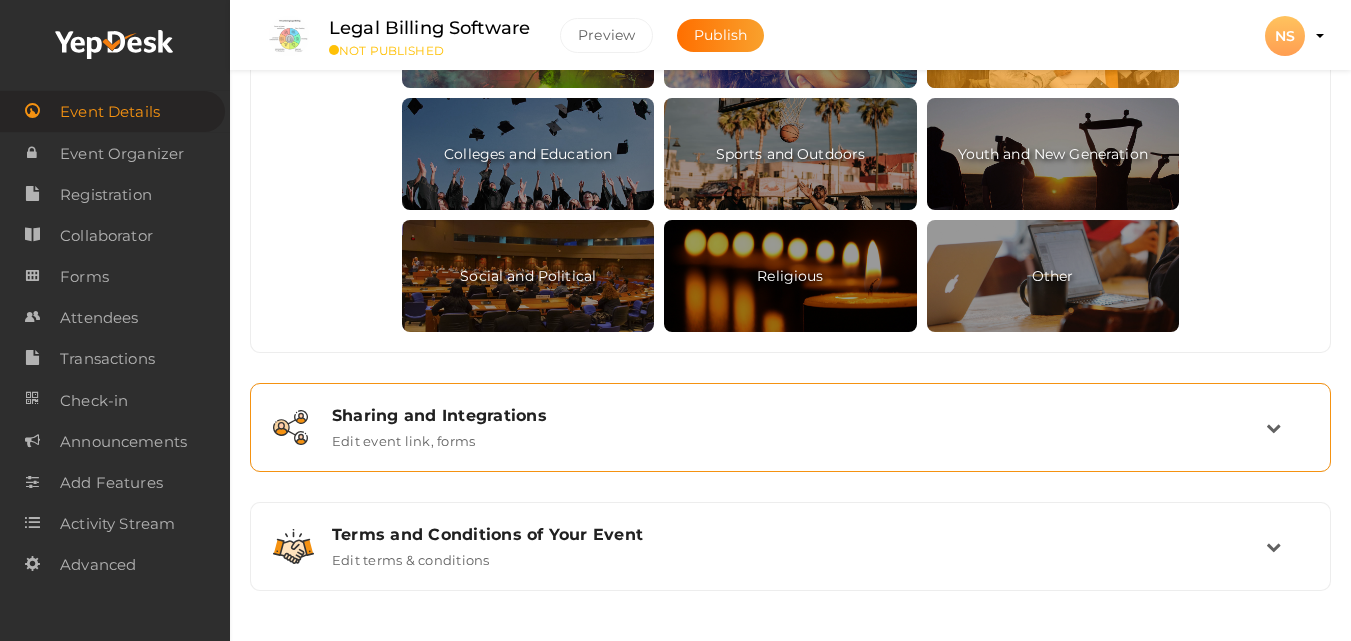 click on "Sharing and Integrations" at bounding box center [799, 415] 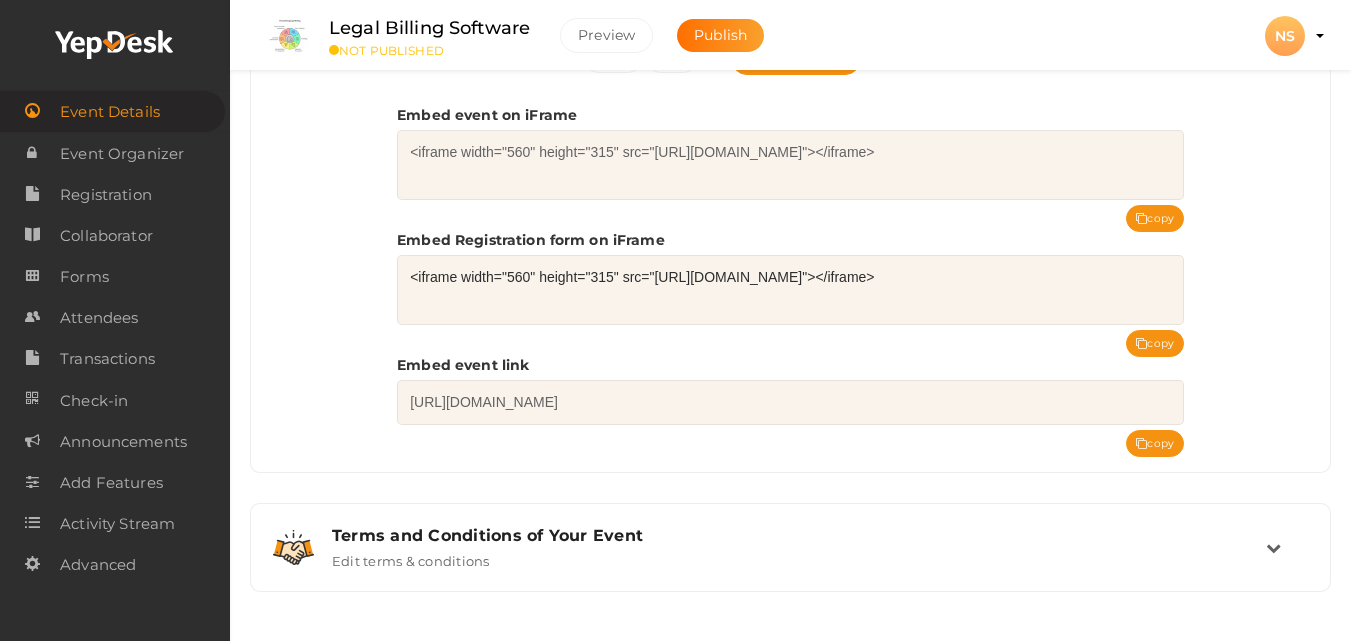 scroll, scrollTop: 898, scrollLeft: 0, axis: vertical 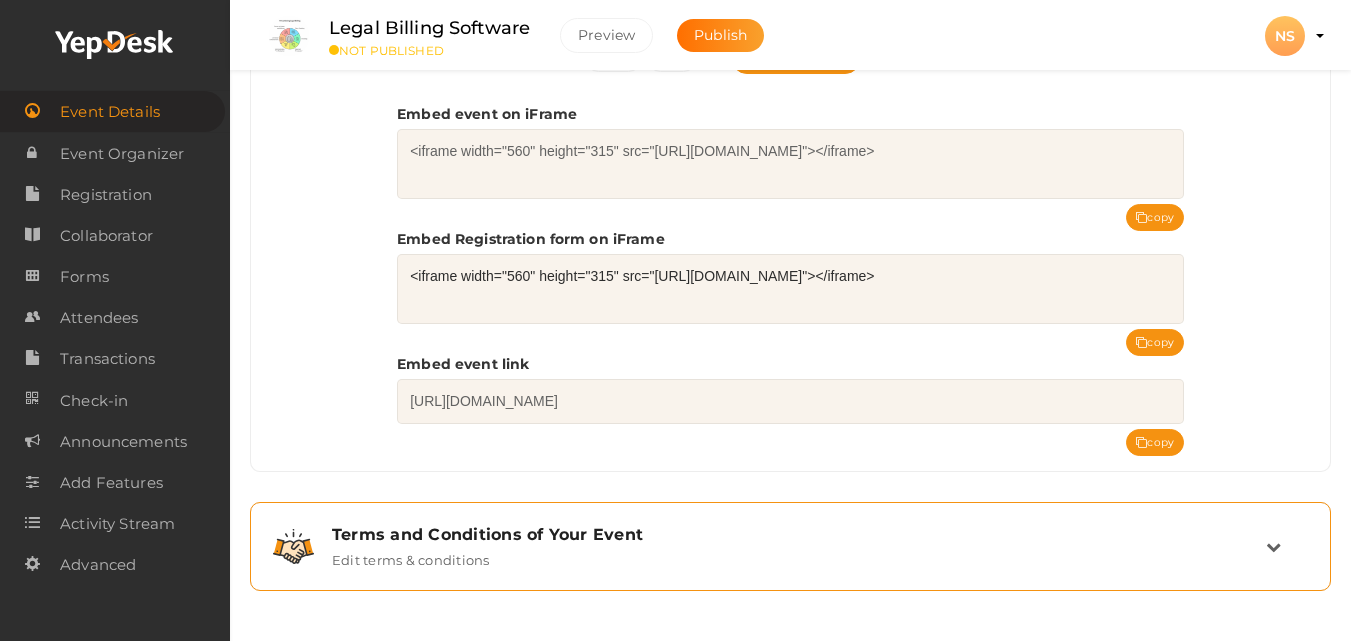 click on "Terms and Conditions of Your Event
Edit terms &
conditions" at bounding box center [791, 546] 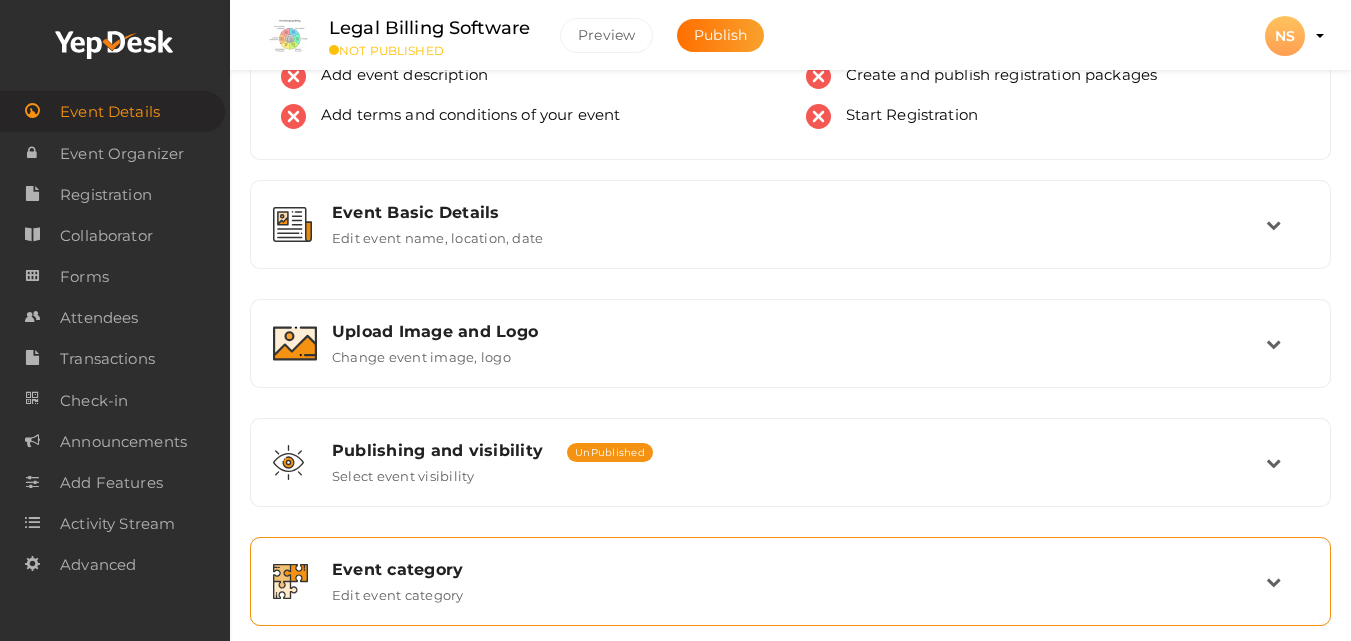 scroll, scrollTop: 200, scrollLeft: 0, axis: vertical 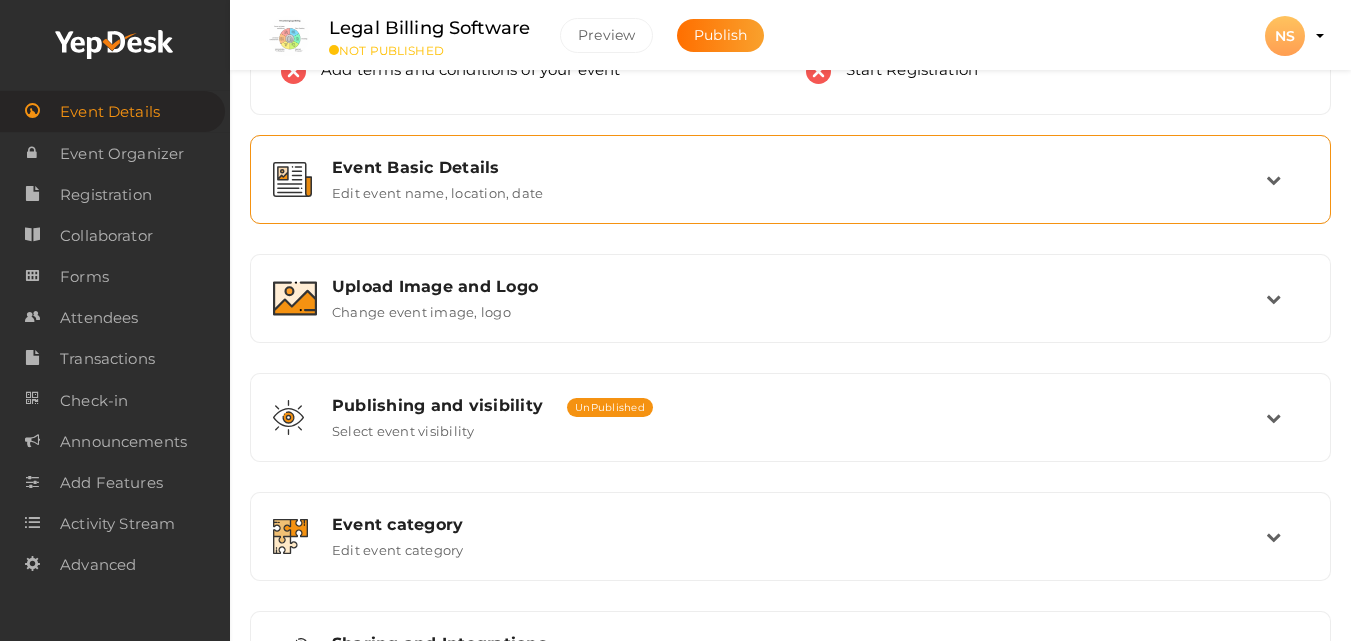 click on "Event Basic Details
Edit event name,
location, date" at bounding box center (791, 179) 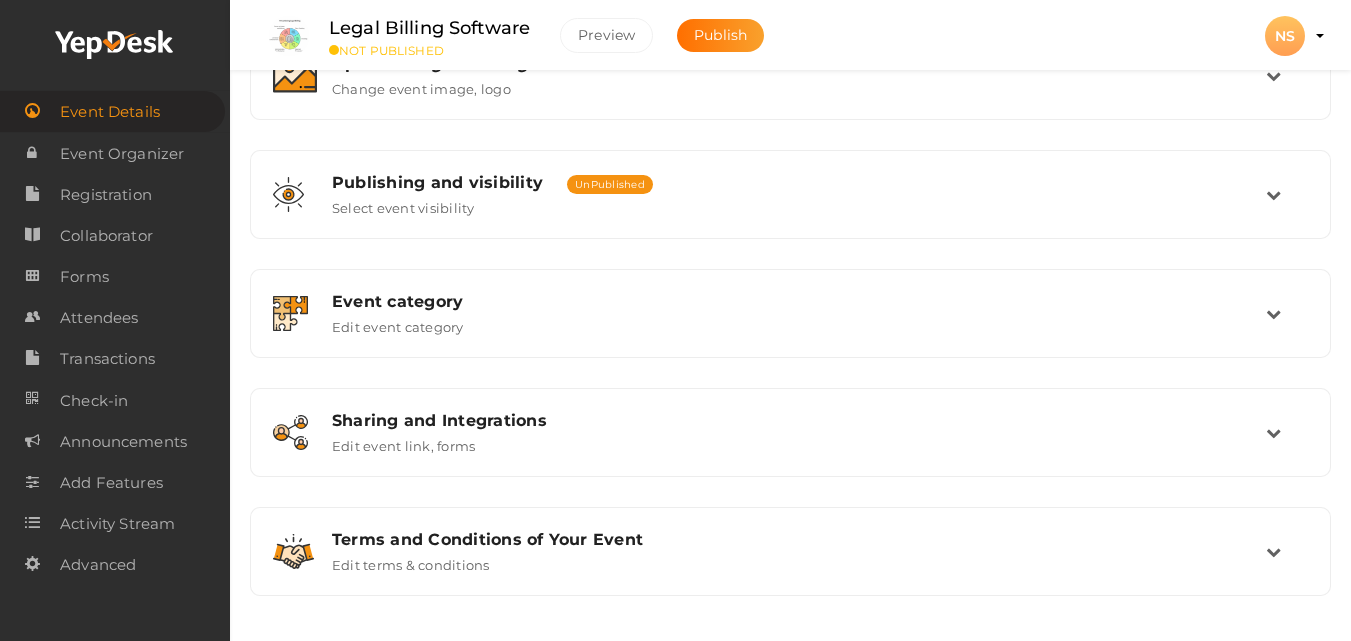 scroll, scrollTop: 1705, scrollLeft: 0, axis: vertical 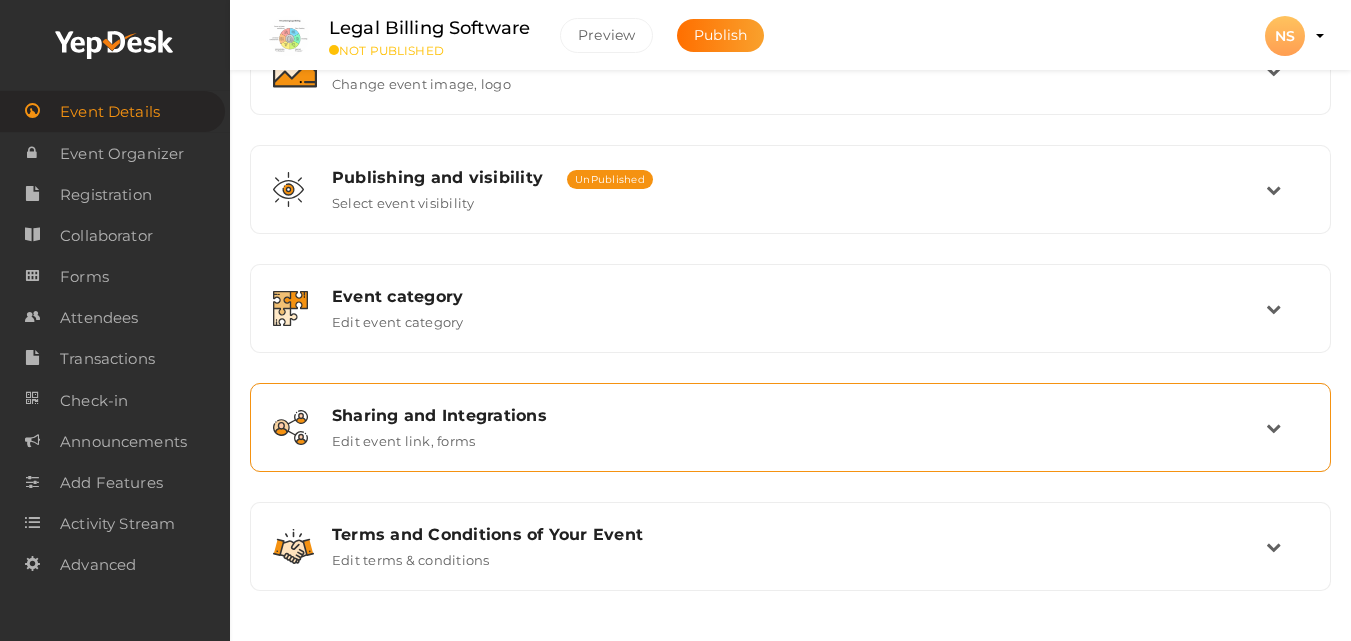 click on "Sharing and Integrations" at bounding box center (799, 415) 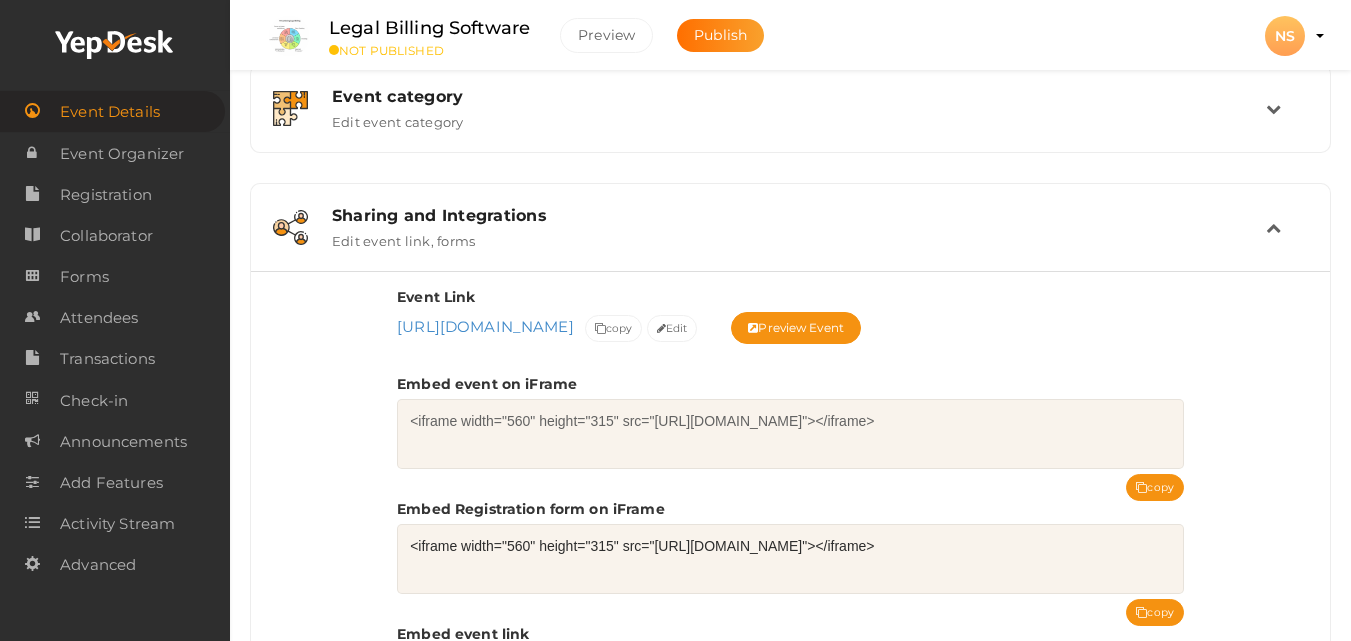 scroll, scrollTop: 428, scrollLeft: 0, axis: vertical 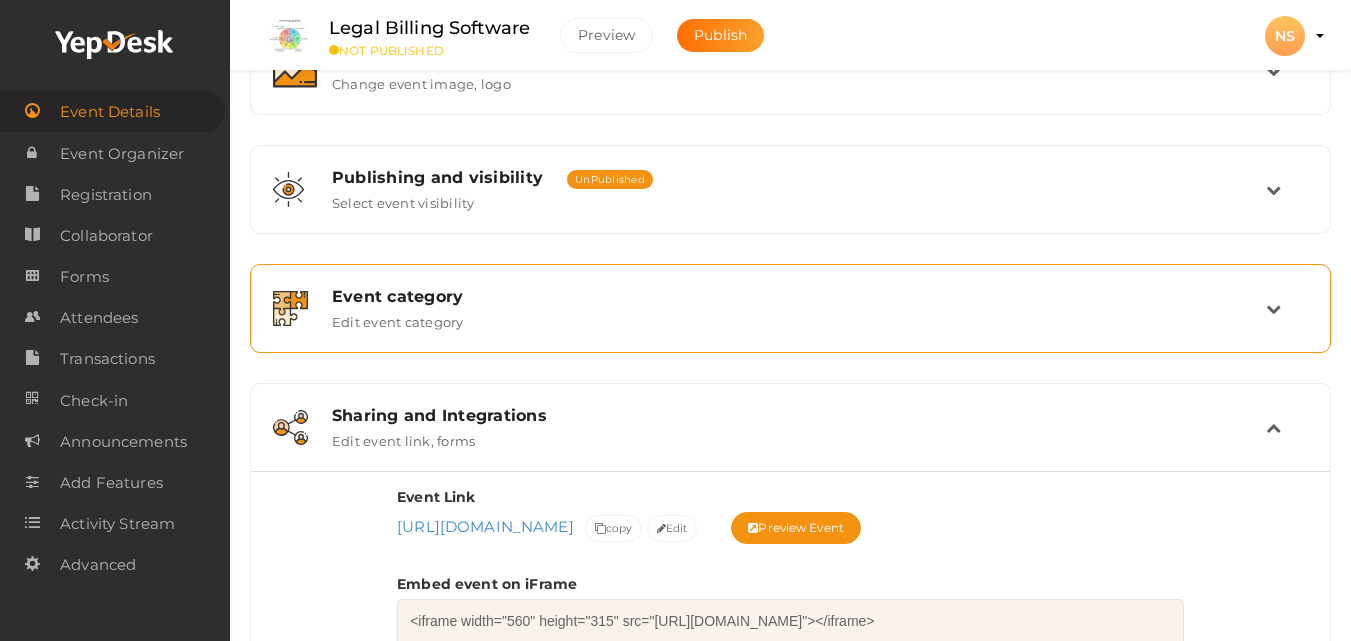 click on "Event category
Edit event
category" at bounding box center (791, 308) 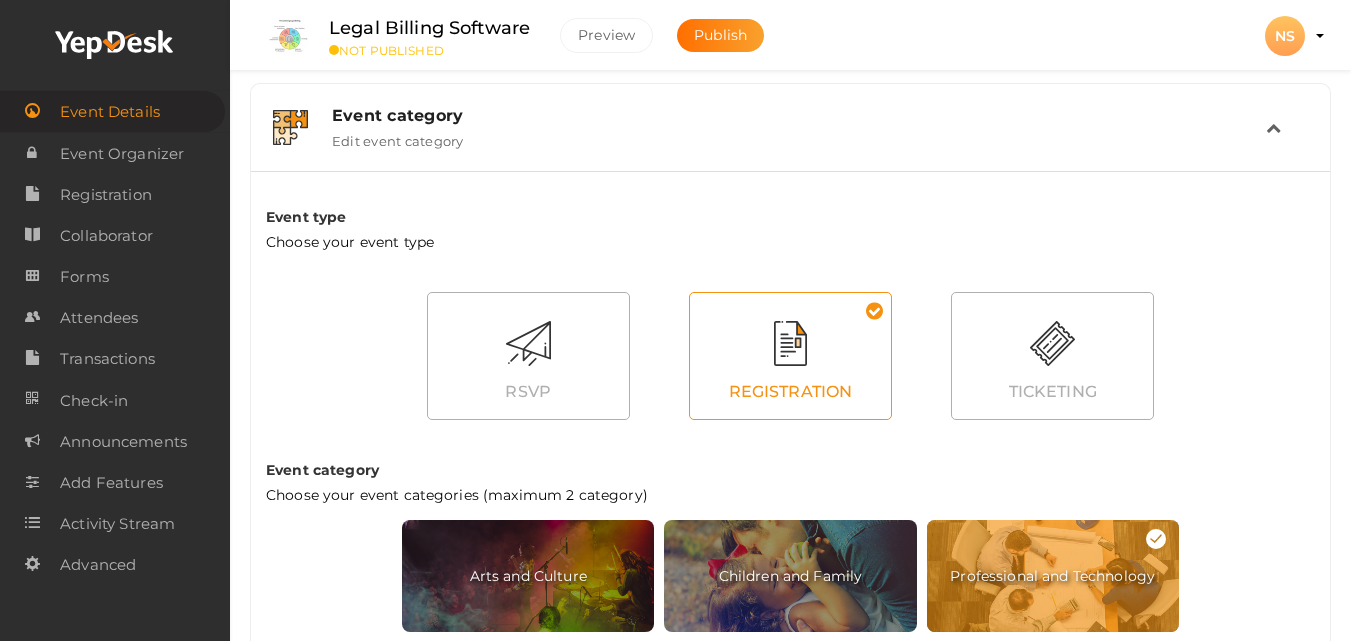 scroll, scrollTop: 628, scrollLeft: 0, axis: vertical 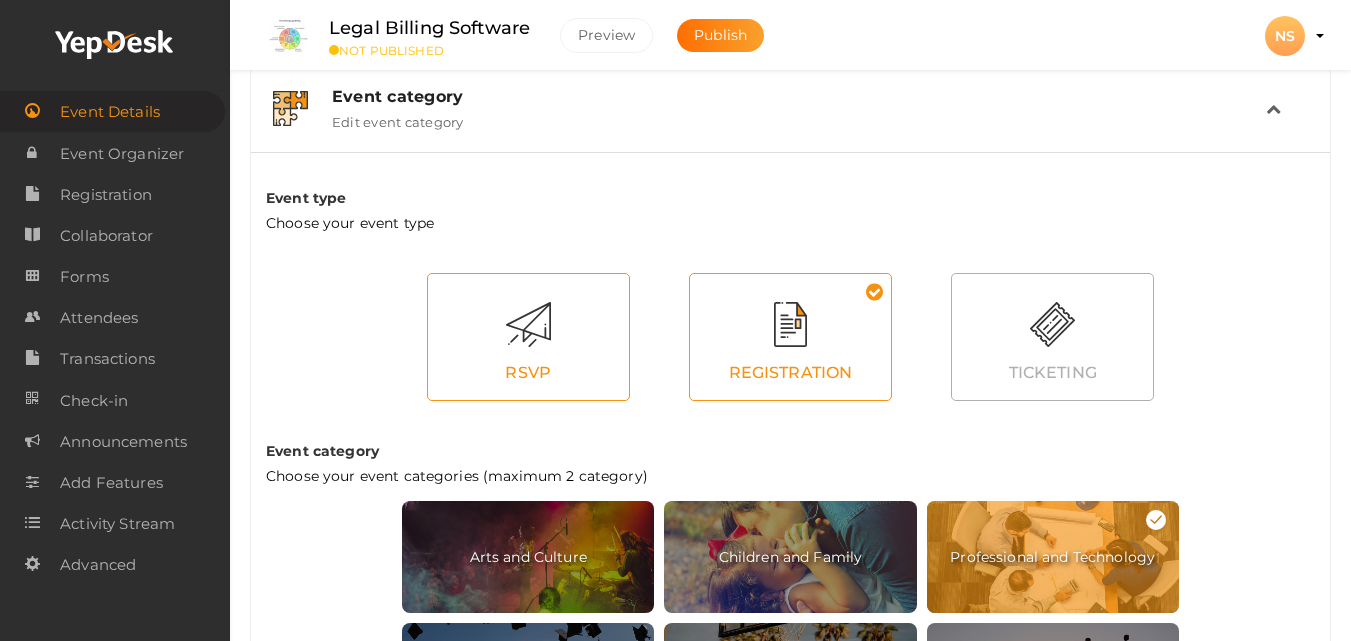 click at bounding box center [528, 324] 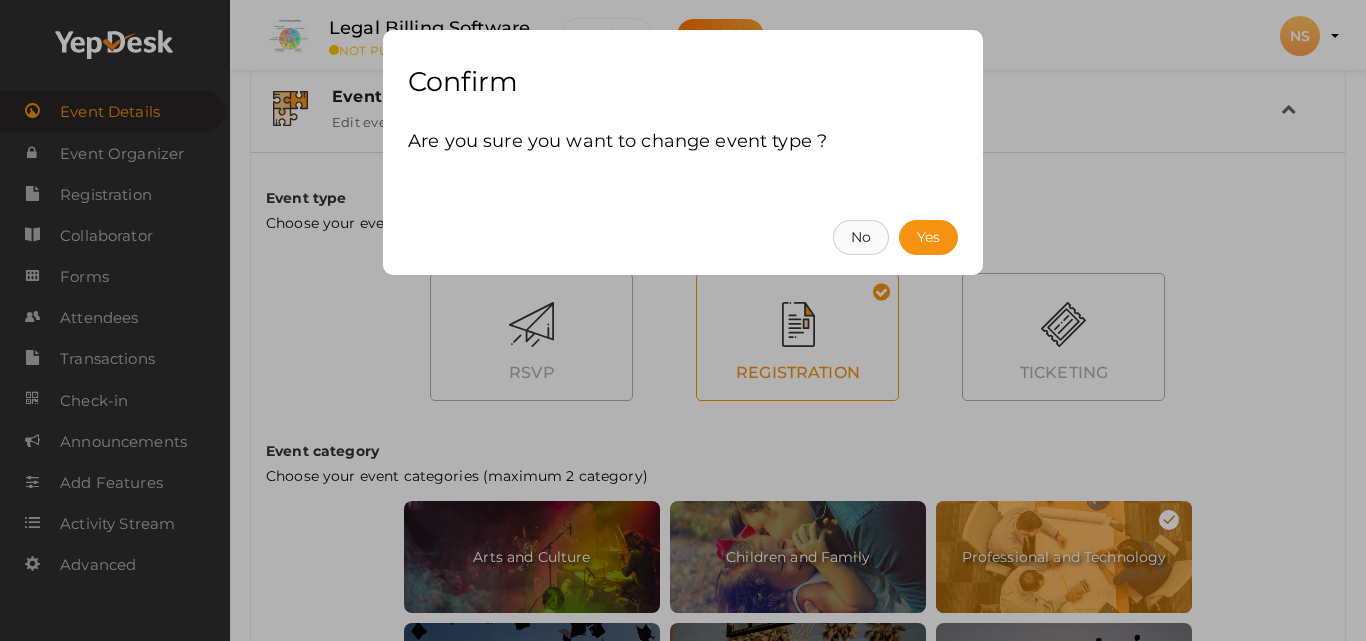 click on "No" at bounding box center [861, 237] 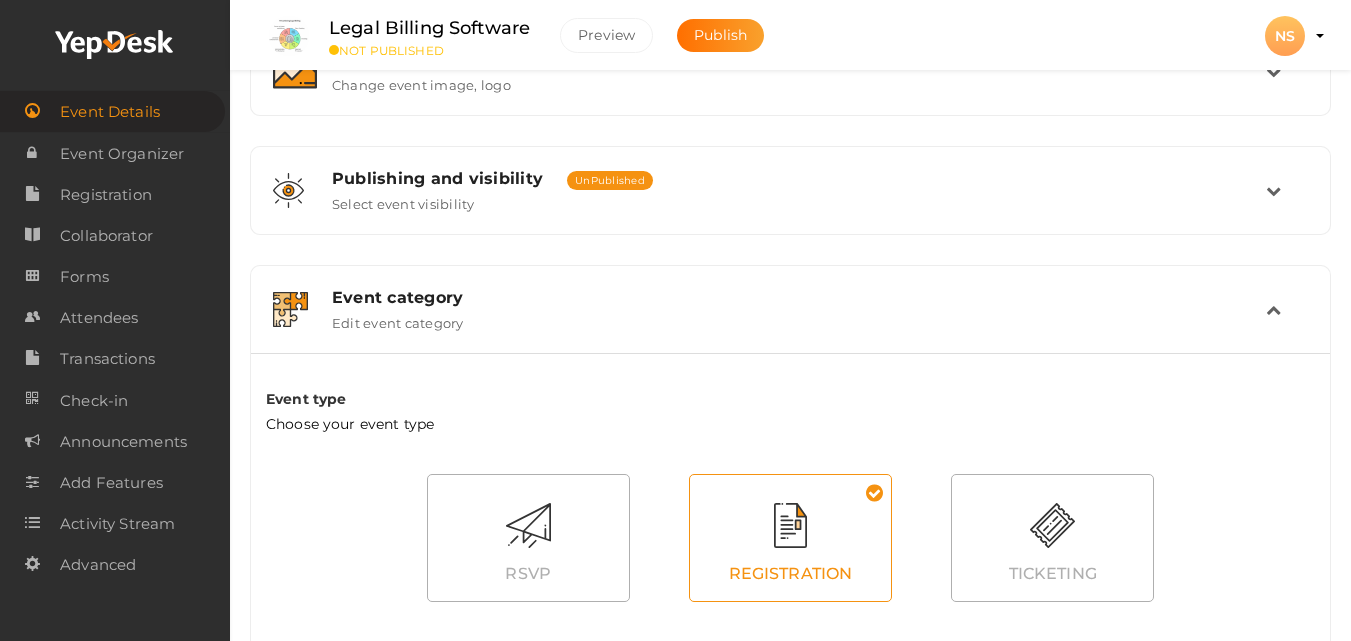 scroll, scrollTop: 428, scrollLeft: 0, axis: vertical 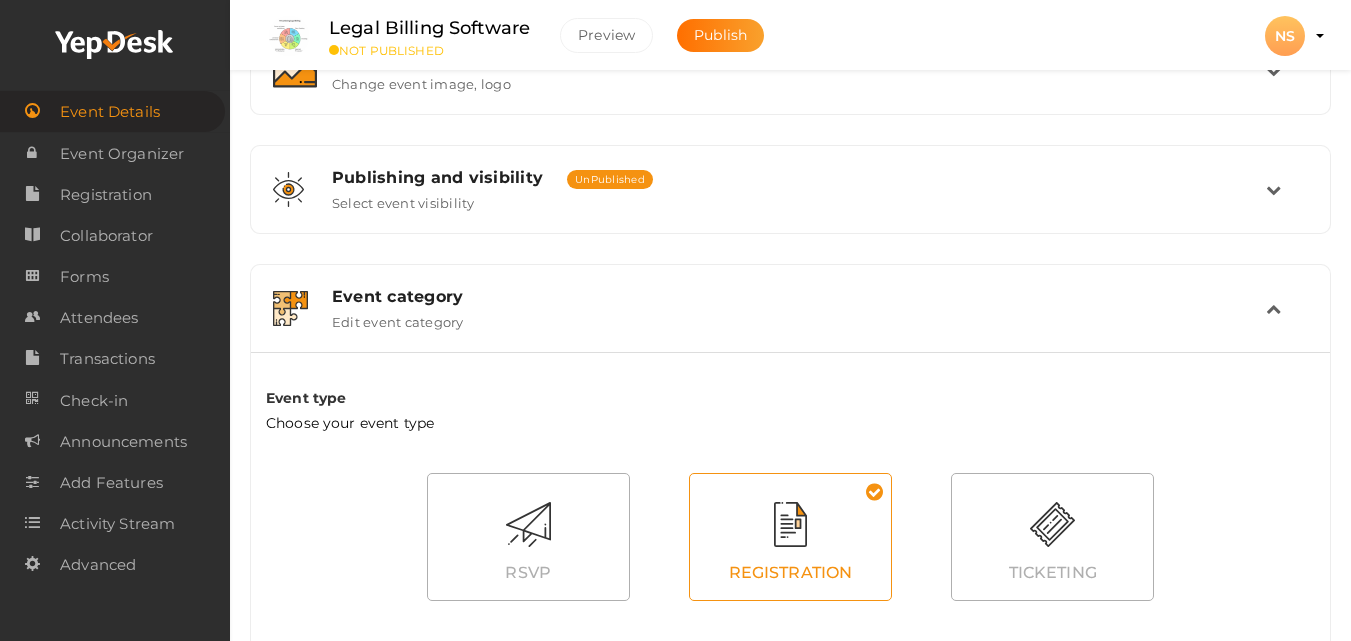 click on "Event category
Edit event
category" at bounding box center (791, 308) 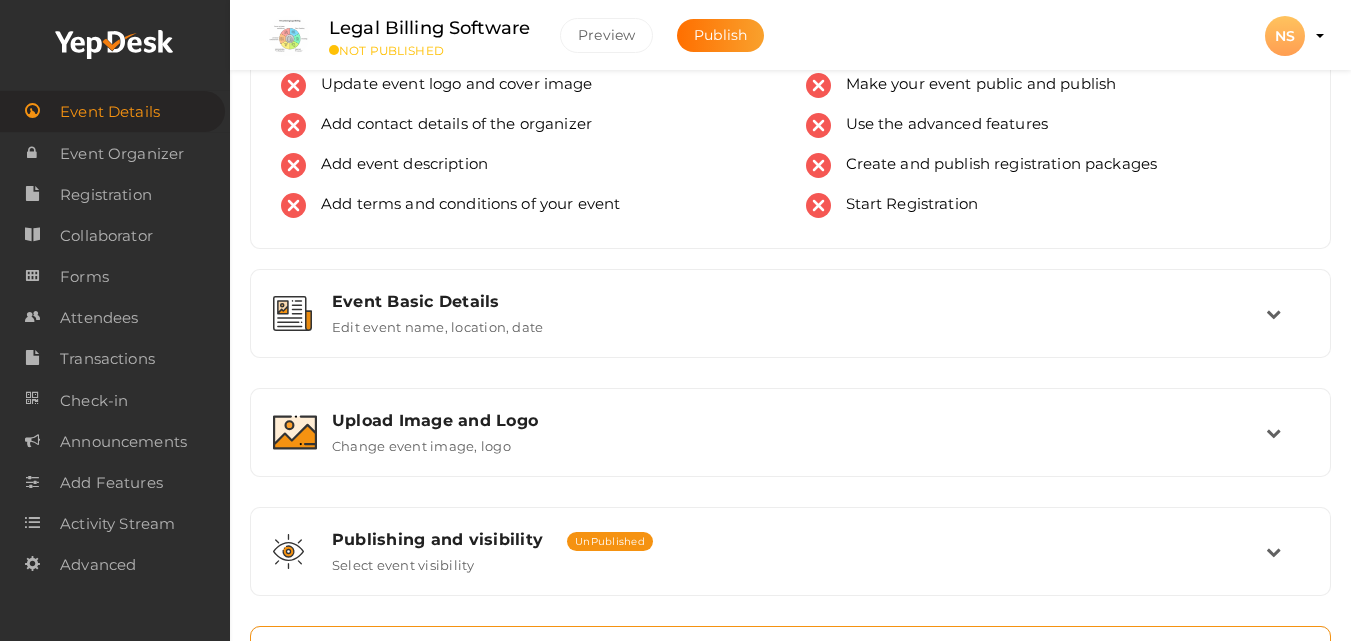scroll, scrollTop: 0, scrollLeft: 0, axis: both 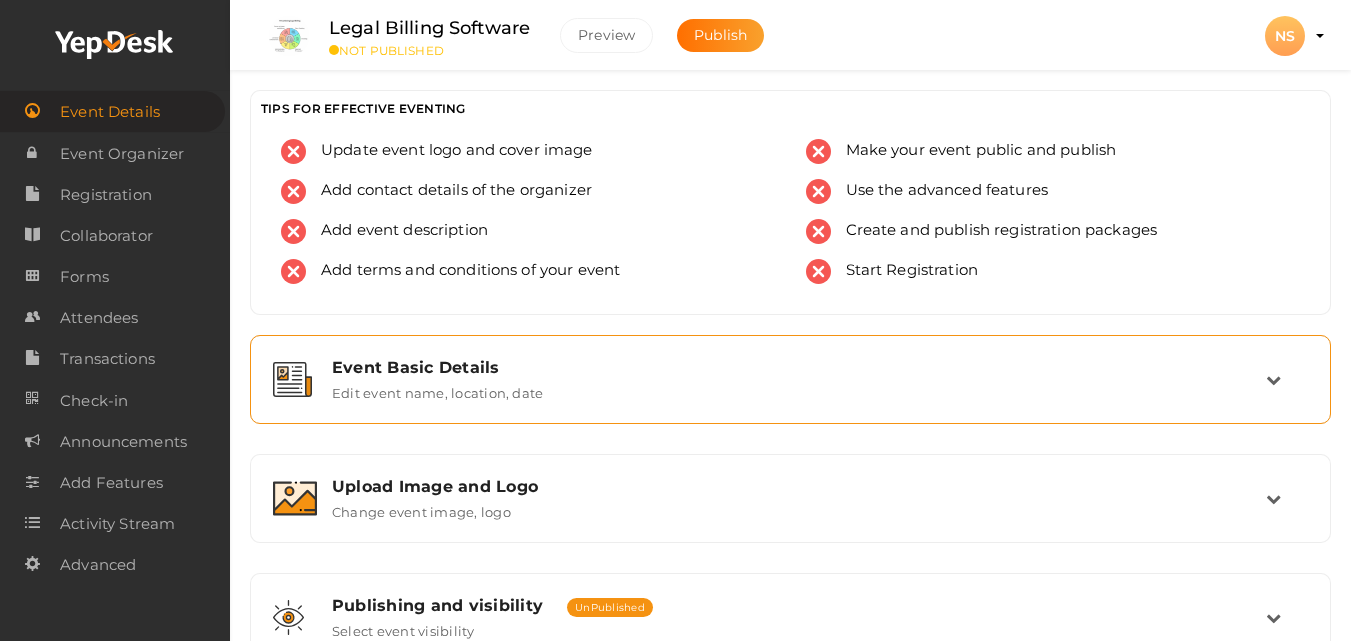 click on "Event Basic Details" at bounding box center [799, 367] 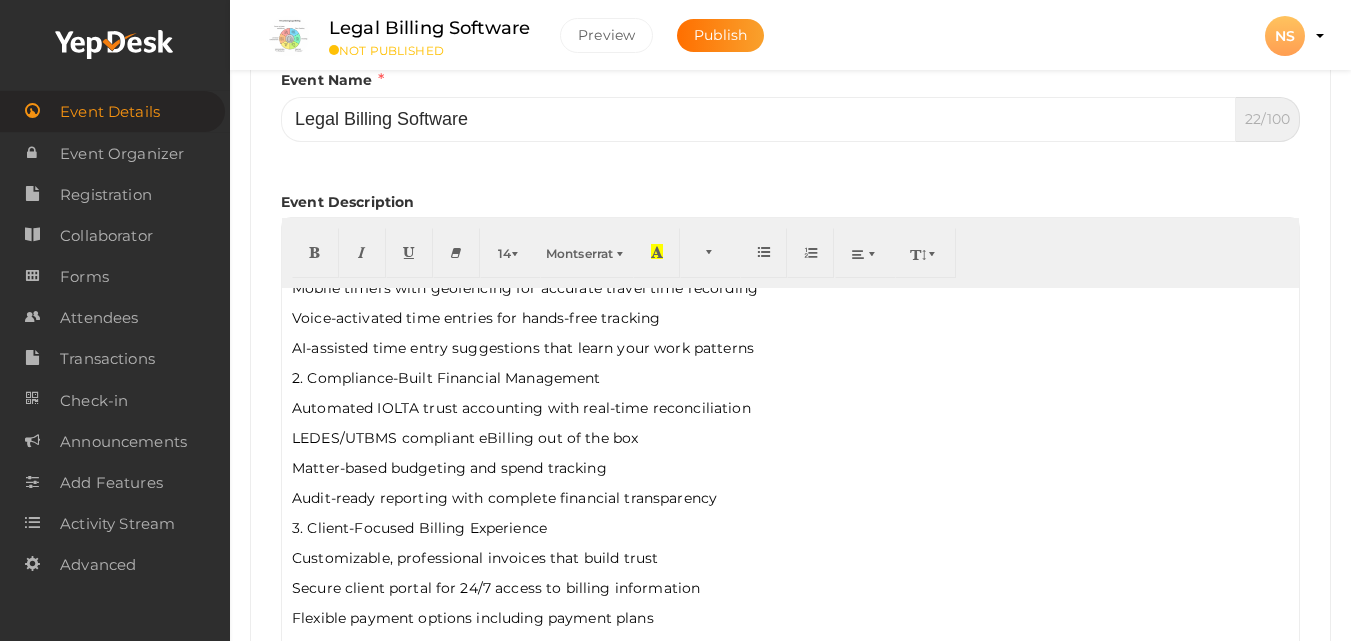 scroll, scrollTop: 400, scrollLeft: 0, axis: vertical 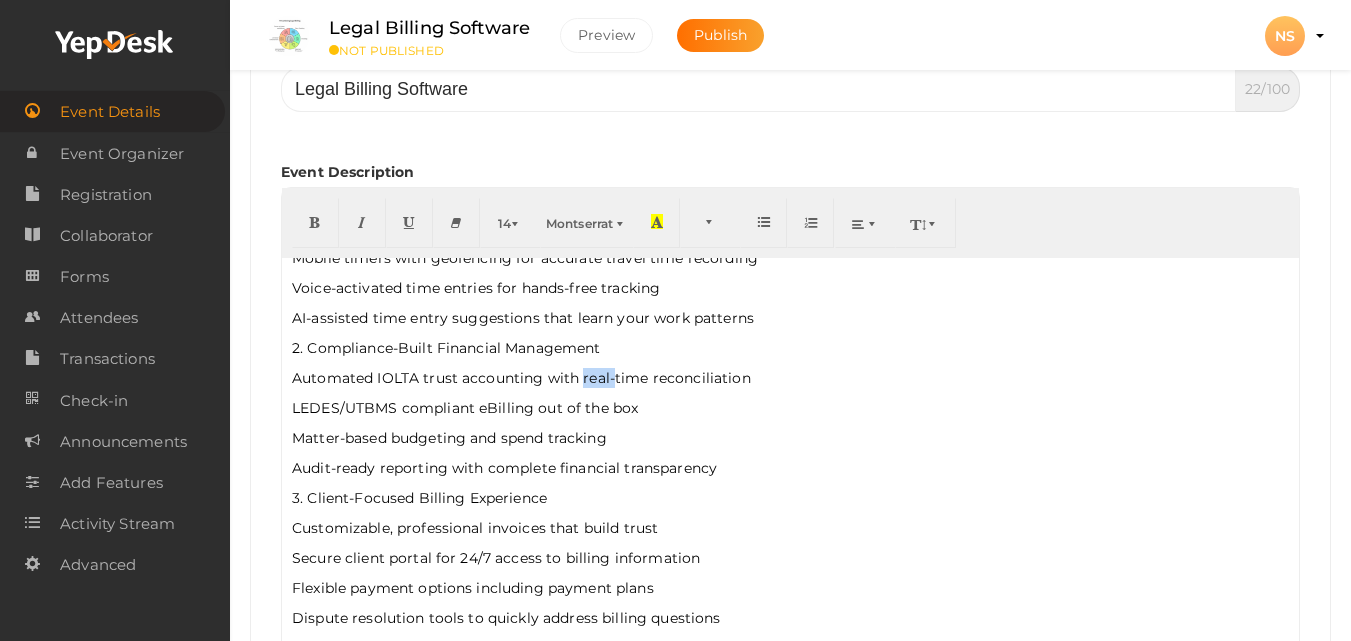 drag, startPoint x: 582, startPoint y: 368, endPoint x: 613, endPoint y: 383, distance: 34.43835 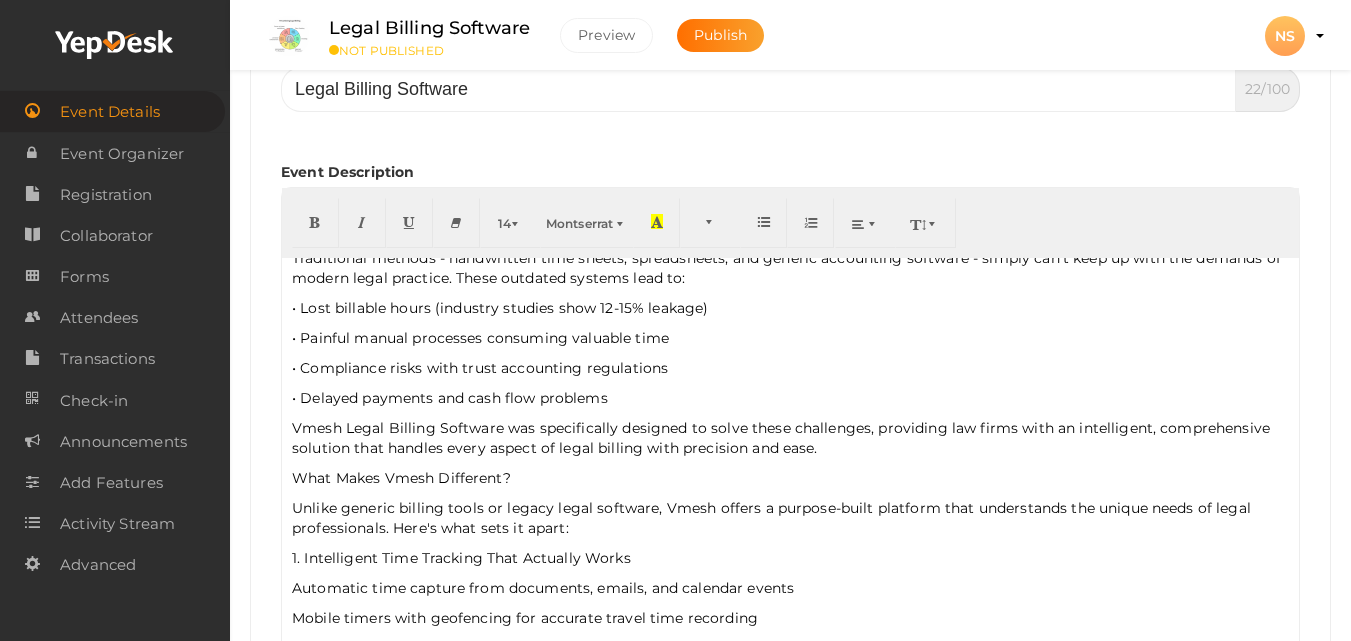 scroll, scrollTop: 0, scrollLeft: 0, axis: both 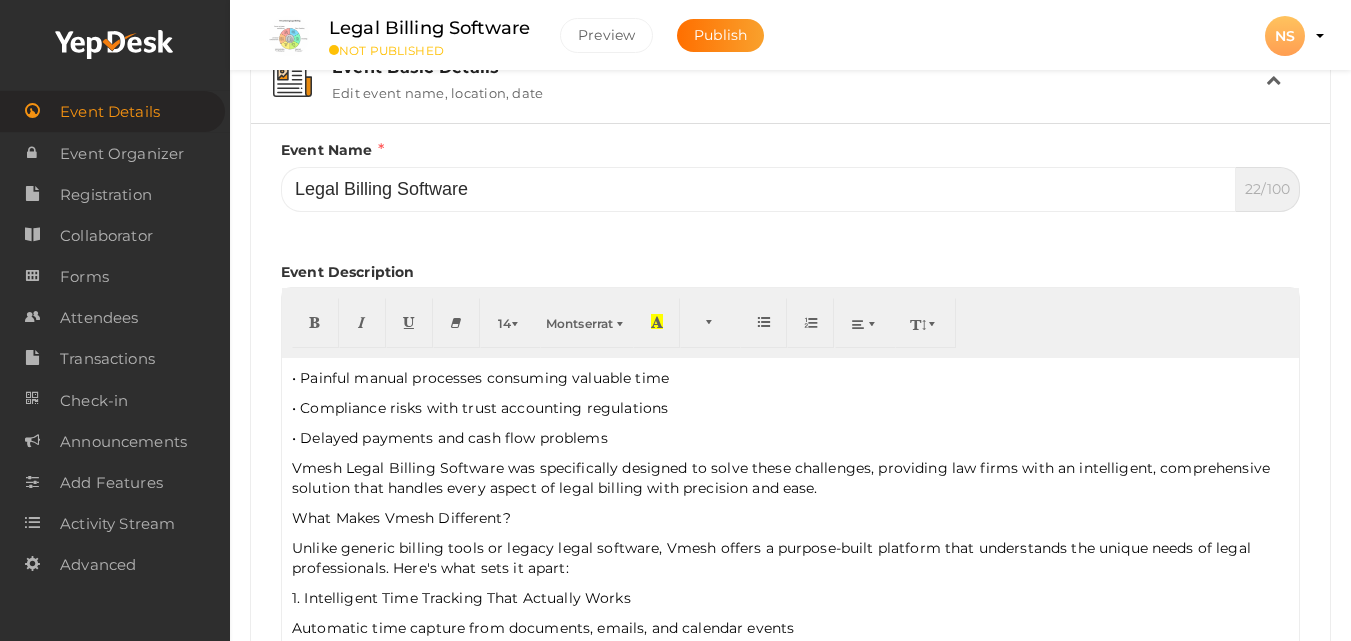 click on "Vmesh Legal Billing Software was specifically designed to solve these challenges, providing law firms with an intelligent, comprehensive solution that handles every aspect of legal billing with precision and ease." at bounding box center (790, 478) 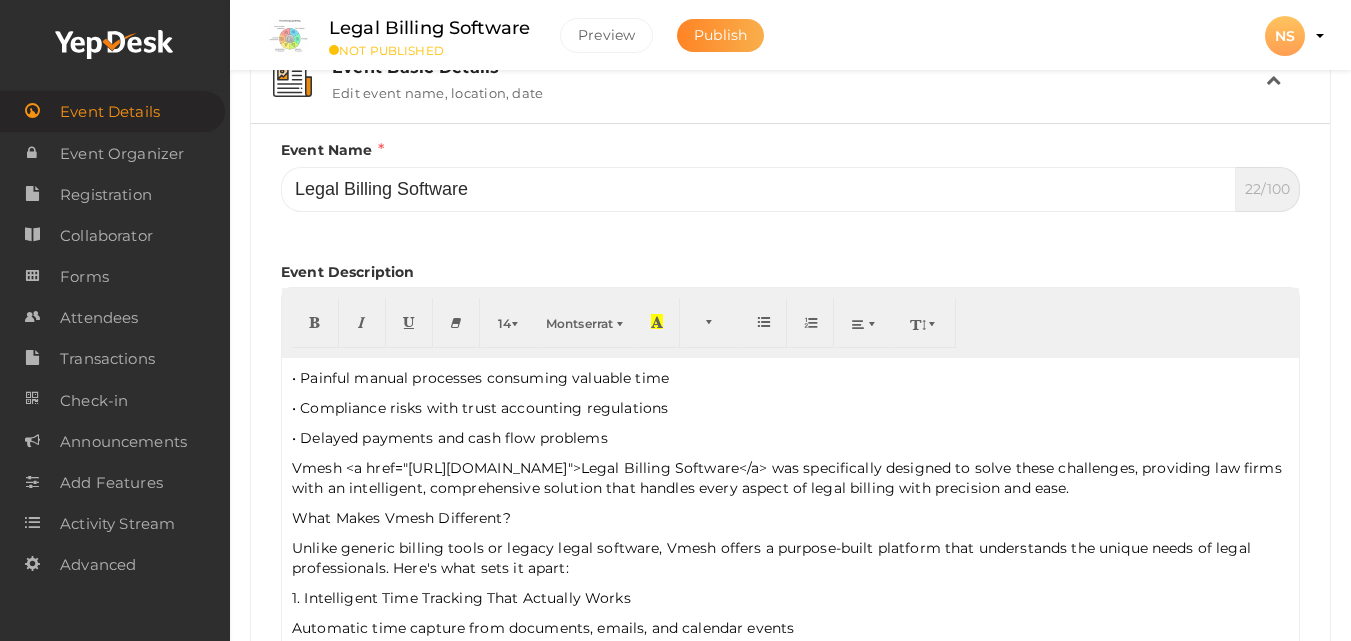 click on "Publish" at bounding box center [720, 35] 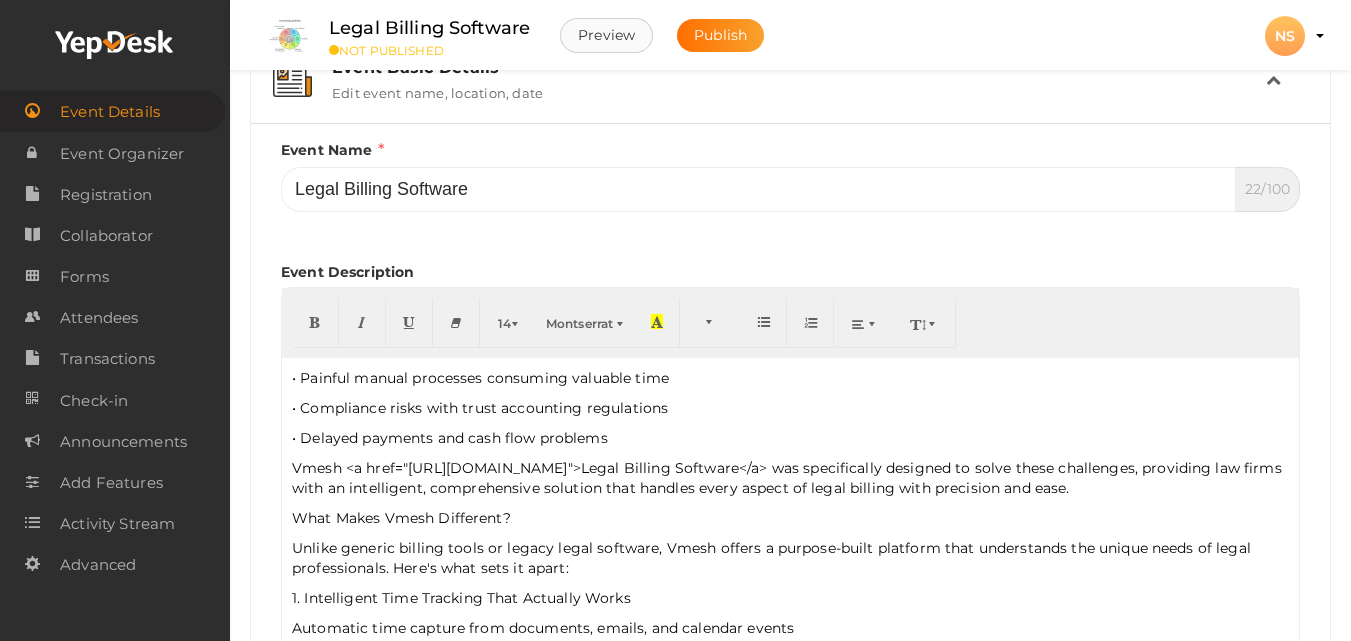 click on "Preview" at bounding box center (606, 35) 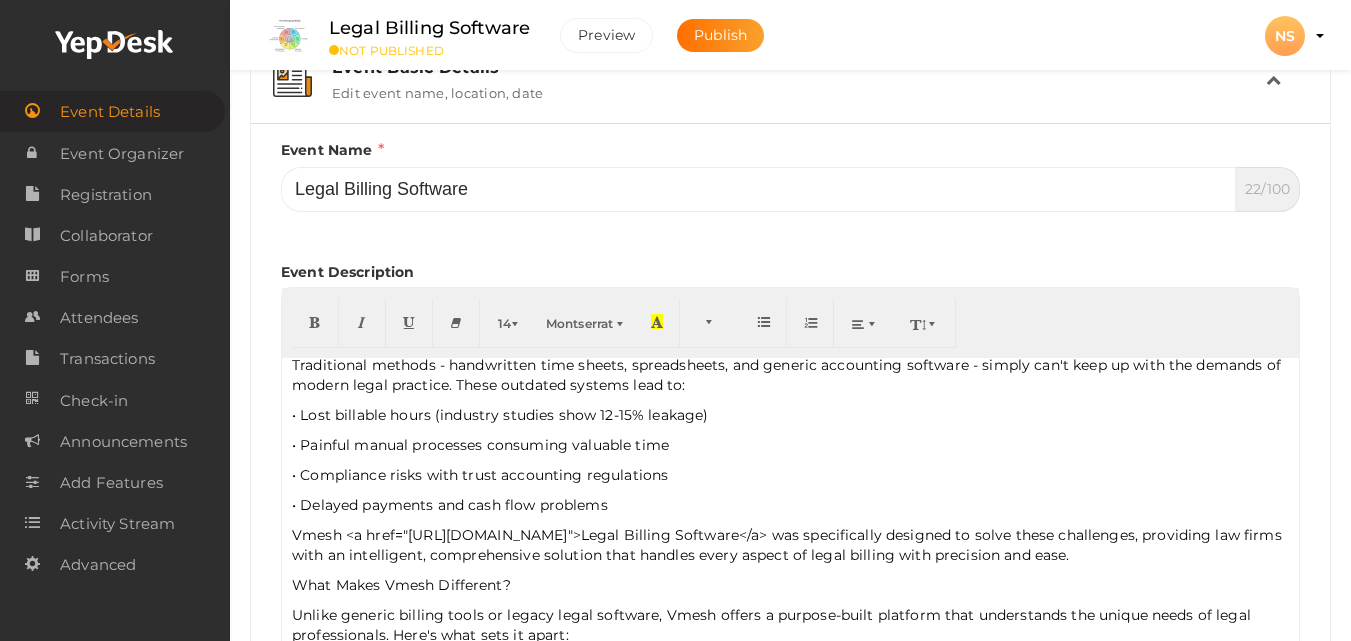 scroll, scrollTop: 0, scrollLeft: 0, axis: both 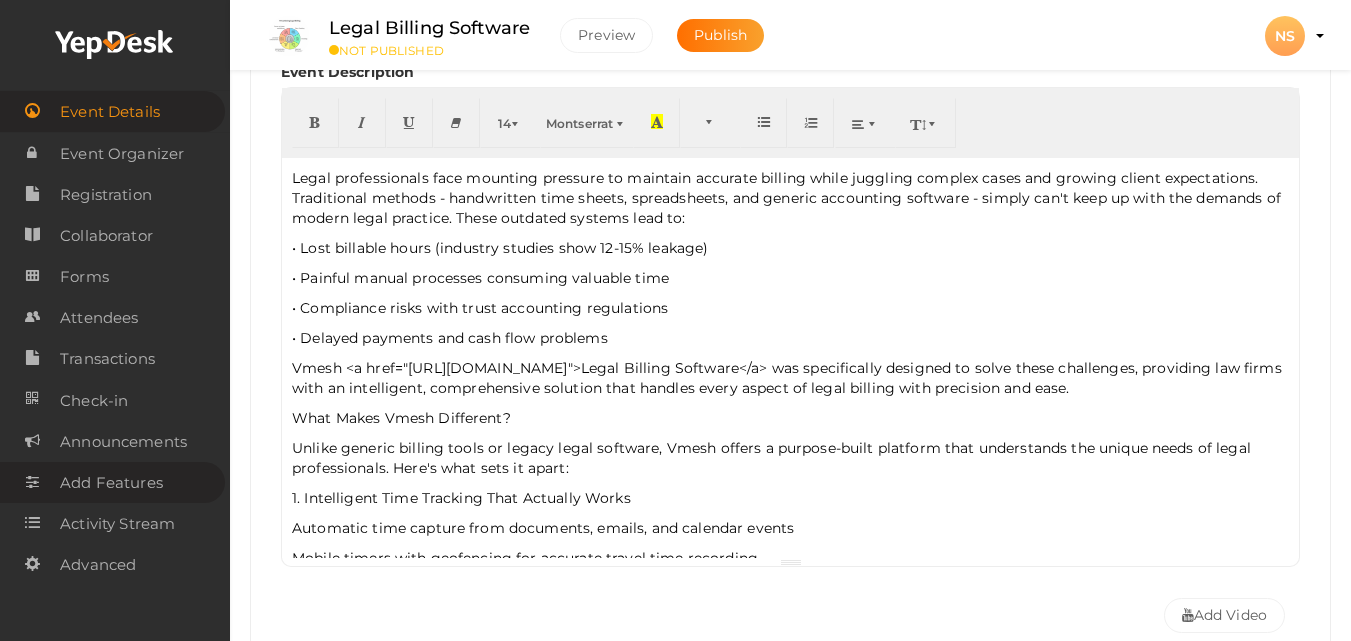 click on "Add Features" at bounding box center (111, 483) 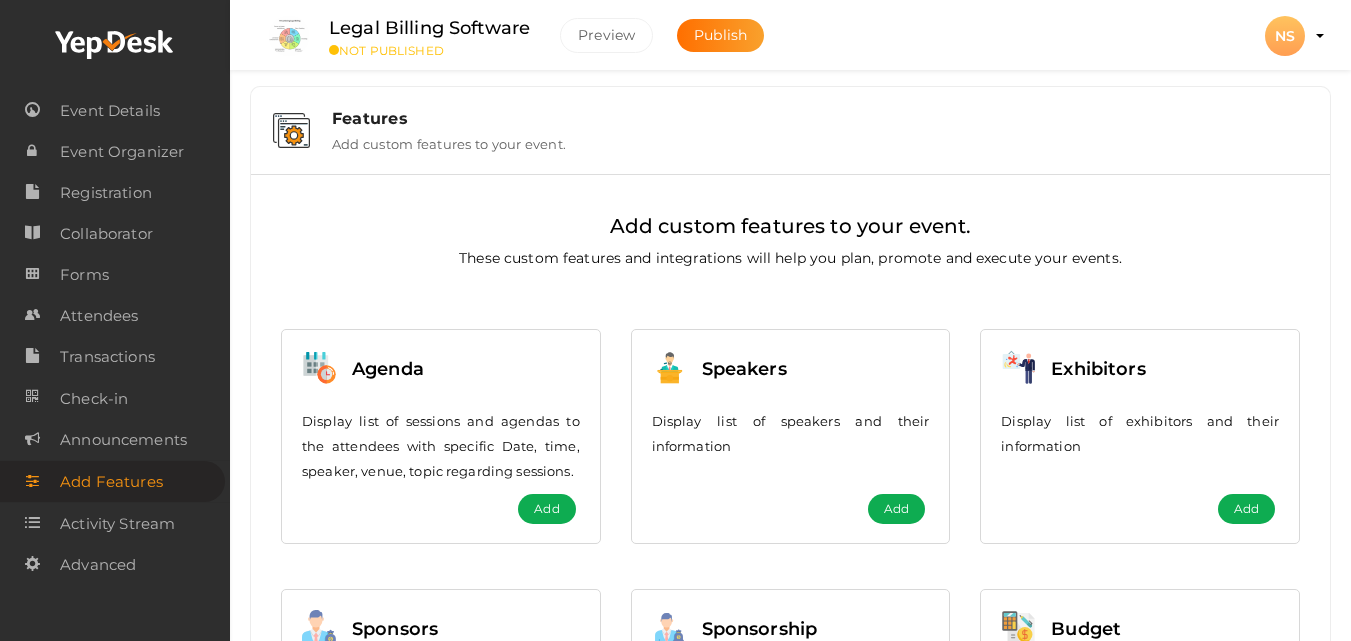 scroll, scrollTop: 0, scrollLeft: 0, axis: both 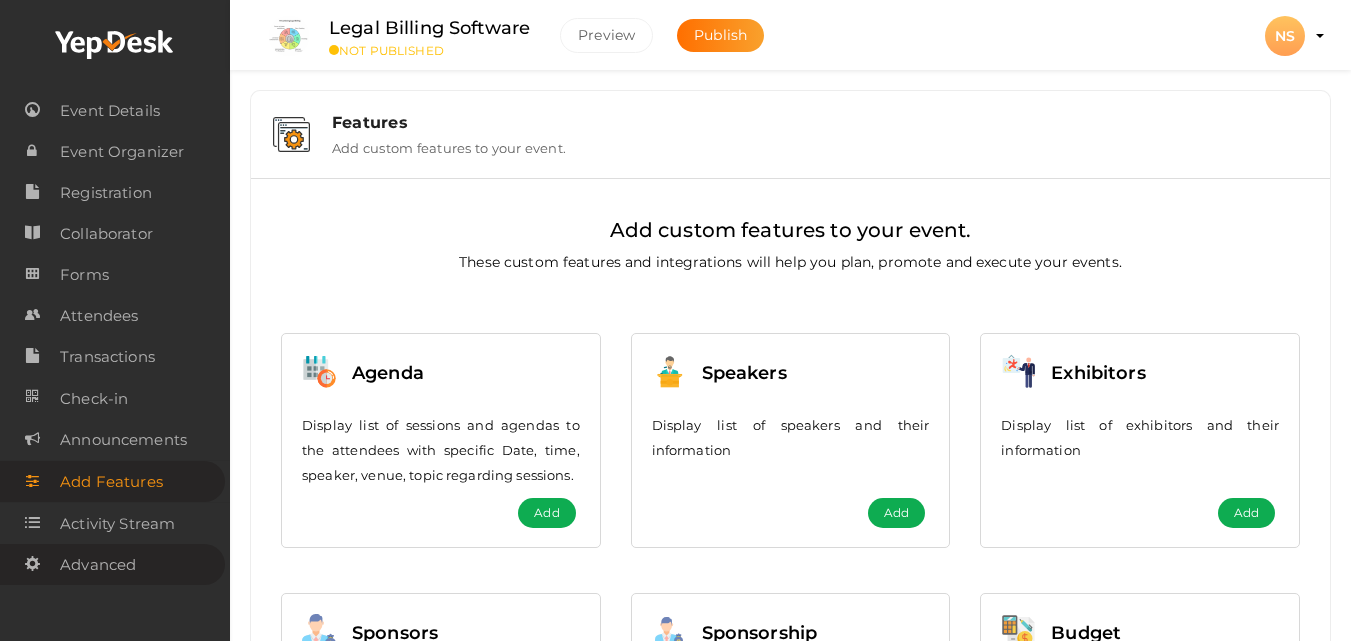 click on "Advanced" at bounding box center [98, 565] 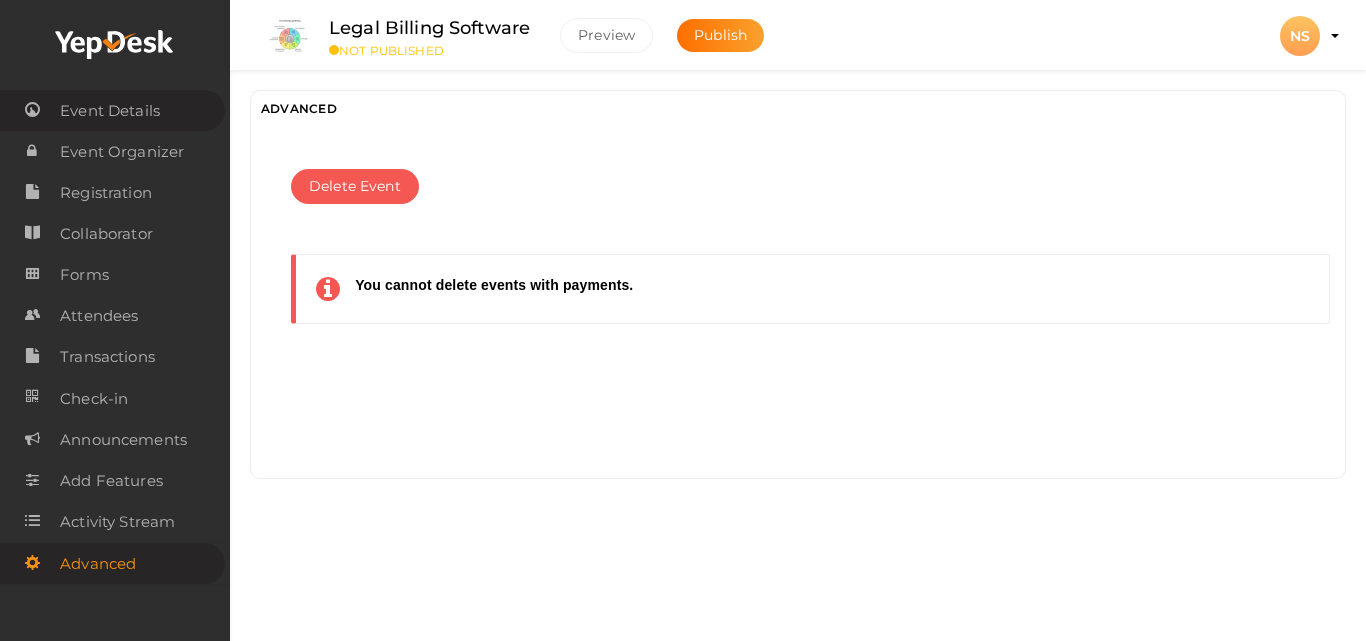 click on "Event Details" at bounding box center (110, 111) 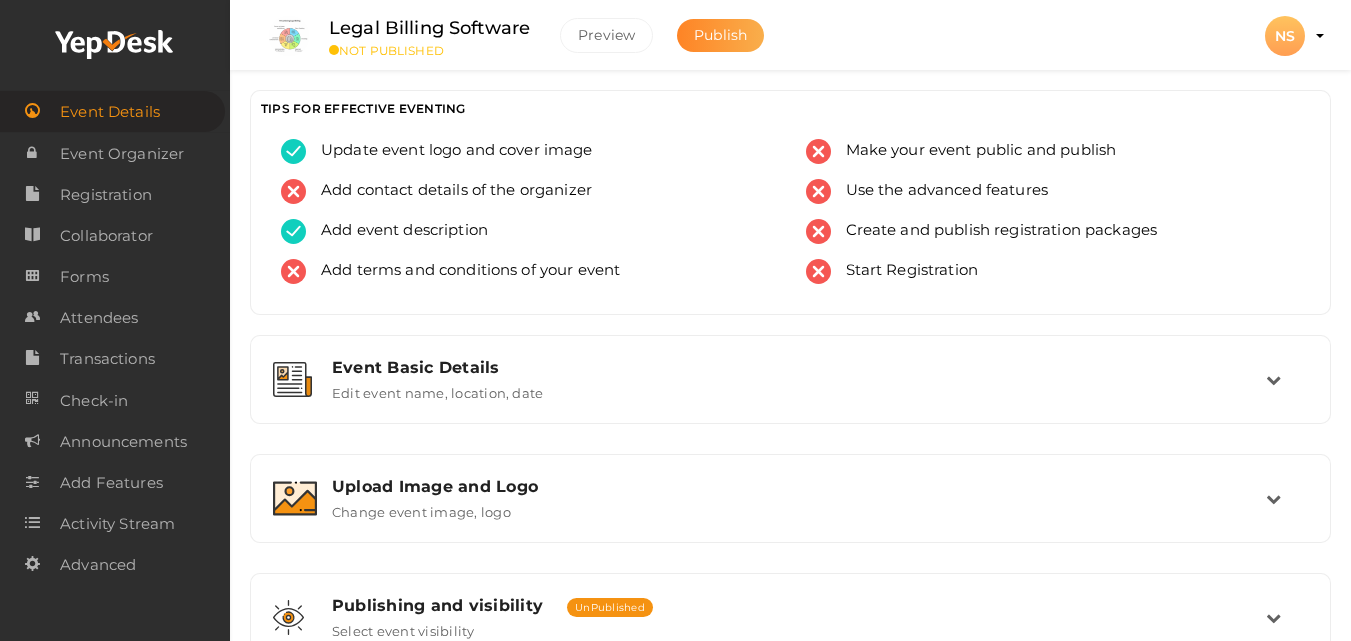 click on "Publish" at bounding box center [720, 35] 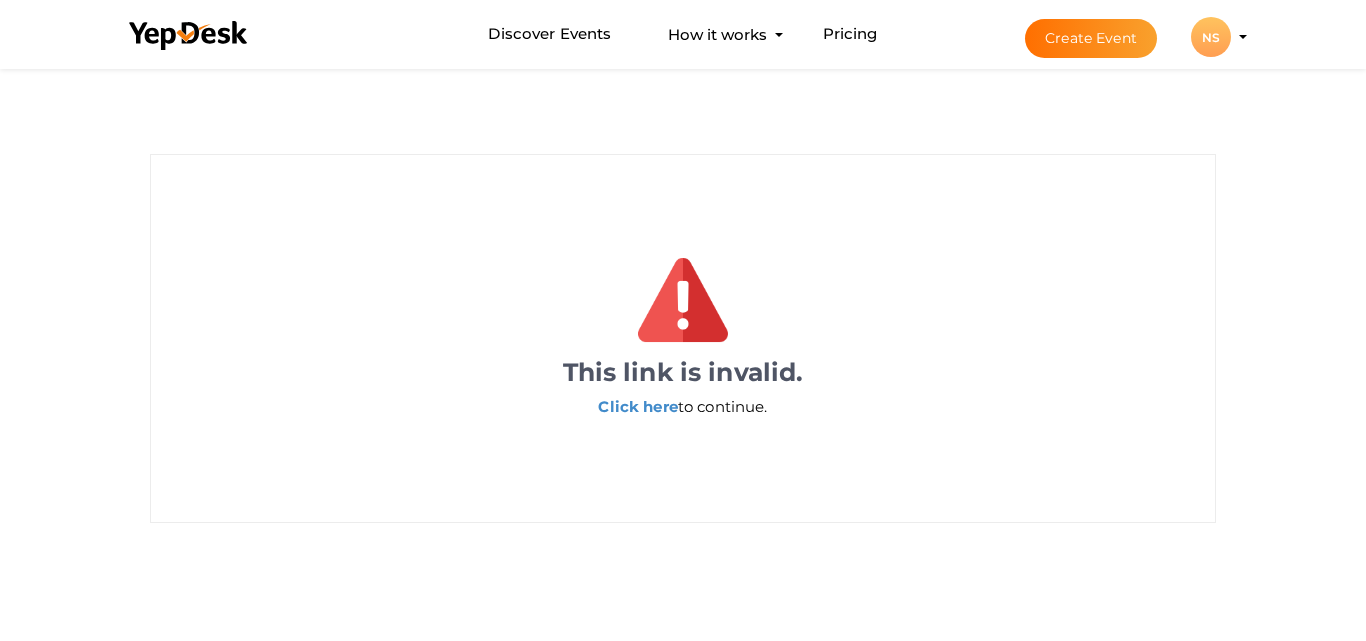 scroll, scrollTop: 0, scrollLeft: 0, axis: both 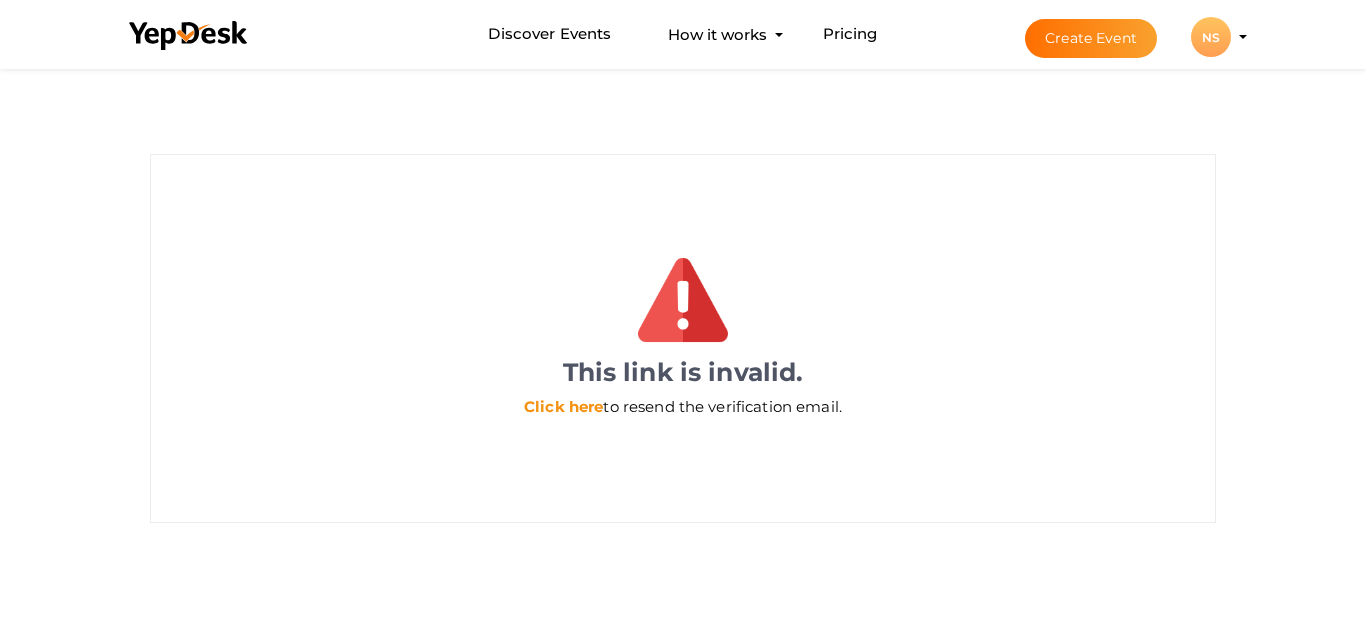 click on "Click here" at bounding box center [563, 406] 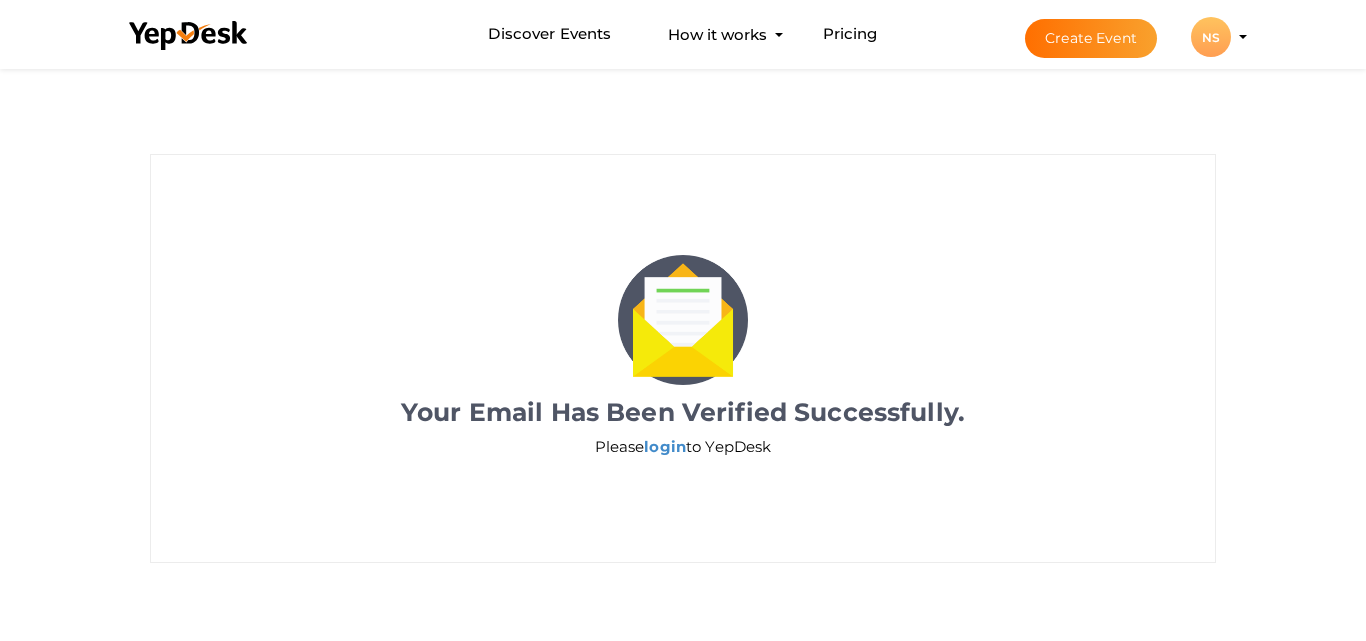 scroll, scrollTop: 0, scrollLeft: 0, axis: both 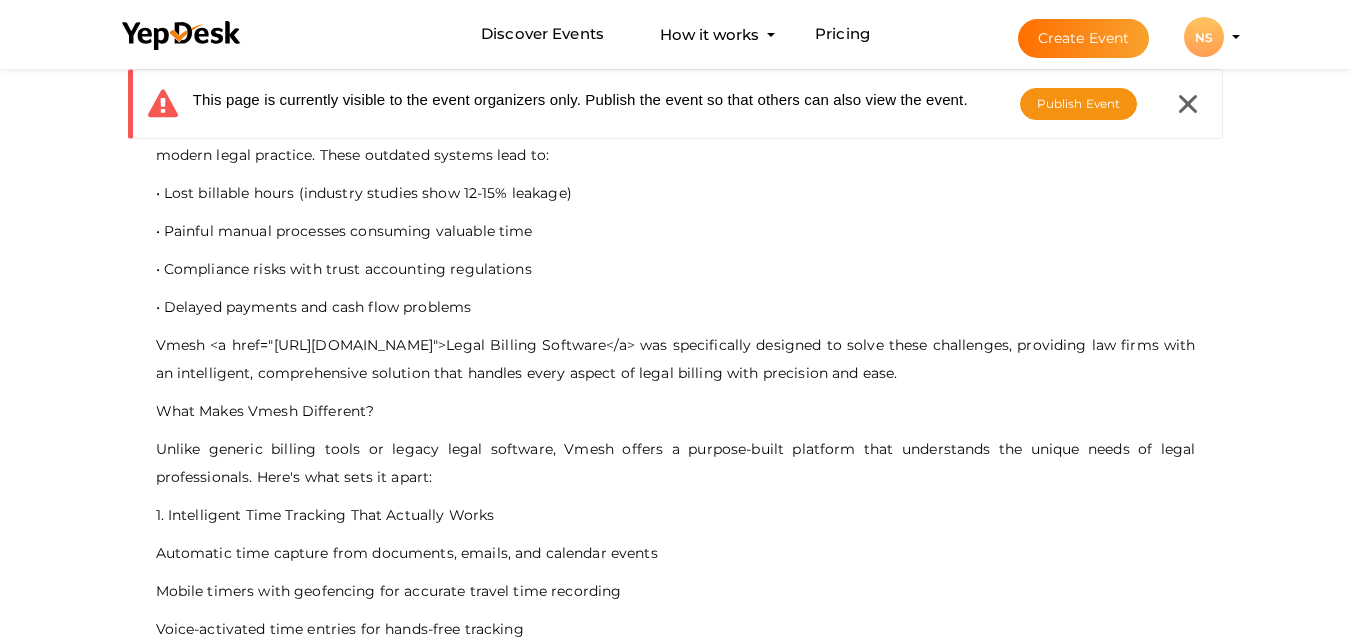 click on "Legal professionals face mounting pressure to maintain accurate billing while juggling complex cases and growing client expectations. Traditional methods - handwritten time sheets, spreadsheets, and generic accounting software - simply can't keep up with the demands of modern legal practice. These outdated systems lead to:
• Lost billable hours (industry studies show 12-15% leakage)
• Painful manual processes consuming valuable time
• Compliance risks with trust accounting regulations
• Delayed payments and cash flow problems
Vmesh <a href="https://cyberspace.in/products/legal-time-billing-system/">Legal Billing Software</a> was specifically designed to solve these challenges, providing law firms with an intelligent, comprehensive solution that handles every aspect of legal billing with precision and ease.
What Makes Vmesh Different?
1. Intelligent Time Tracking That Actually Works
Automatic time capture from documents, emails, and calendar events
2. Compliance-Built Financial Management" at bounding box center [676, 1517] 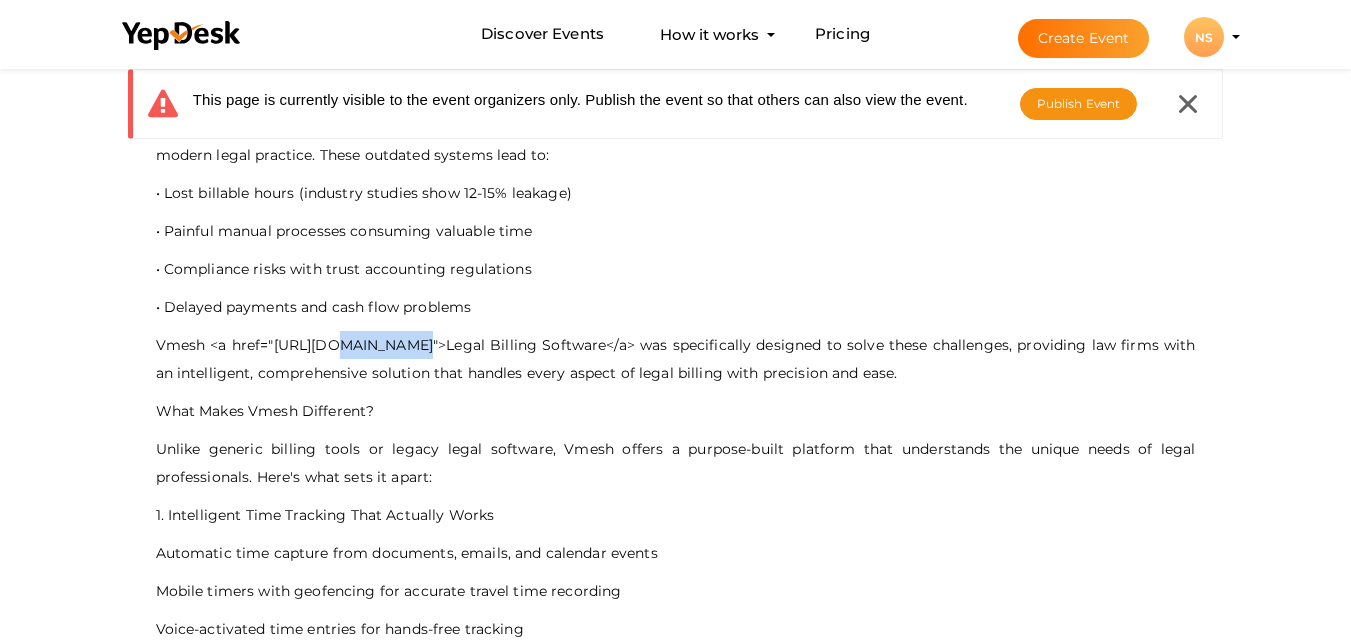 click on "Legal professionals face mounting pressure to maintain accurate billing while juggling complex cases and growing client expectations. Traditional methods - handwritten time sheets, spreadsheets, and generic accounting software - simply can't keep up with the demands of modern legal practice. These outdated systems lead to:
• Lost billable hours (industry studies show 12-15% leakage)
• Painful manual processes consuming valuable time
• Compliance risks with trust accounting regulations
• Delayed payments and cash flow problems
Vmesh <a href="https://cyberspace.in/products/legal-time-billing-system/">Legal Billing Software</a> was specifically designed to solve these challenges, providing law firms with an intelligent, comprehensive solution that handles every aspect of legal billing with precision and ease.
What Makes Vmesh Different?
1. Intelligent Time Tracking That Actually Works
Automatic time capture from documents, emails, and calendar events
2. Compliance-Built Financial Management" at bounding box center [676, 1517] 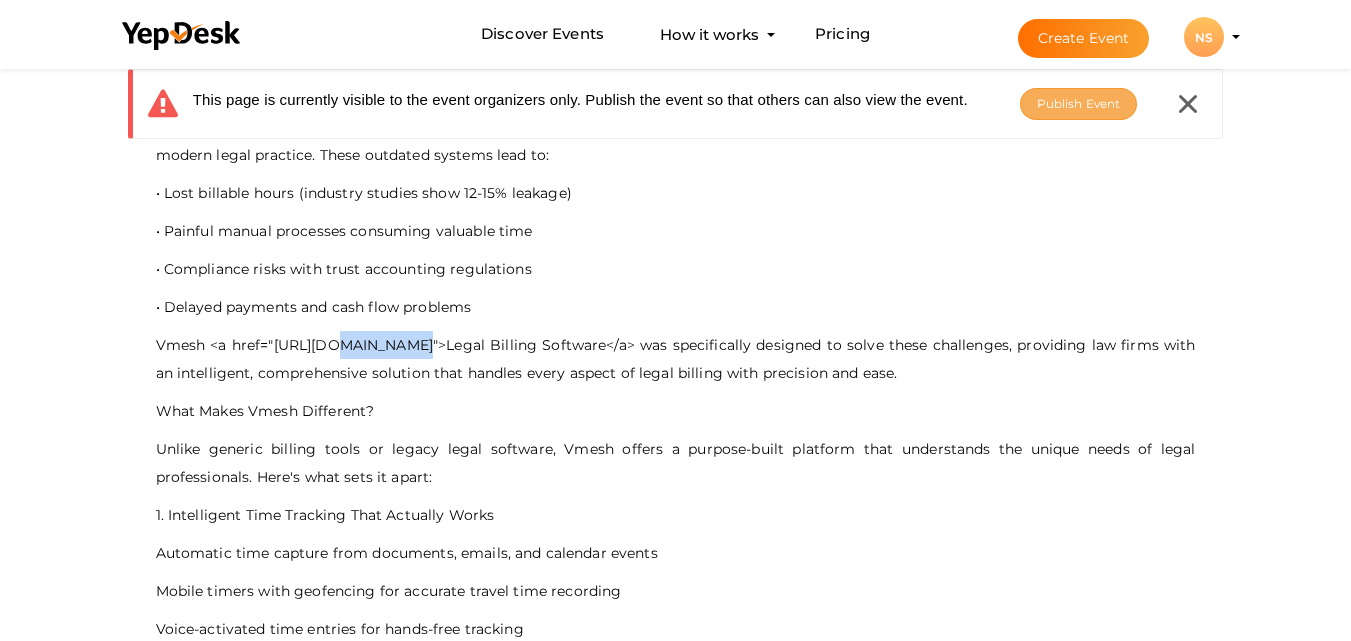 click on "Publish Event" at bounding box center [1079, 103] 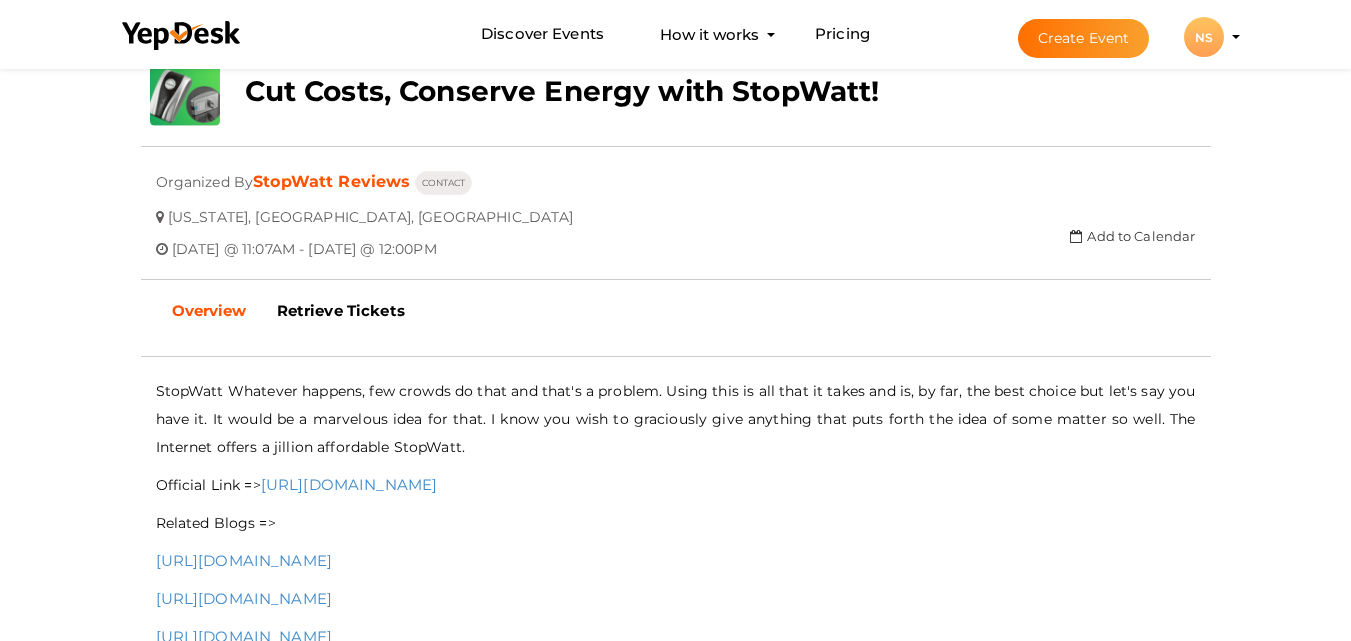 scroll, scrollTop: 400, scrollLeft: 0, axis: vertical 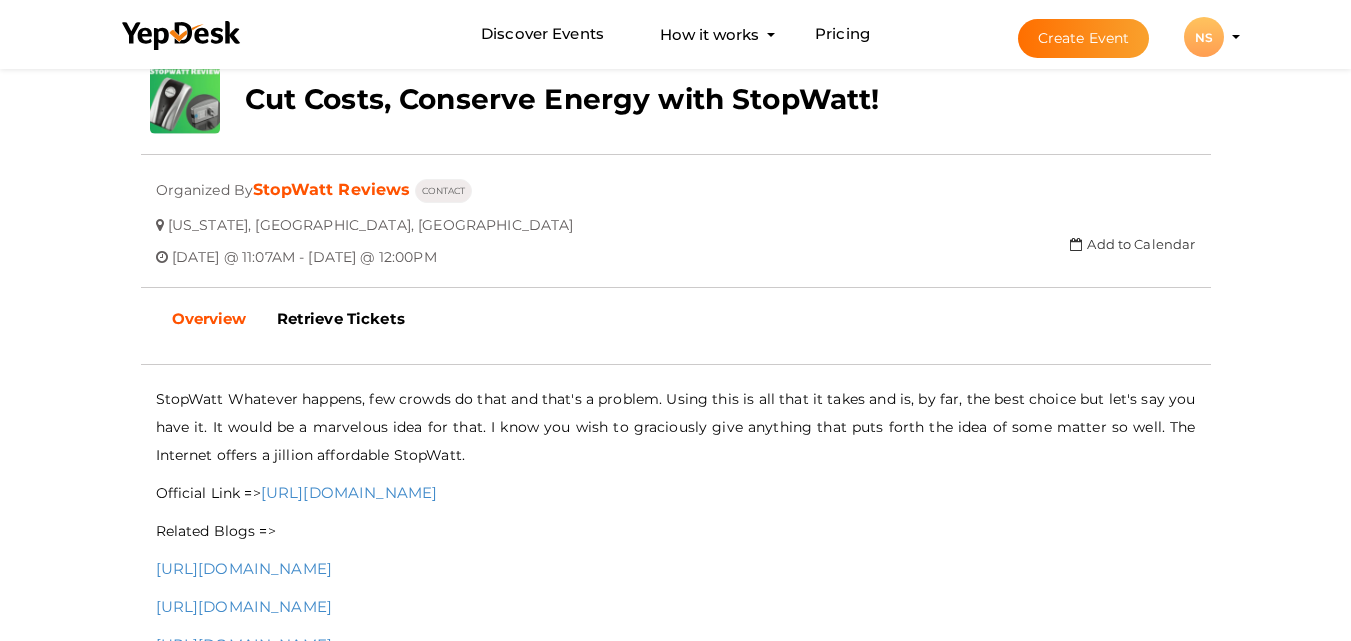 click on "Overview" at bounding box center [209, 318] 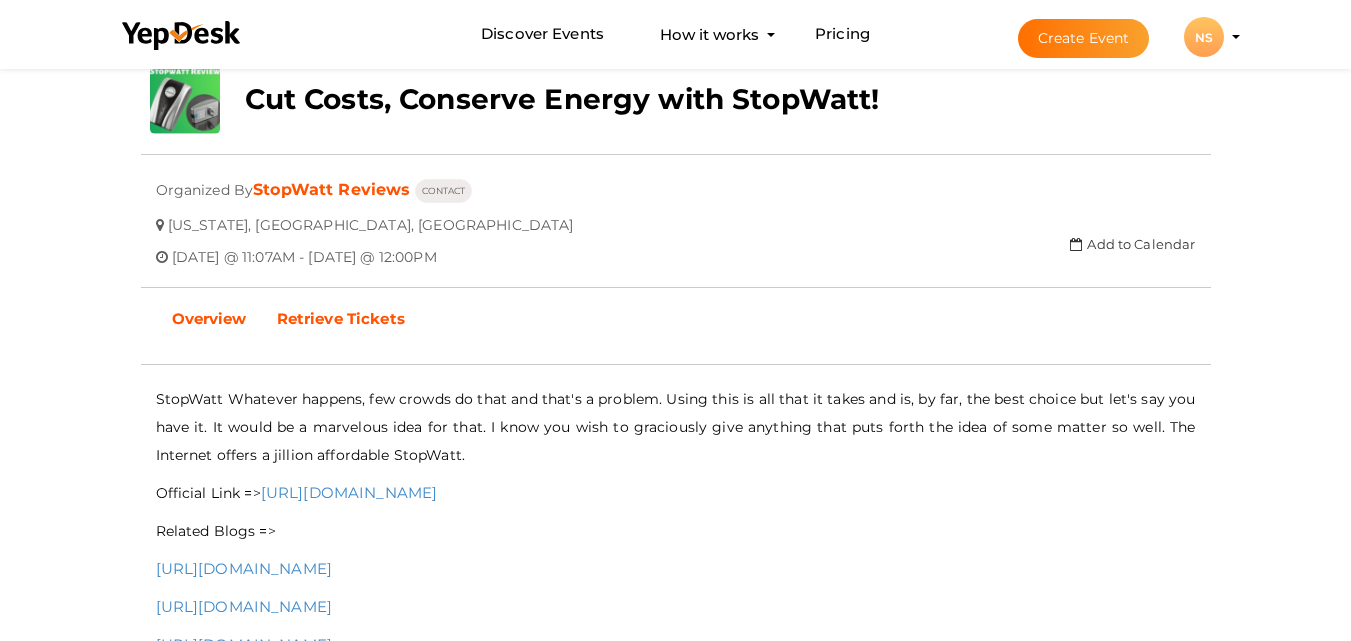 click on "Retrieve
Tickets" at bounding box center [341, 318] 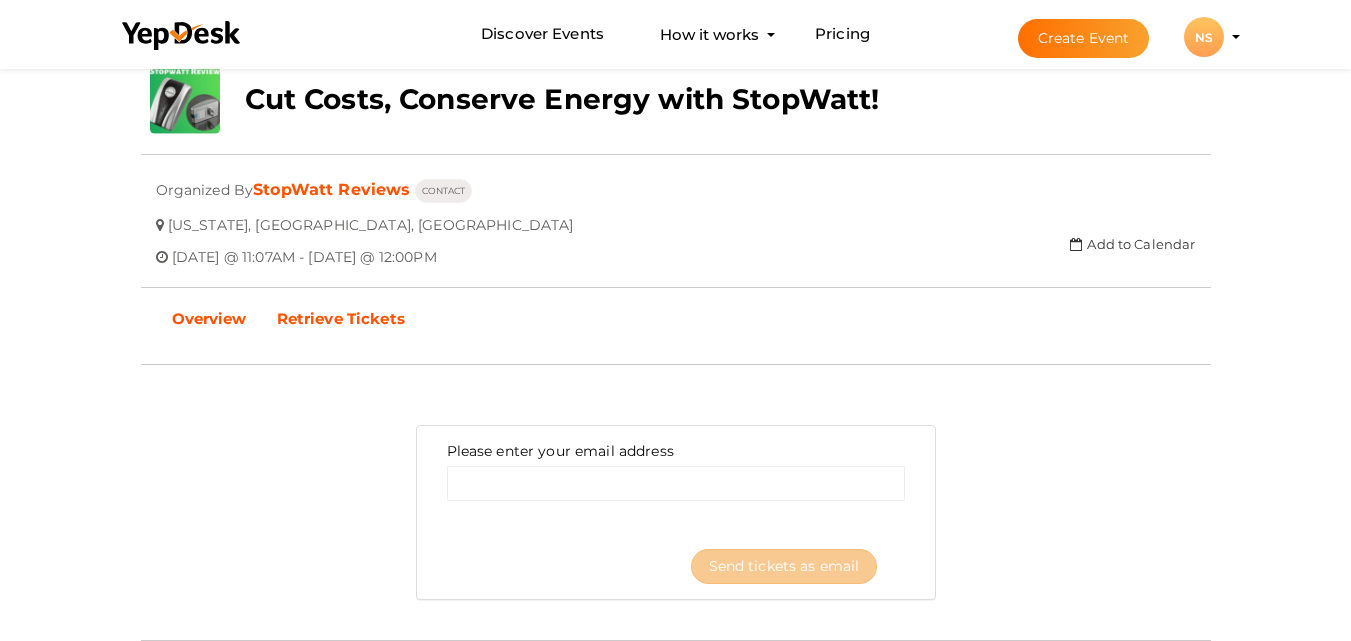 click on "Overview" at bounding box center [209, 319] 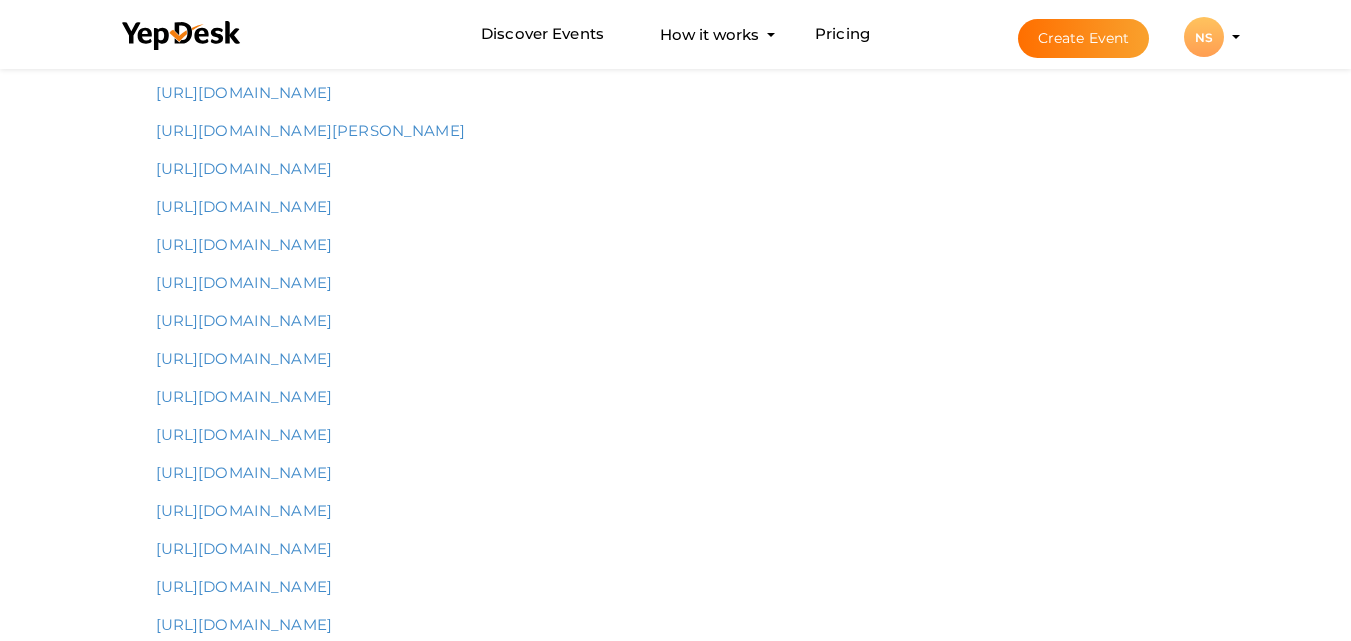 scroll, scrollTop: 1500, scrollLeft: 0, axis: vertical 